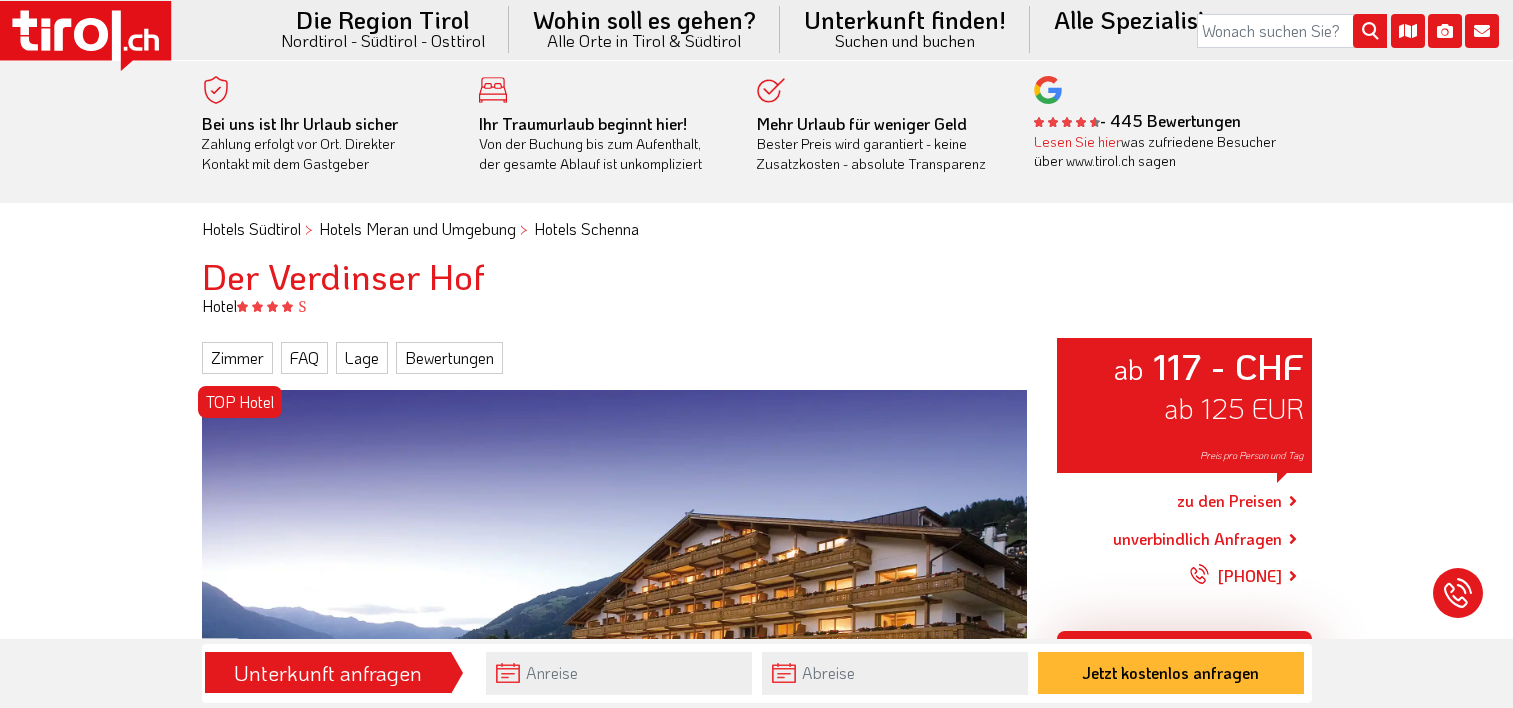 scroll, scrollTop: 0, scrollLeft: 0, axis: both 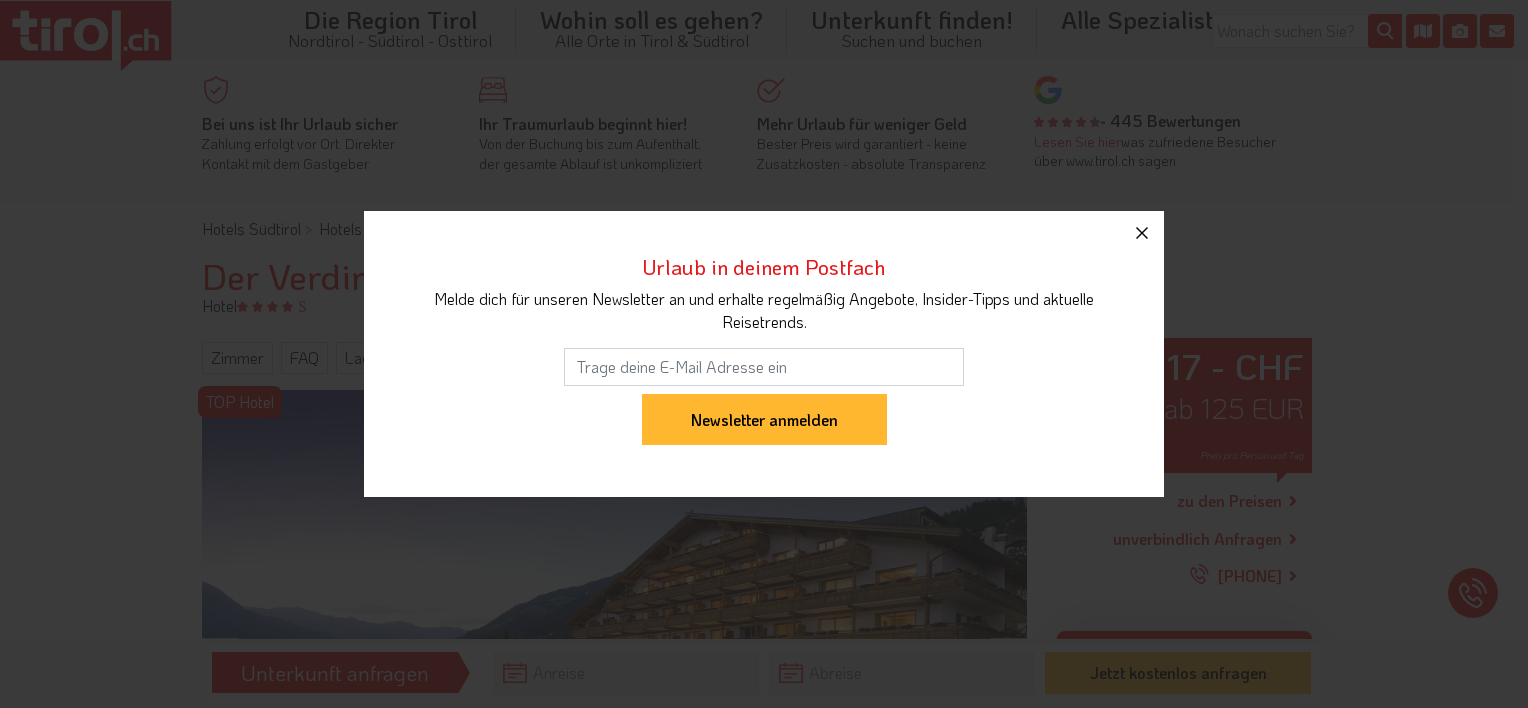 click 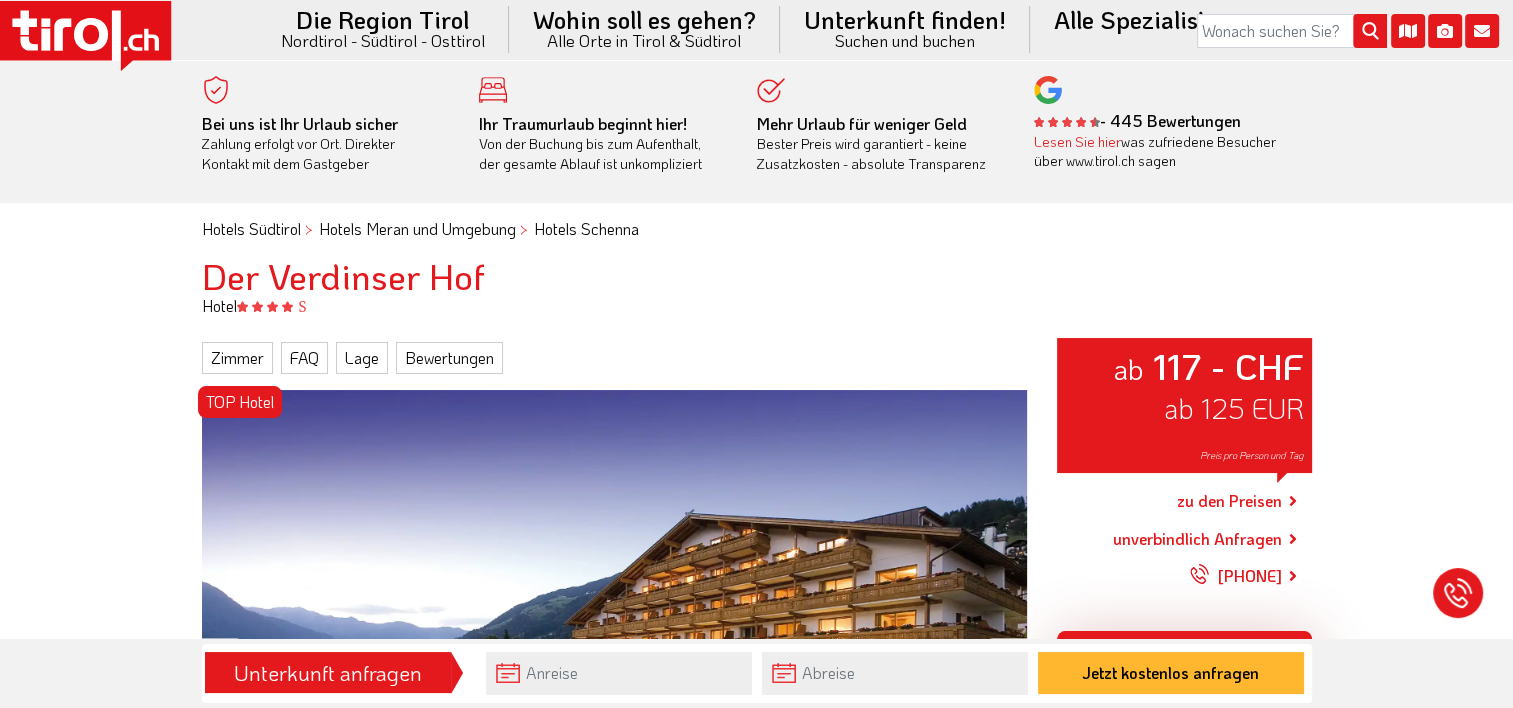click on "Unterkunft anfragen Jetzt kostenlos anfragen" at bounding box center [756, 673] 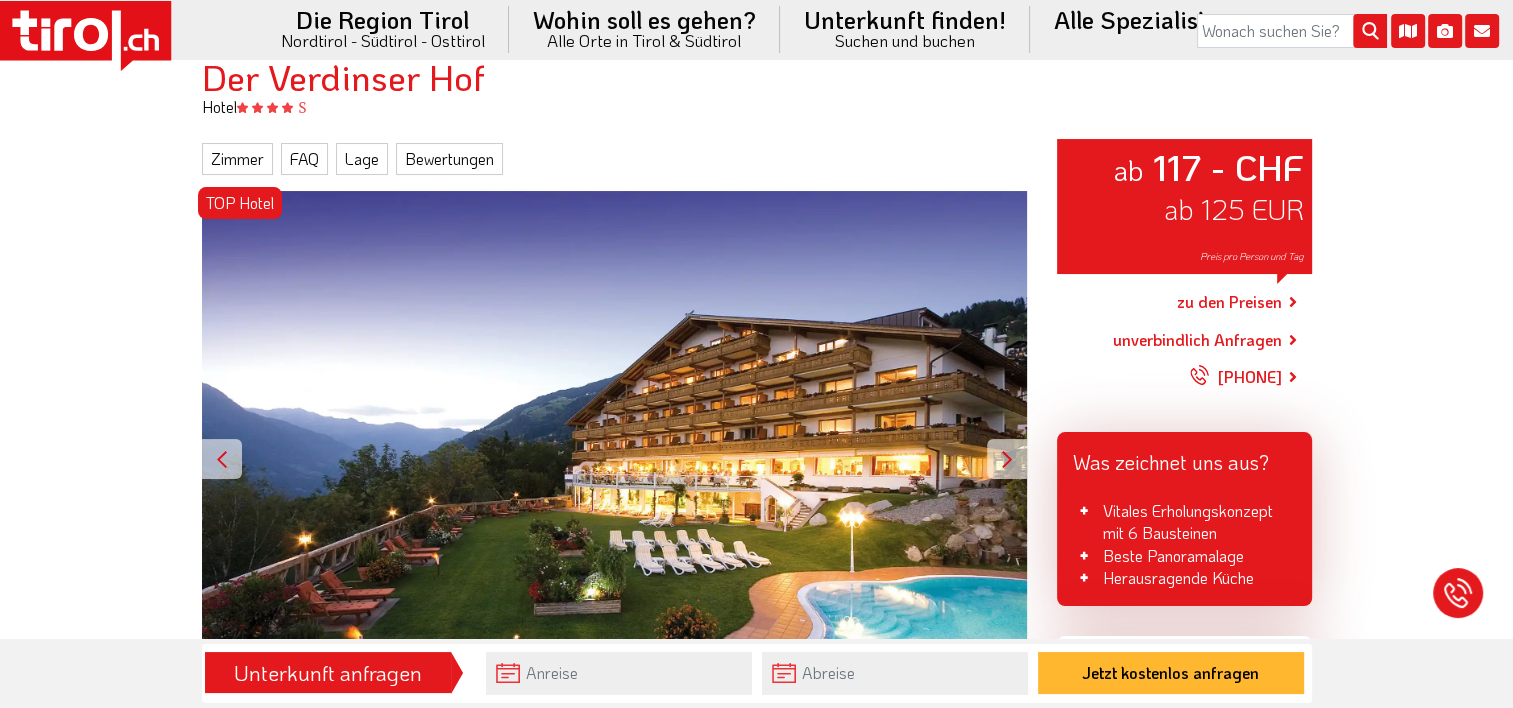 scroll, scrollTop: 200, scrollLeft: 0, axis: vertical 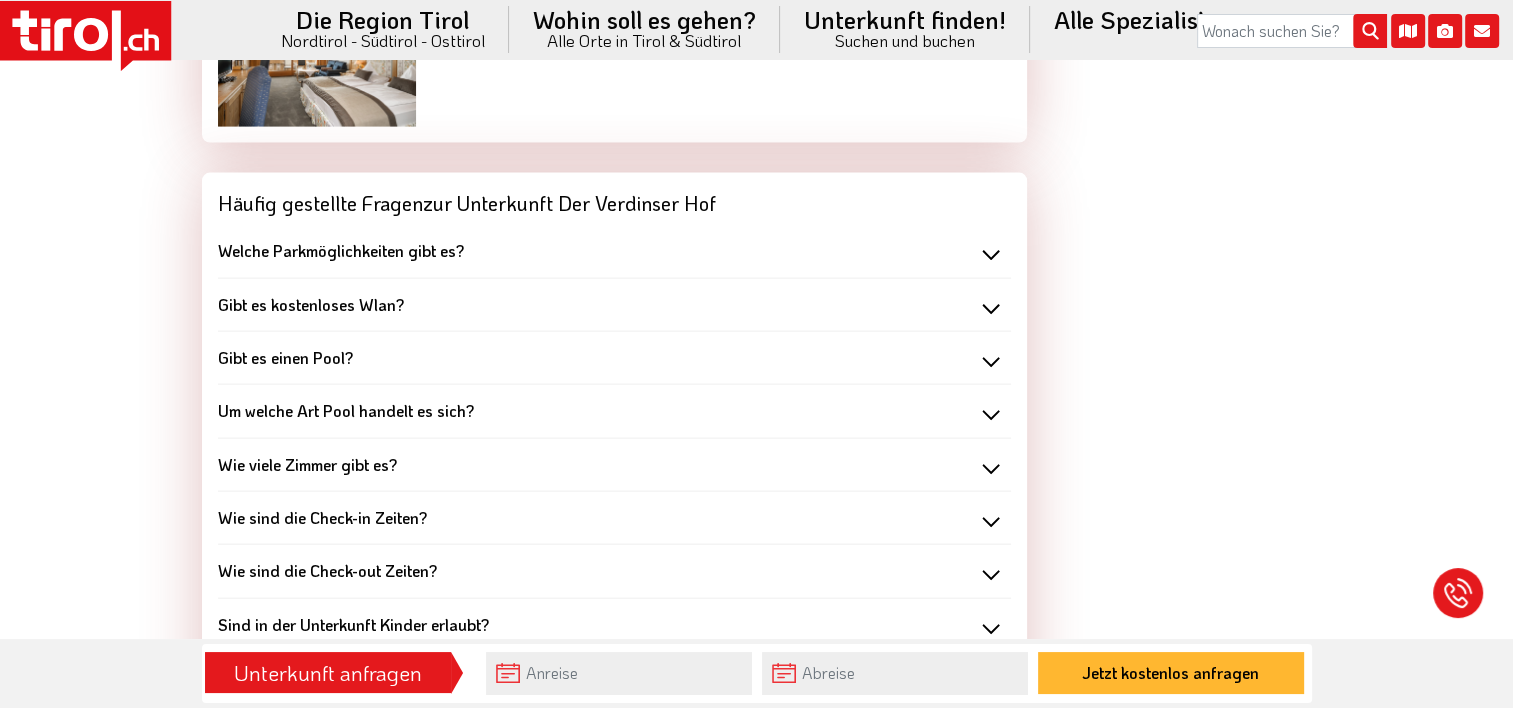 click on "Gibt es einen Pool?" at bounding box center [614, 358] 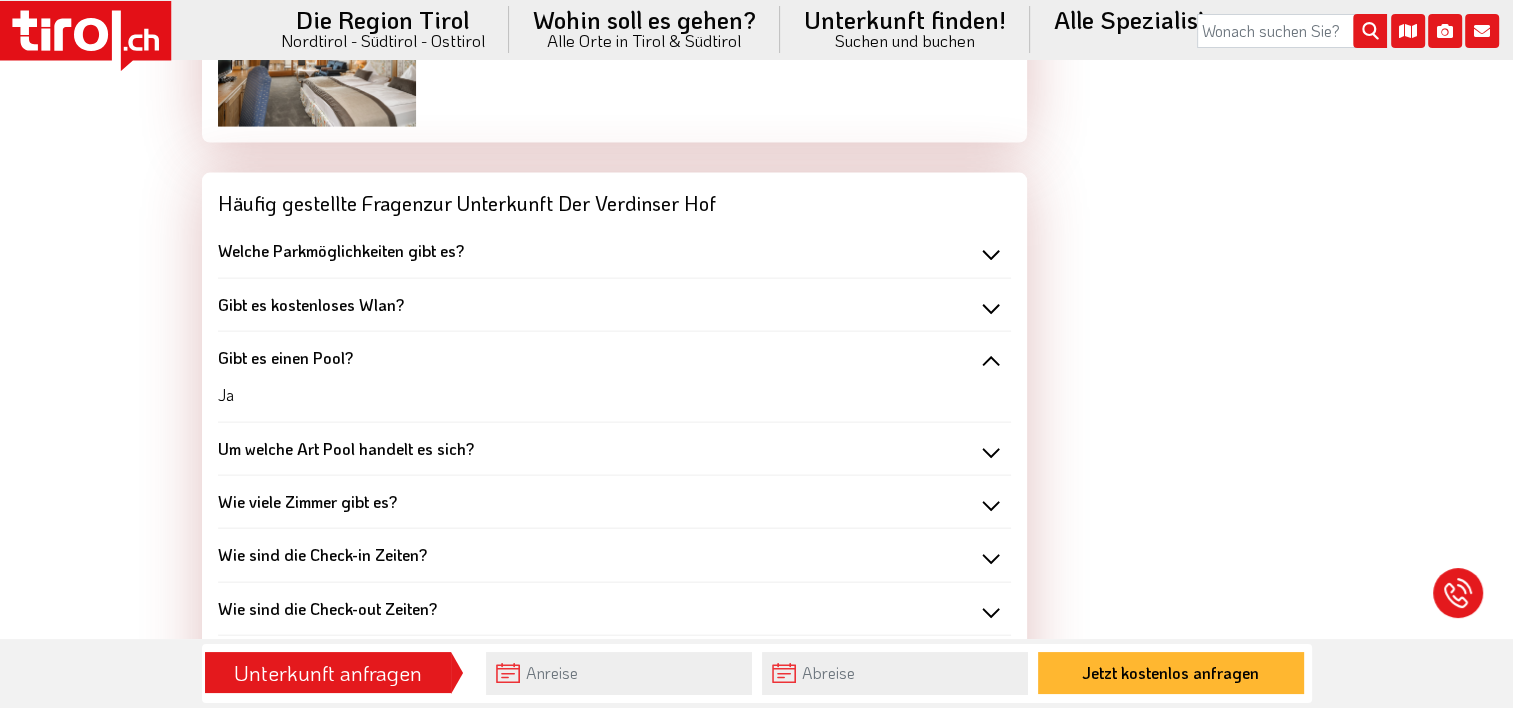 click on "Gibt es einen Pool?" at bounding box center (614, 358) 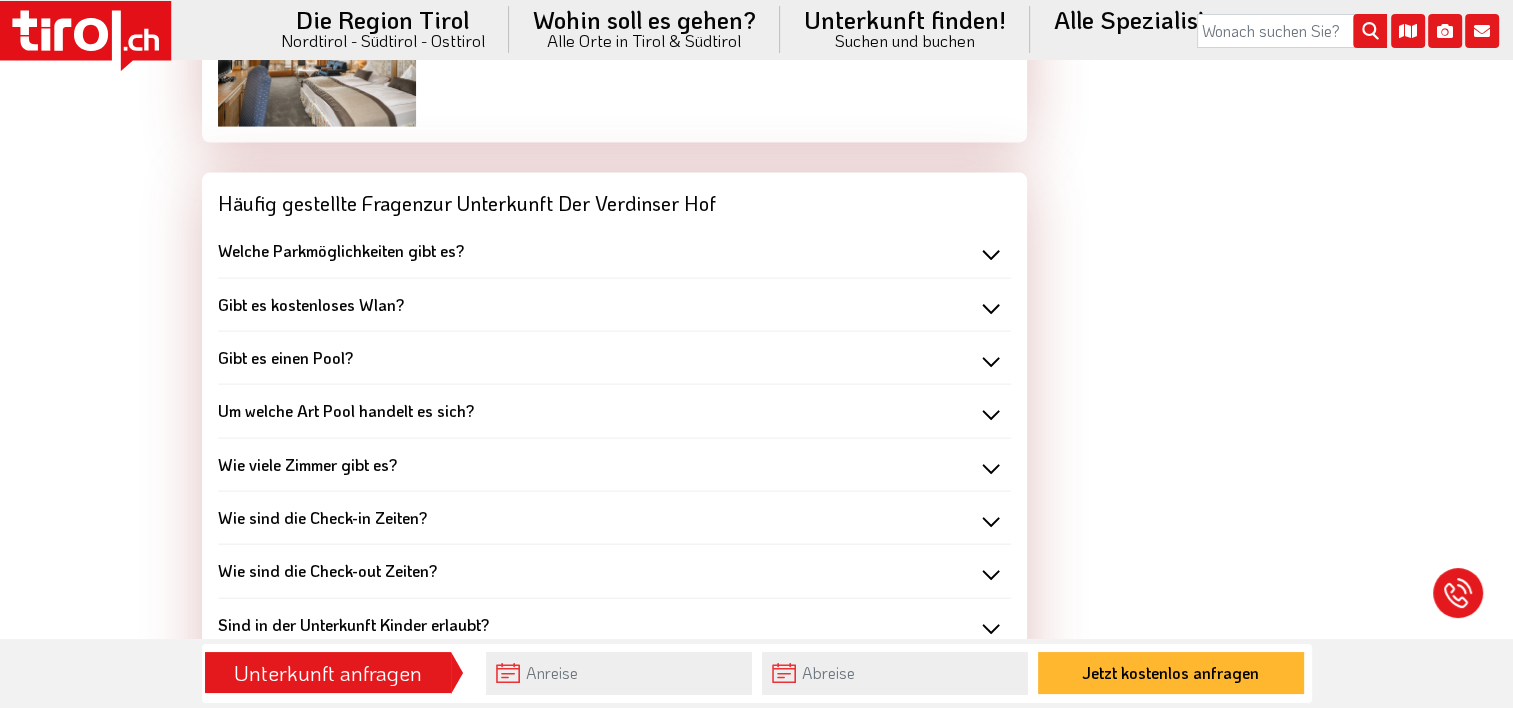 click on "Um welche Art Pool handelt es sich?" at bounding box center [614, 411] 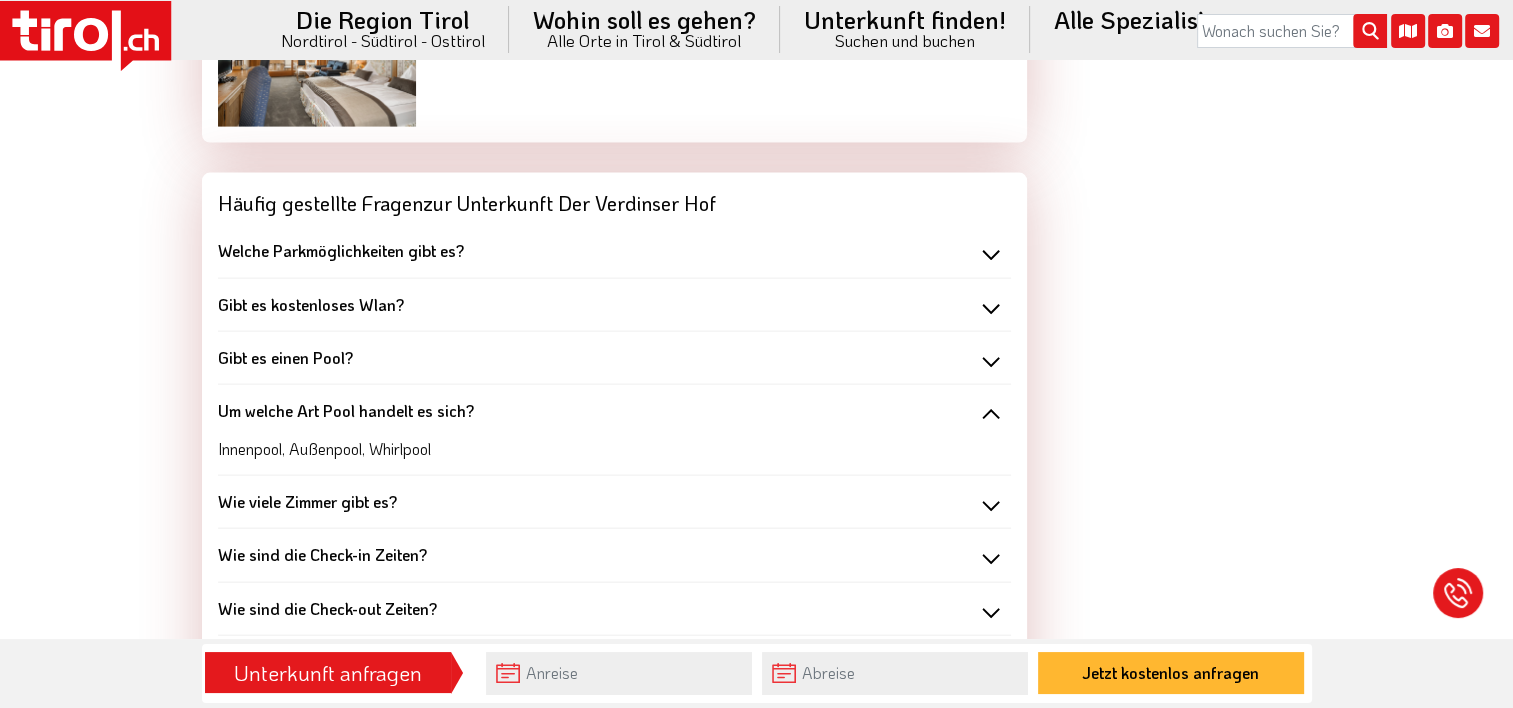 click on "Um welche Art Pool handelt es sich?" at bounding box center (614, 411) 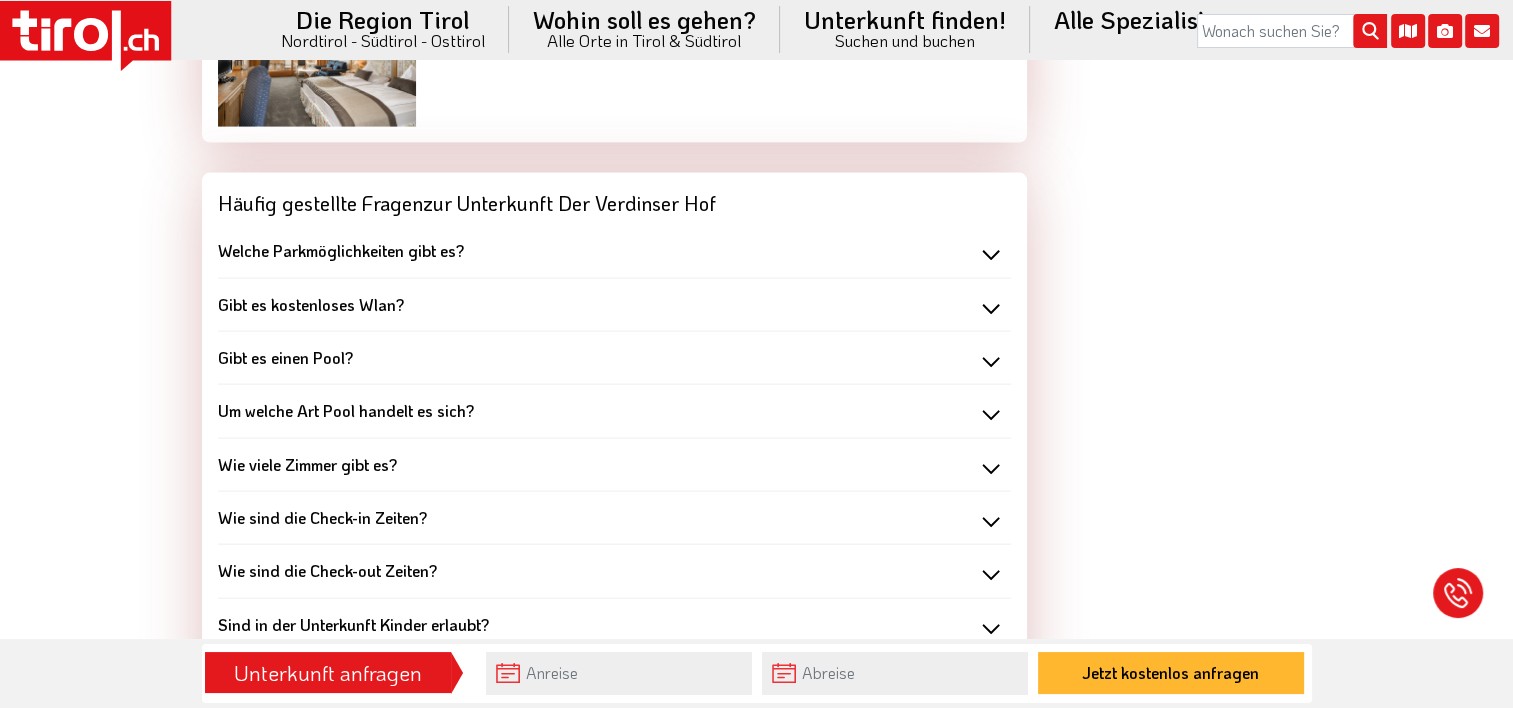 click on "Wie viele Zimmer gibt es?" at bounding box center [614, 465] 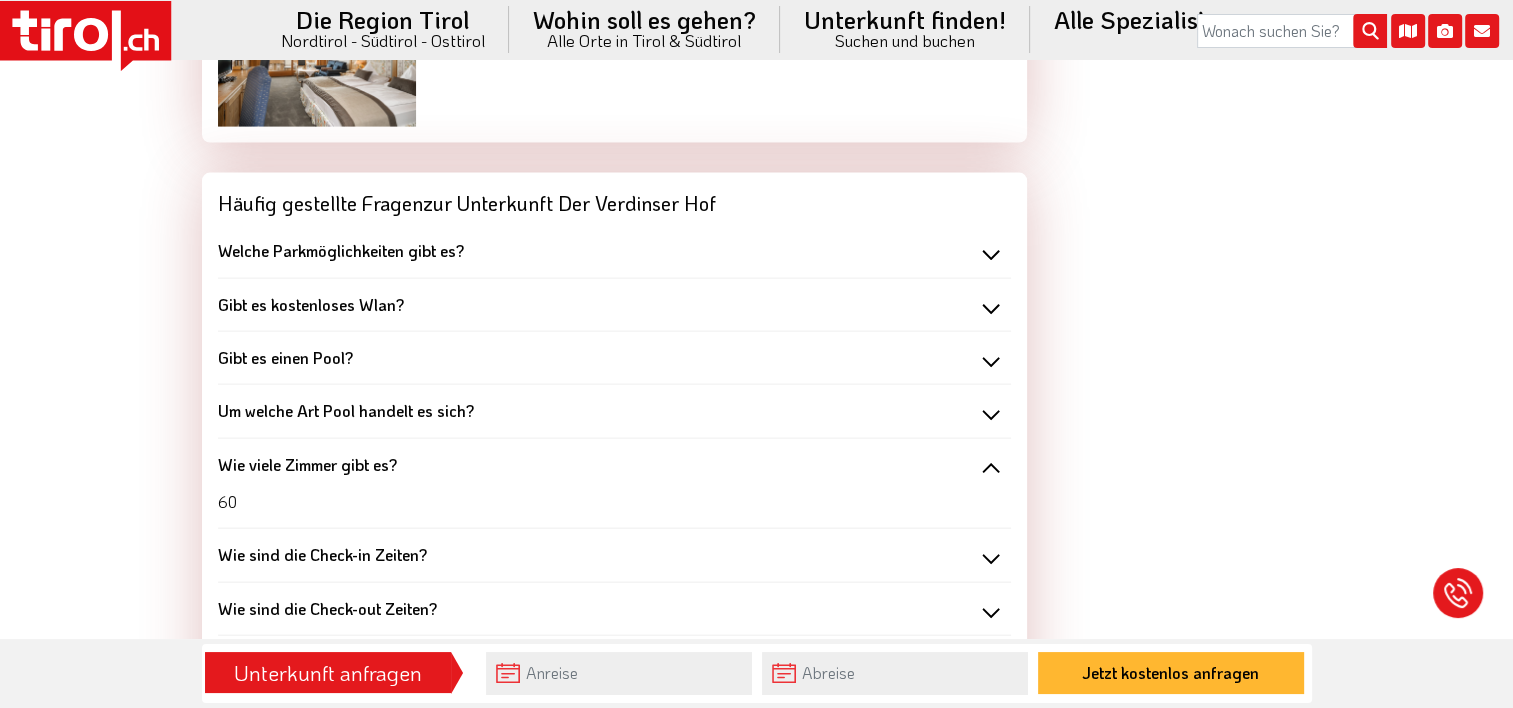 click on "Wie viele Zimmer gibt es?" at bounding box center [614, 465] 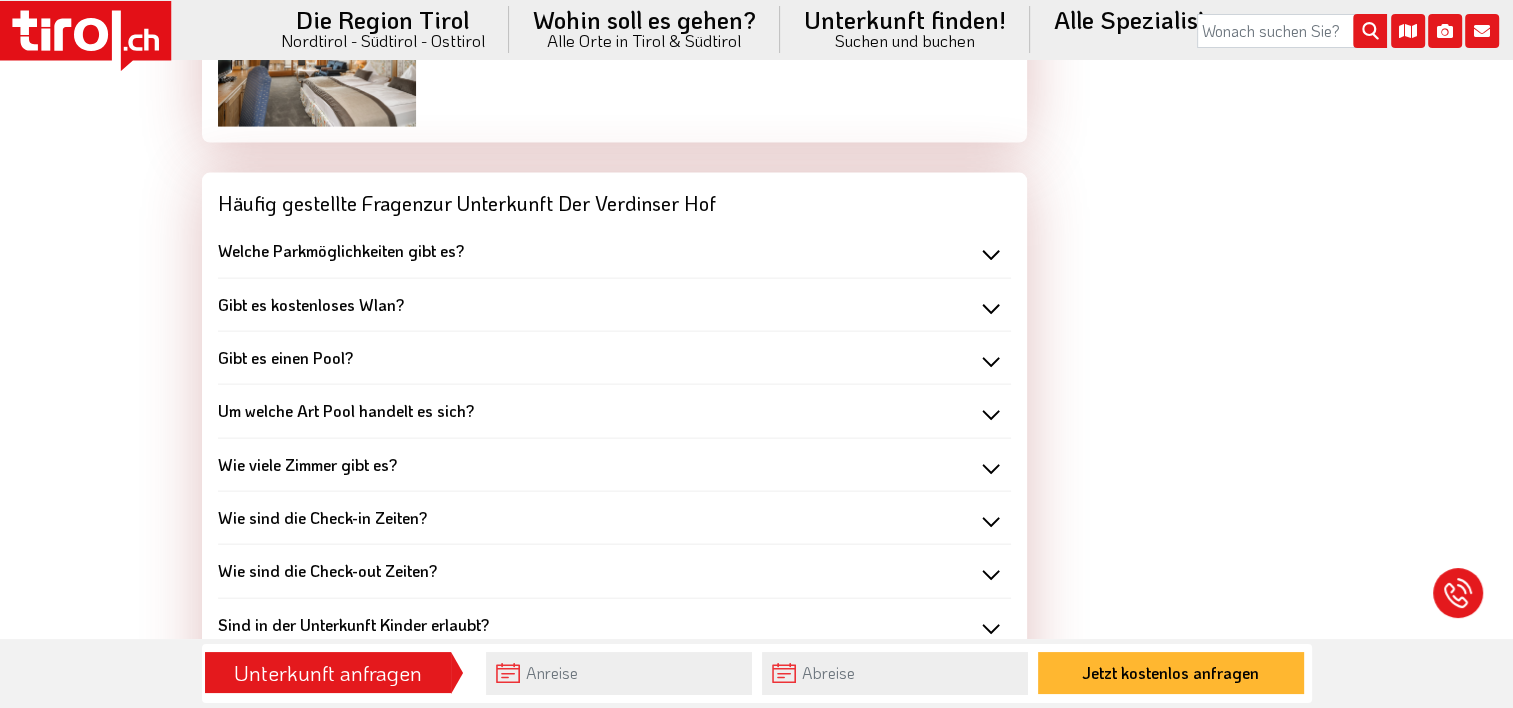 click on "Wie viele Zimmer gibt es?" at bounding box center [614, 465] 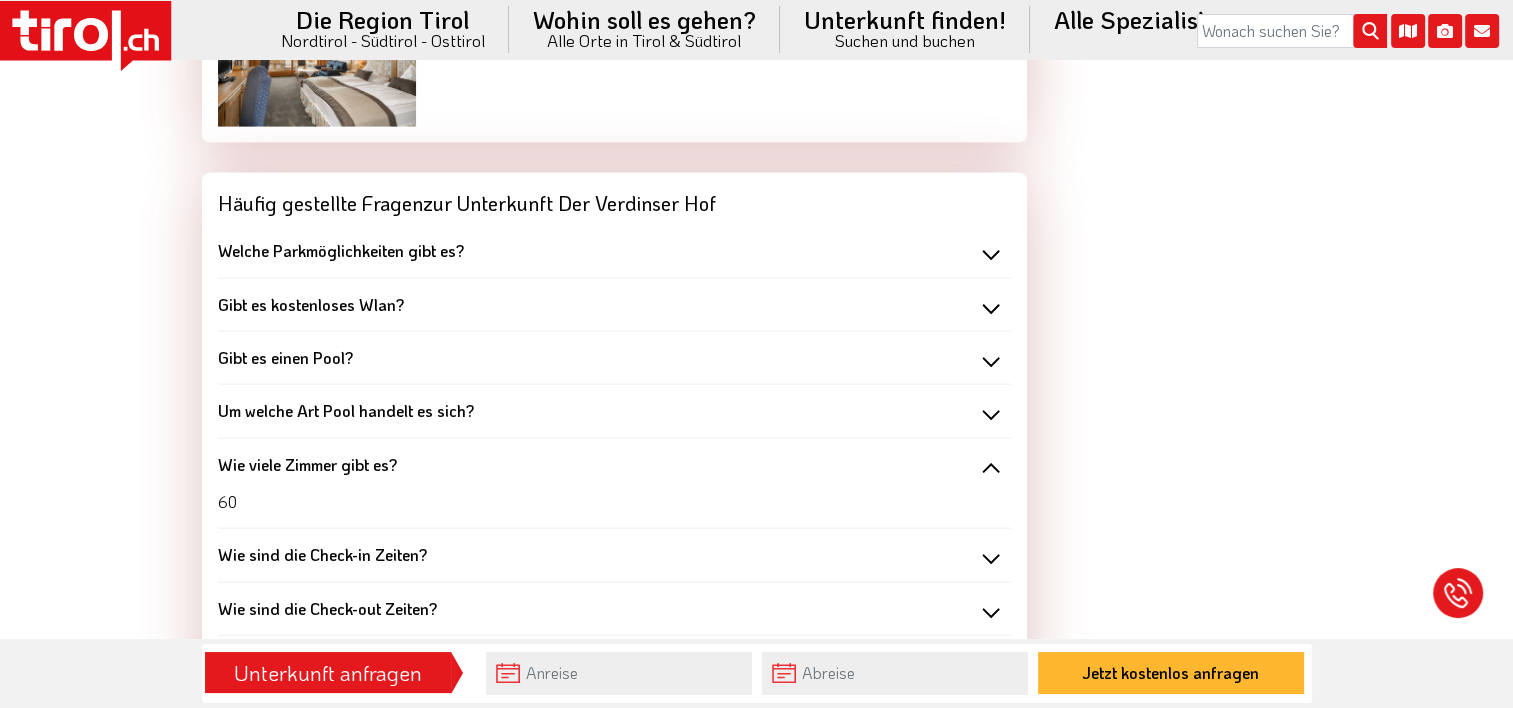 click on "Wie viele Zimmer gibt es?" at bounding box center [614, 465] 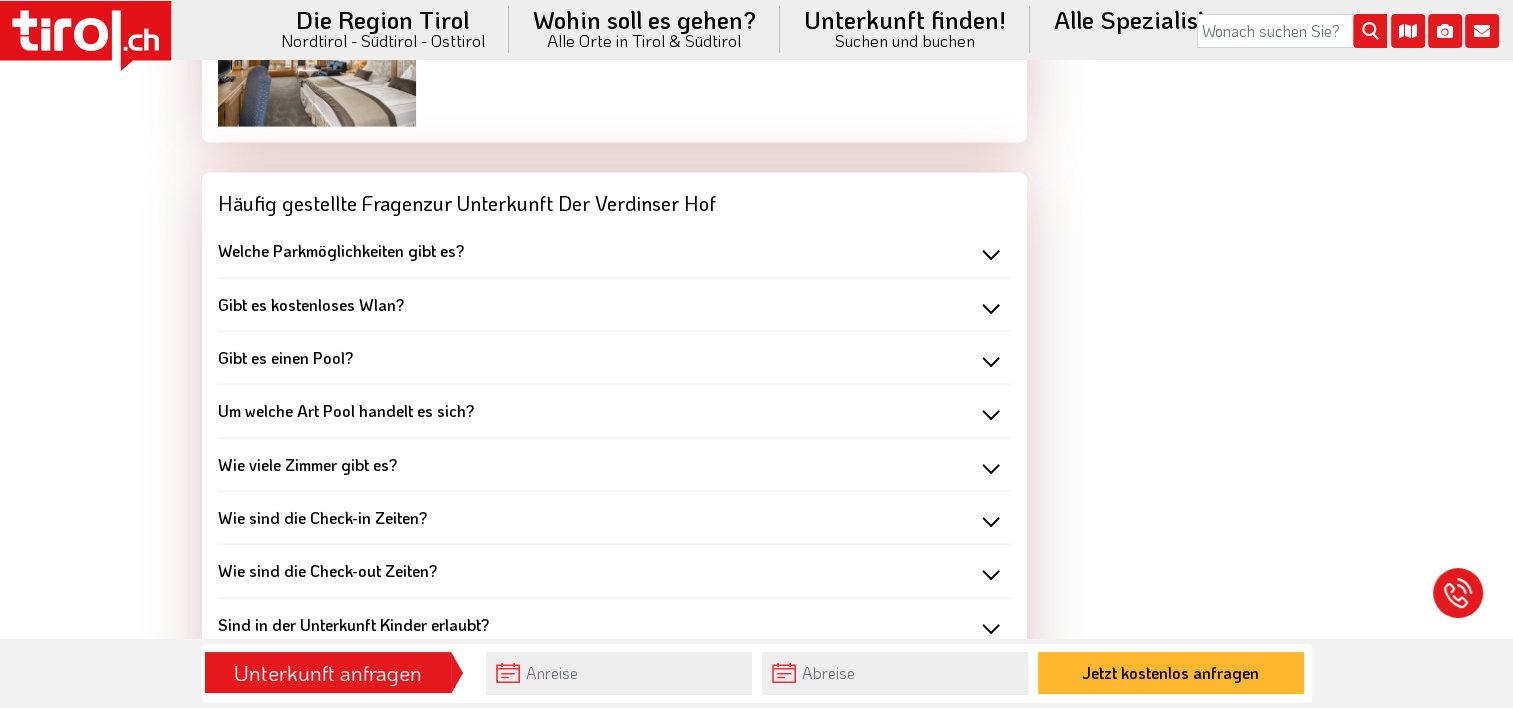 click on "Wie sind die Check-in Zeiten?" at bounding box center [614, 518] 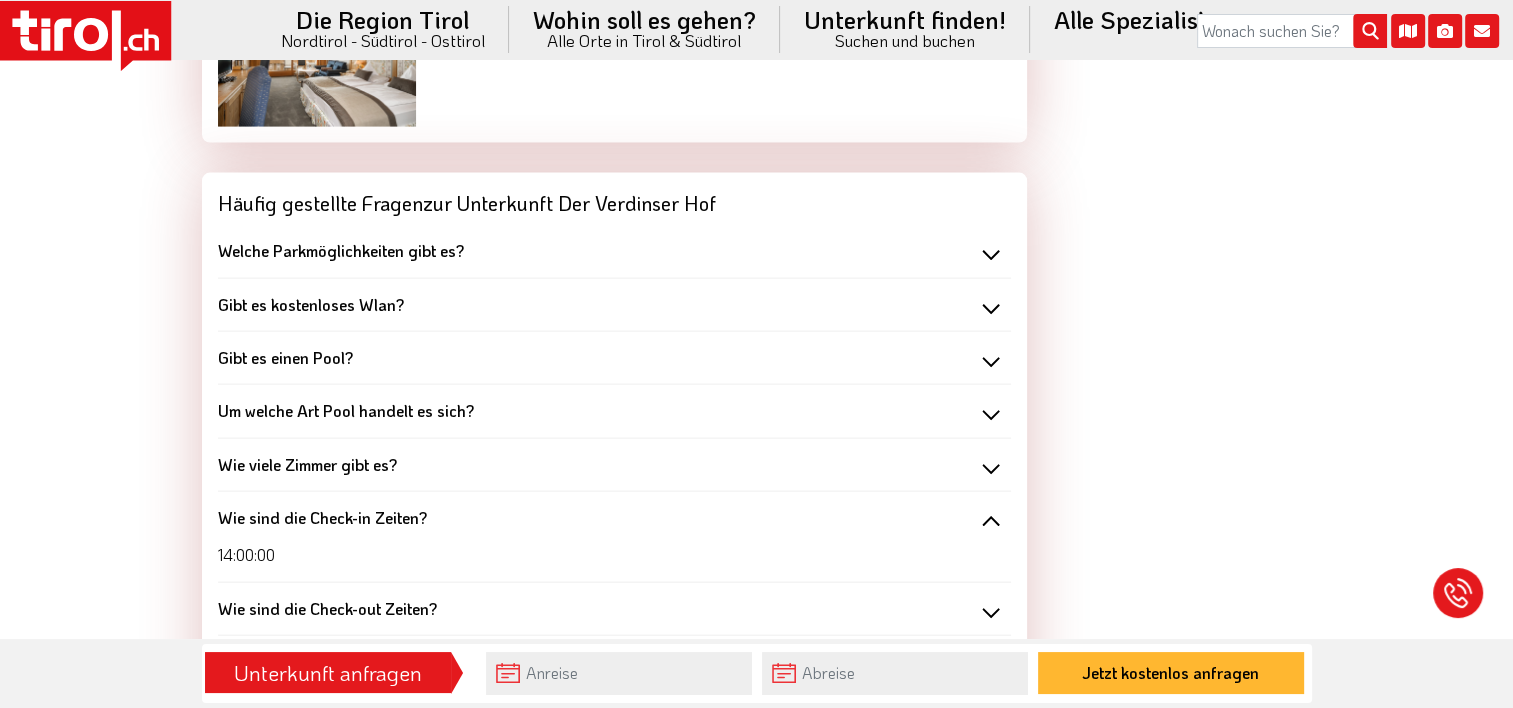 click on "Wie sind die Check-in Zeiten?" at bounding box center (614, 518) 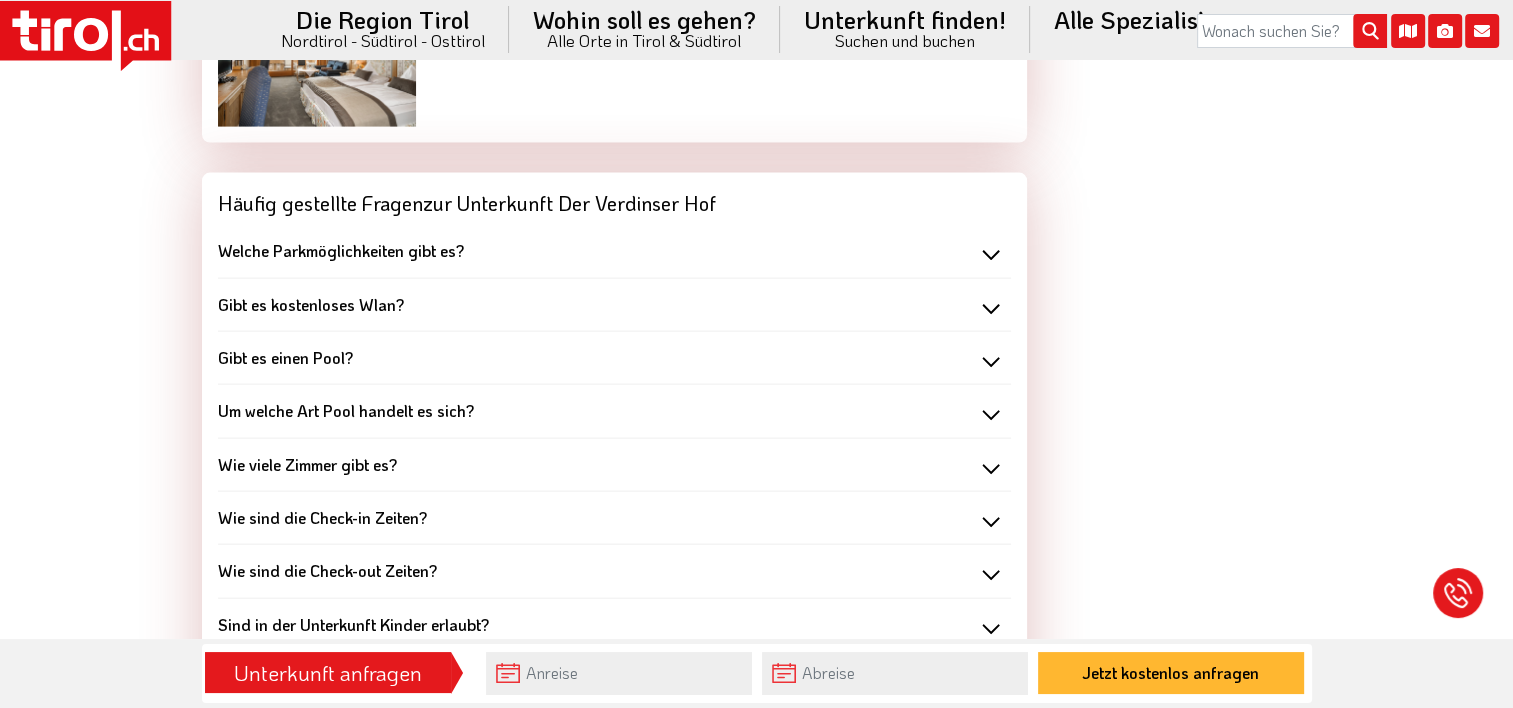 click on "Wie sind die Check-out Zeiten?" at bounding box center [614, 571] 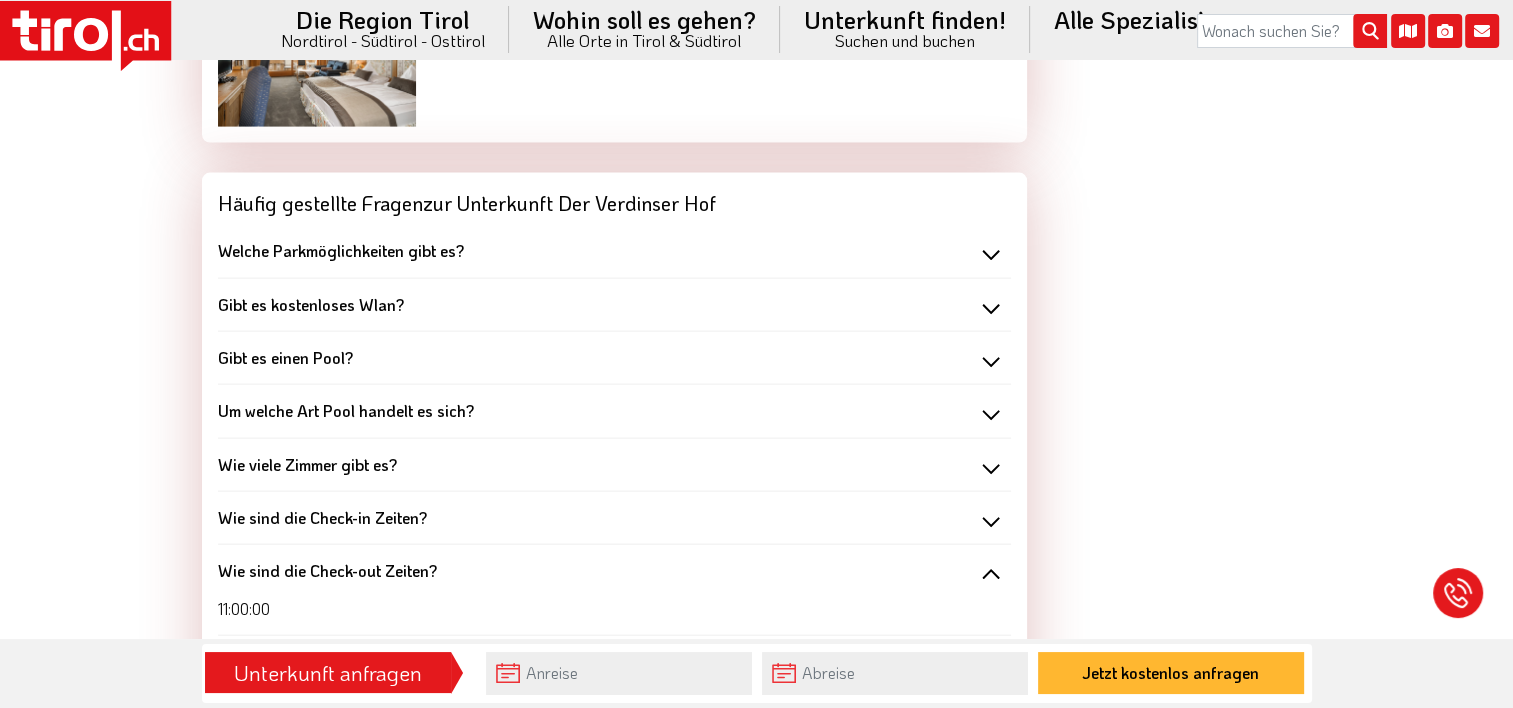 click on "Wie sind die Check-out Zeiten?" at bounding box center [614, 571] 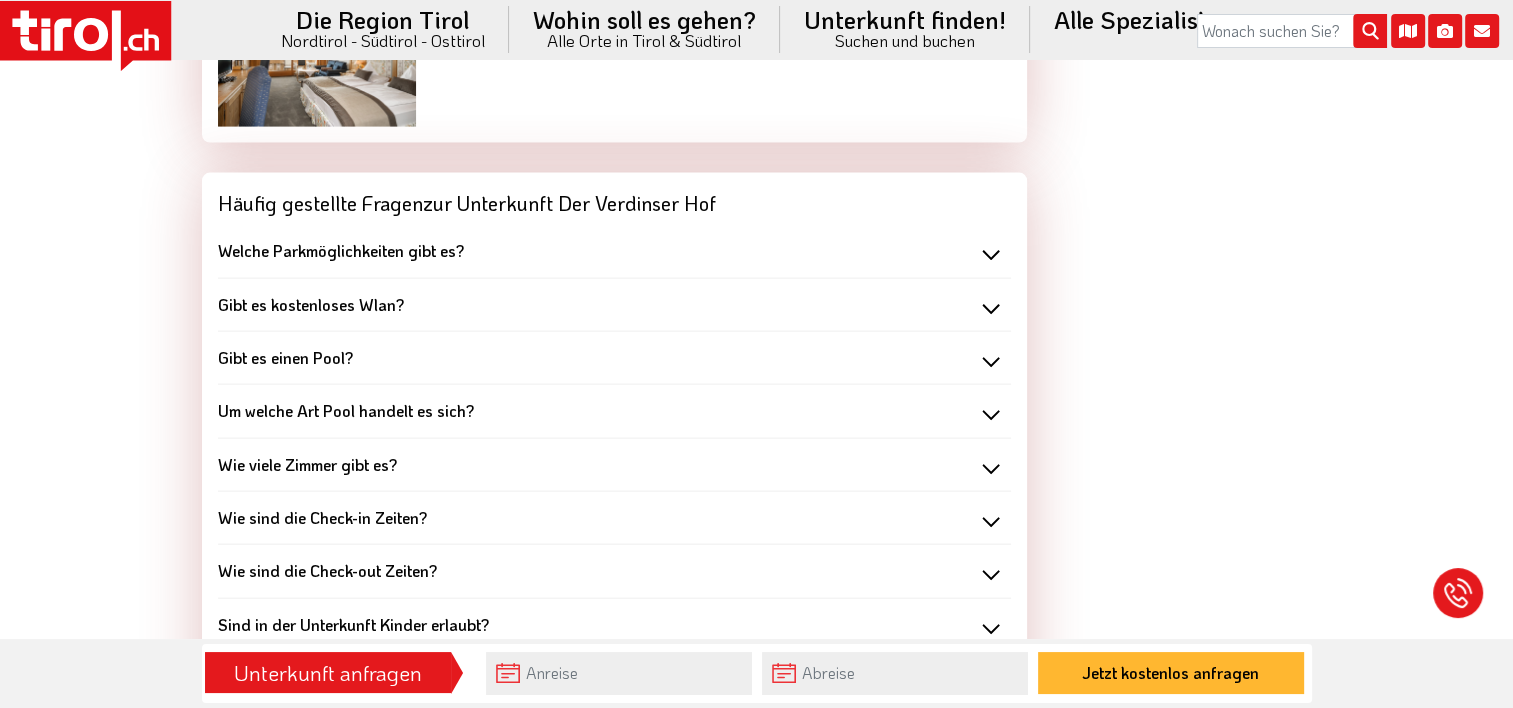 click on "Wie sind die Check-out Zeiten?" at bounding box center [614, 571] 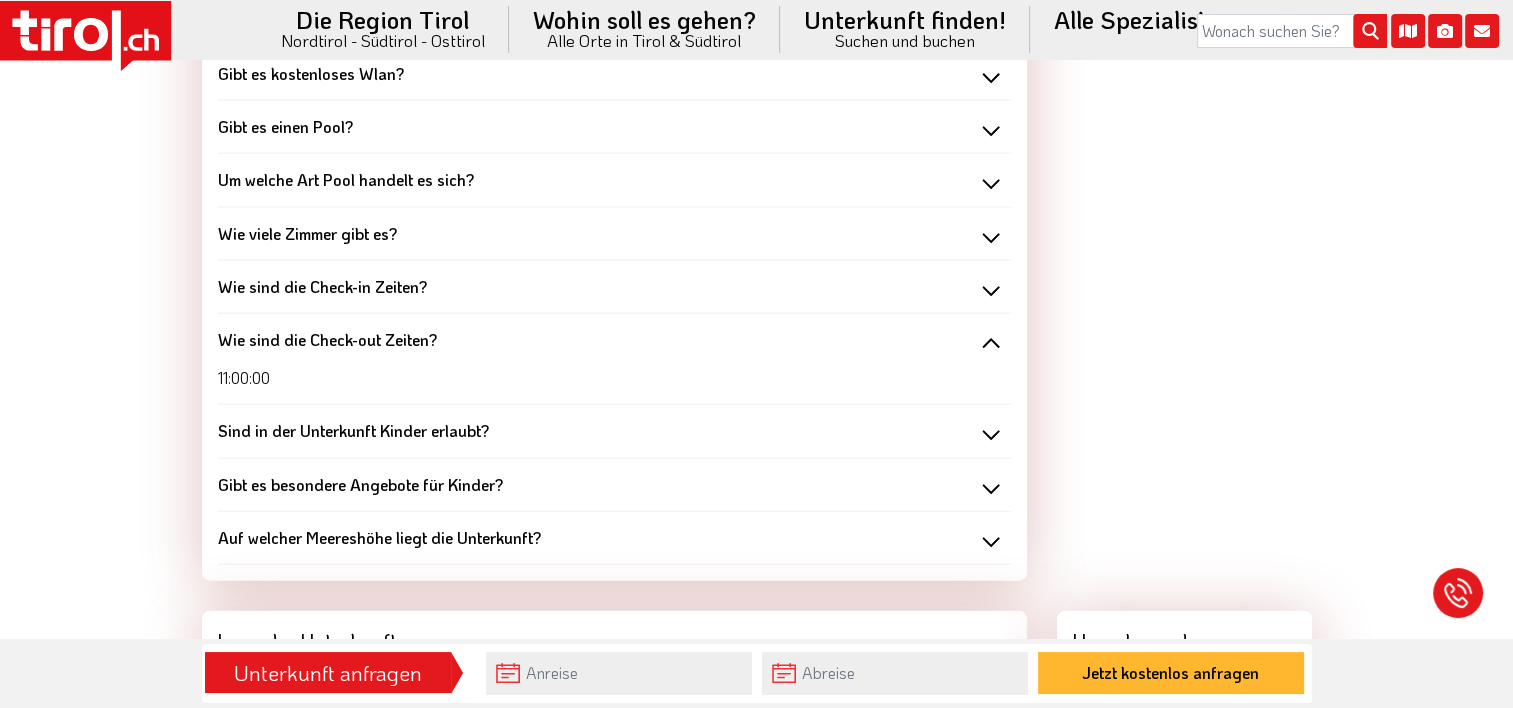 scroll, scrollTop: 4573, scrollLeft: 0, axis: vertical 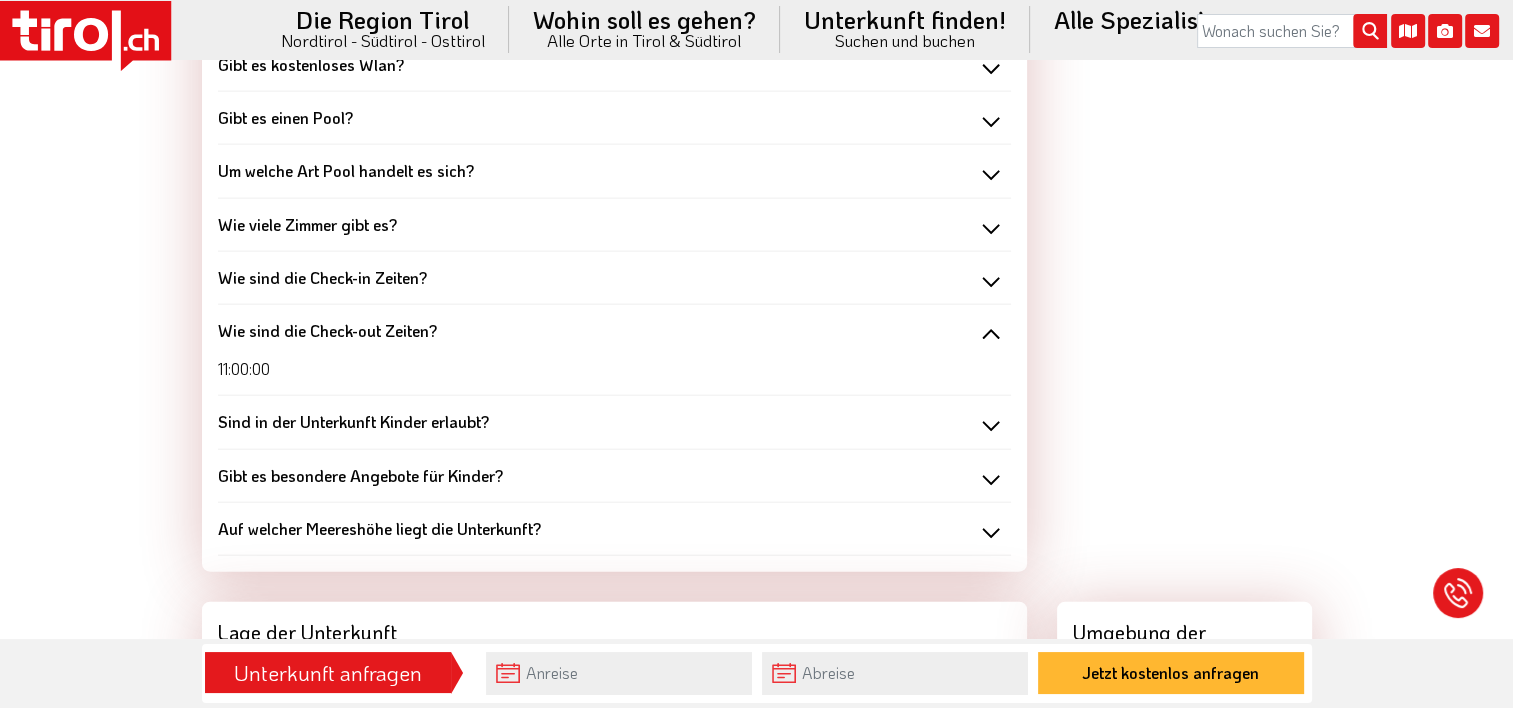 click on "Sind in der Unterkunft Kinder erlaubt?" at bounding box center [614, 422] 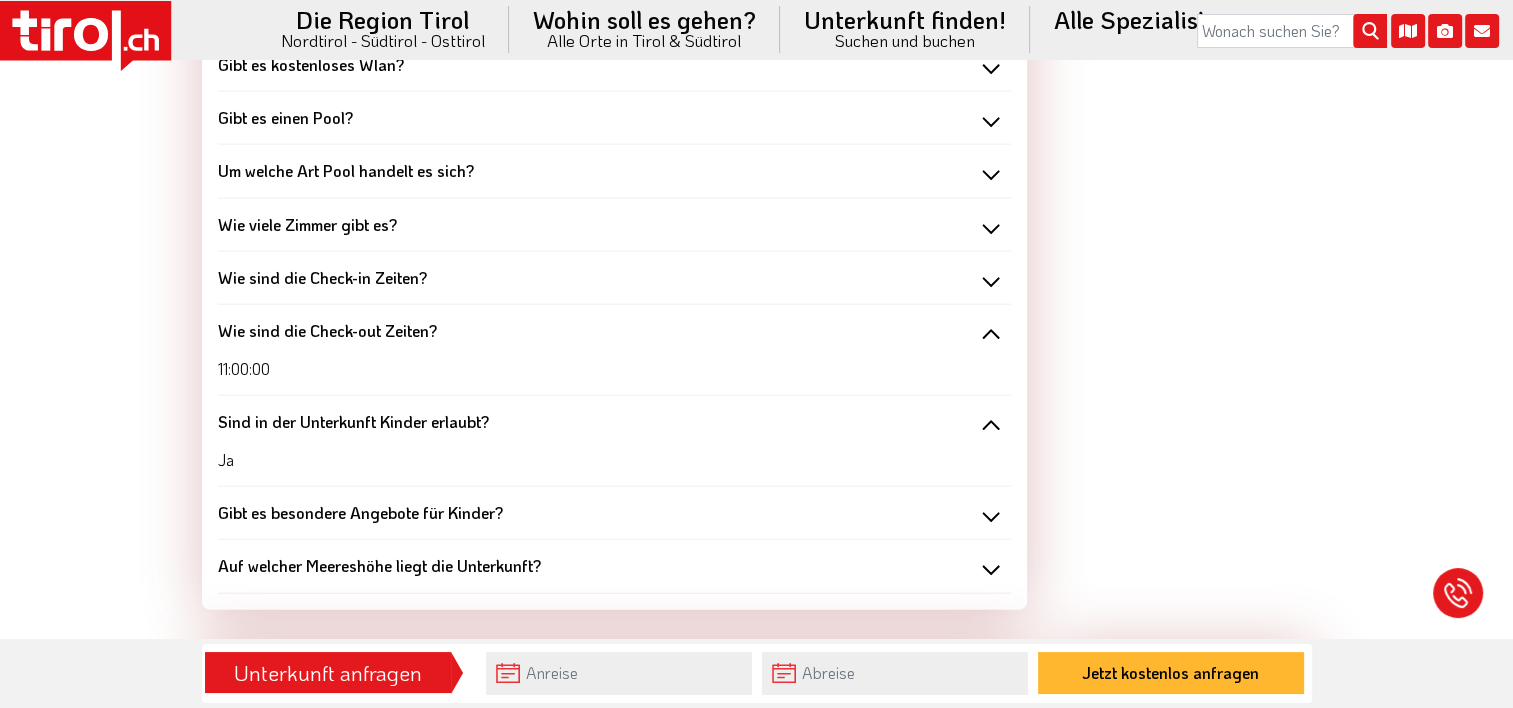 click on "Auf welcher Meereshöhe liegt die Unterkunft?" at bounding box center (614, 566) 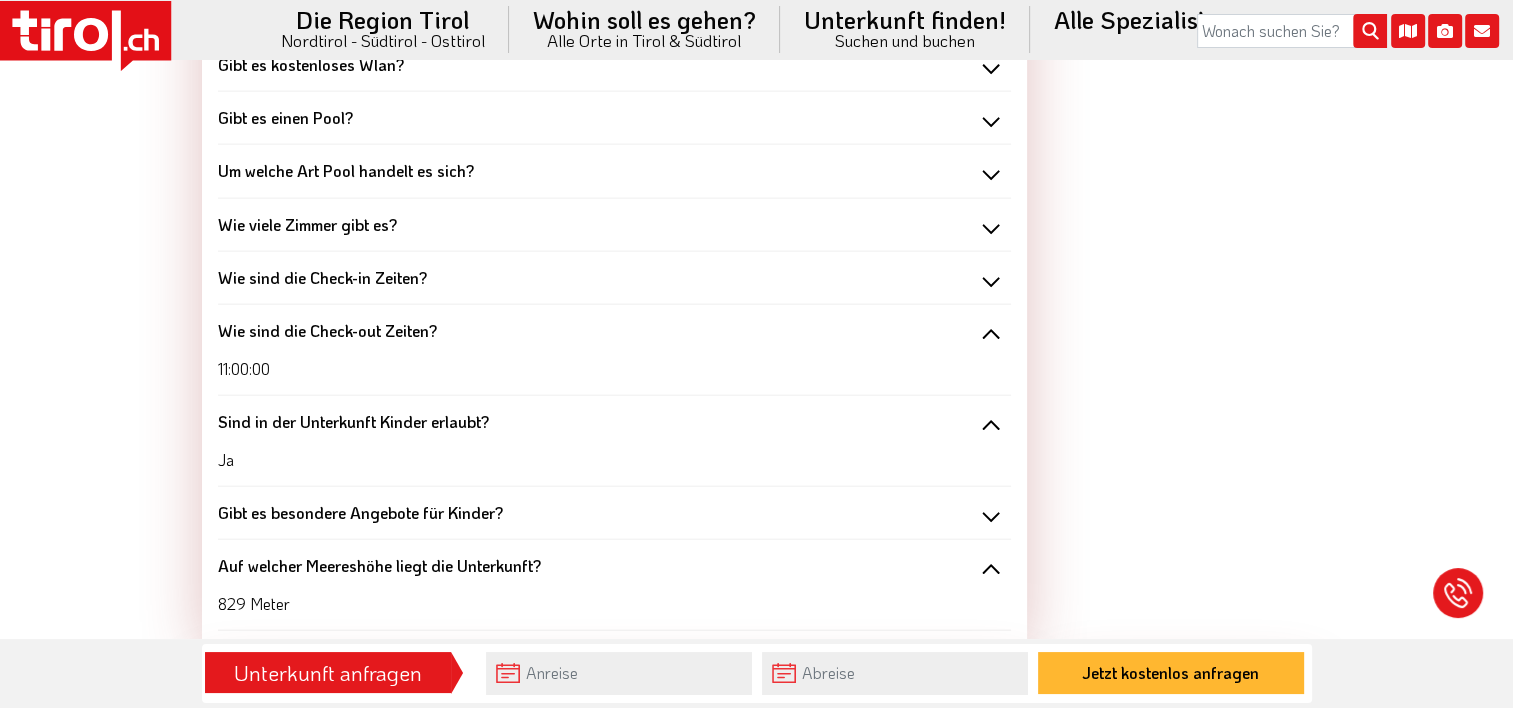 click on "ab [PRICE] - CHF [PRICE] EUR Preis pro Person und Tag zu den Preisen unverbindlich Anfragen [PHONE] Was zeichnet uns aus? Vitales Erholungskonzept mit 6 Bausteinen Beste Panoramalage Herausragende Küche Unsere Stärken Wellness Familie Mountainbiken/Radfahren Wandern Sport Golf weitere Stärken anzeigen Gourmet mit Sauna Frühling Sommer Herbst Tiroler Flair in ruhiger Lage Zimmer/Wohnung mit Whirpool mit Panoramablick 4 Sterne Urlaub ab [PRICE] Barrierefrei Gayfriendly mit Frühstück mit Wlan mit Freibad mit Hallenbad mit Schwimmbad Unsere Bewertungen Gesamt: Mai März Tolle Aussicht weiterlesen September Service: Sehr freundliches, tüchtiges Service- Team, sowohl im Hotel, sowie auch in der Dorfstube. Essen: Gute Auswahl, geschmacklich gut. Lage: Seh" at bounding box center [1184, -1792] 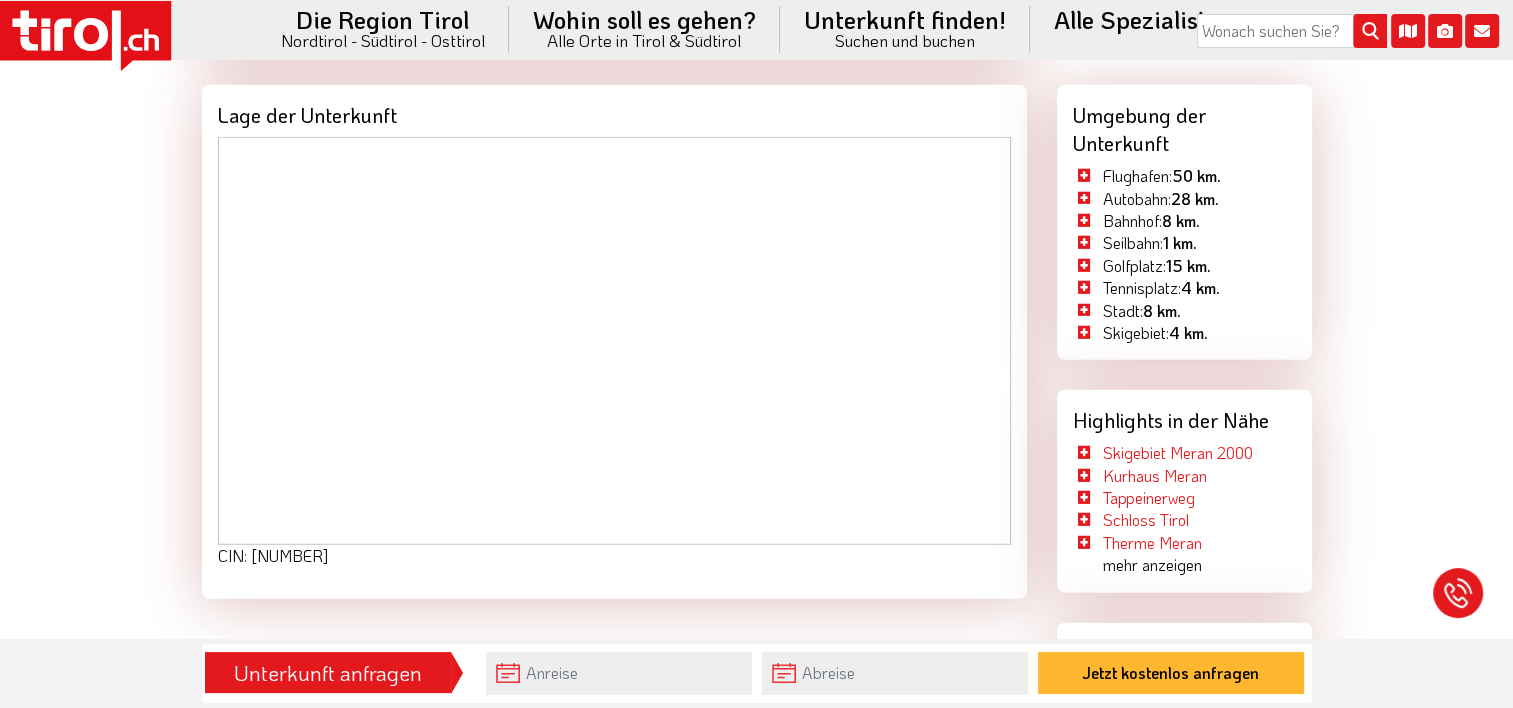 scroll, scrollTop: 5173, scrollLeft: 0, axis: vertical 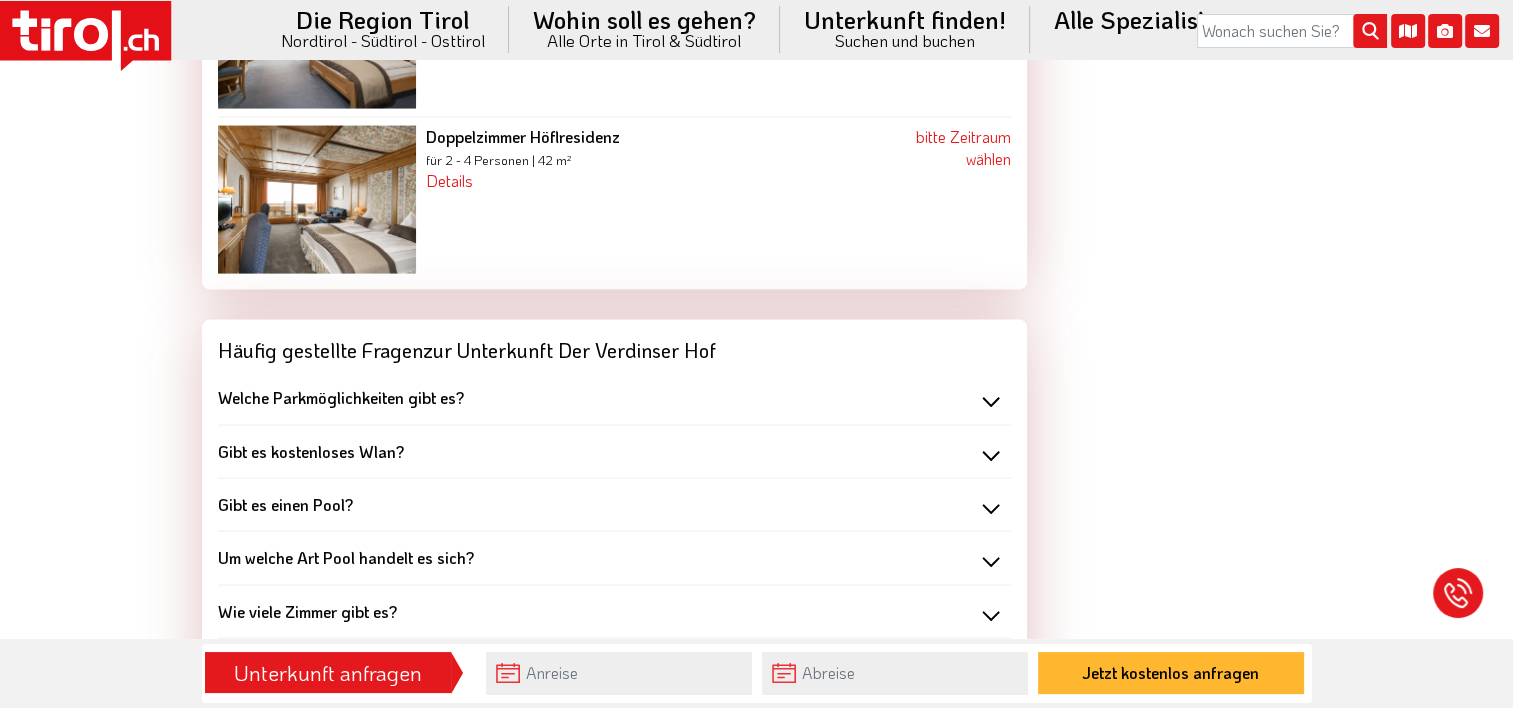 click on "Welche Parkmöglichkeiten gibt es?" at bounding box center (614, 398) 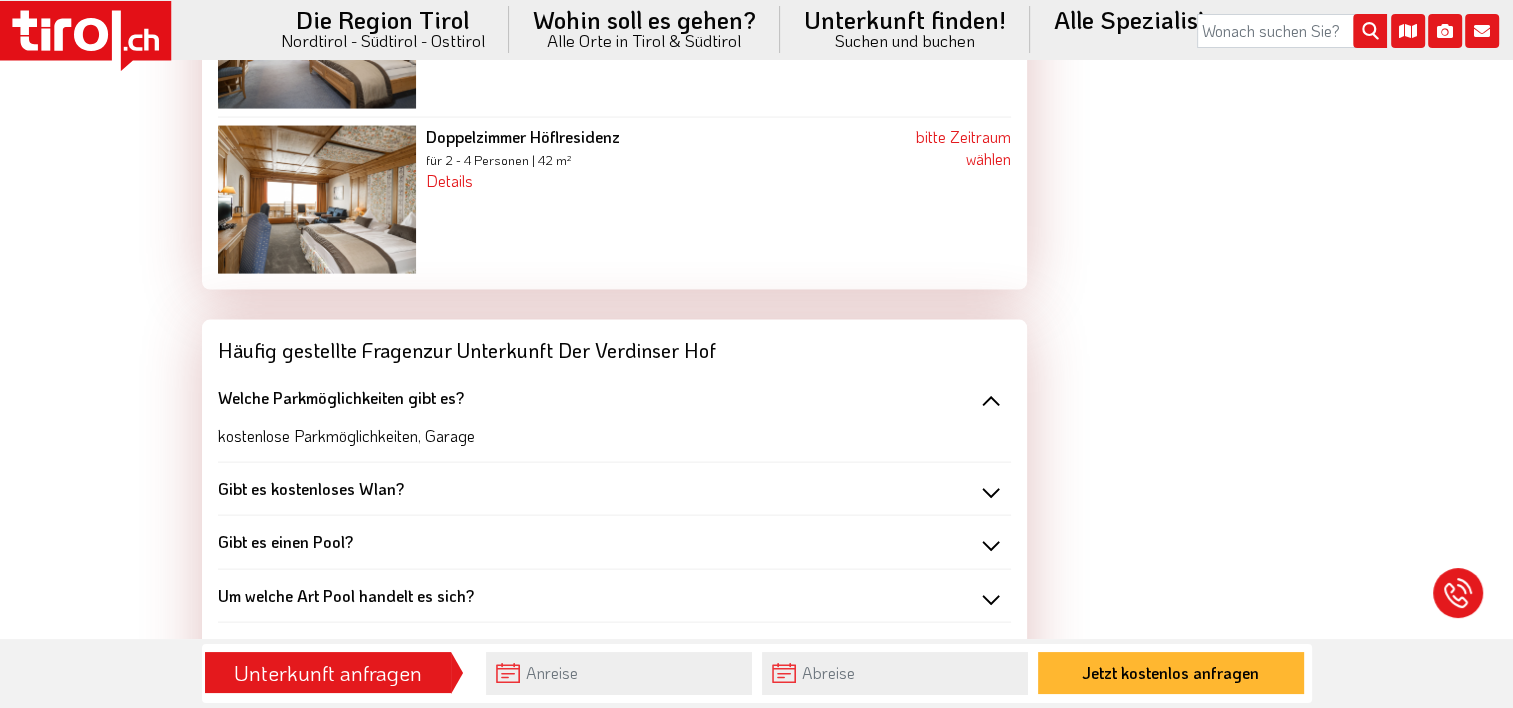 click on "Gibt es kostenloses Wlan?" at bounding box center (614, 489) 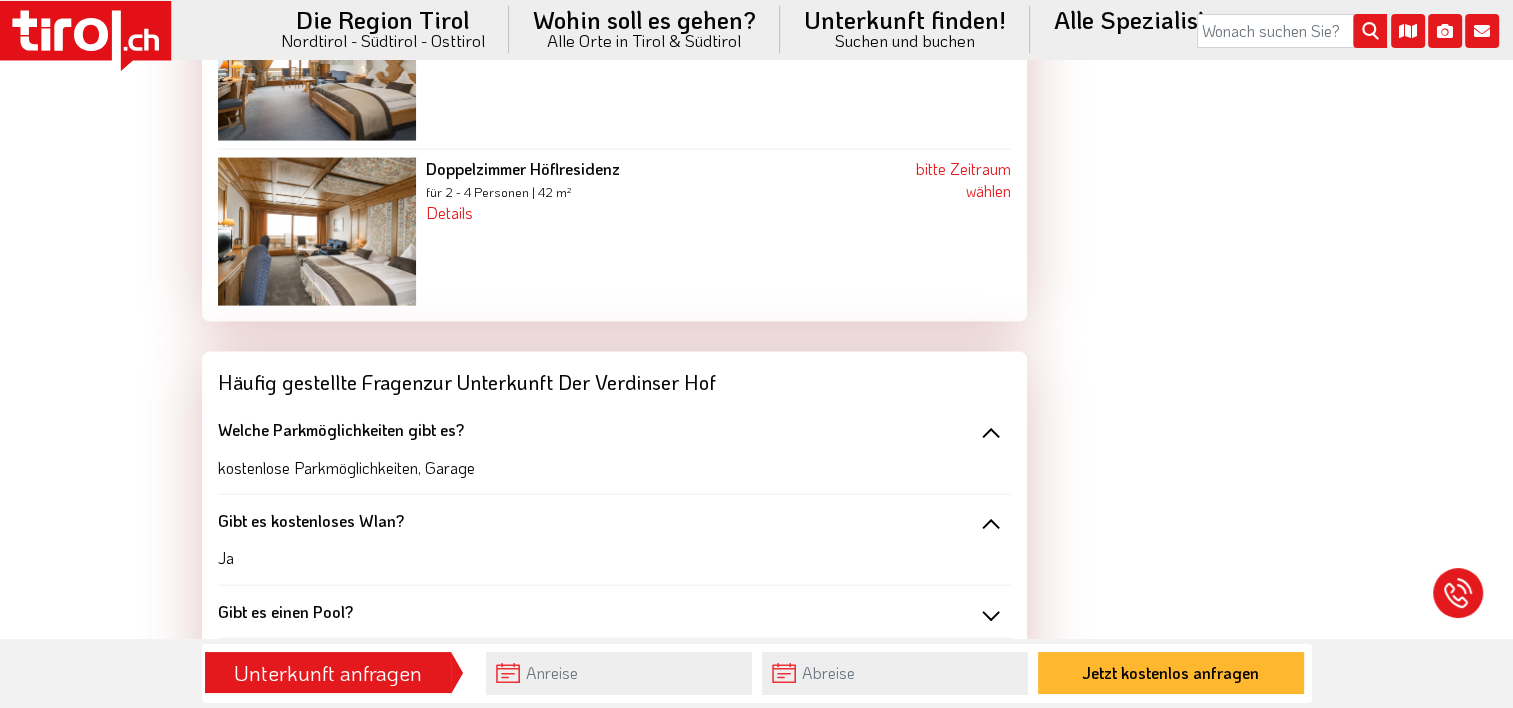 scroll, scrollTop: 4146, scrollLeft: 0, axis: vertical 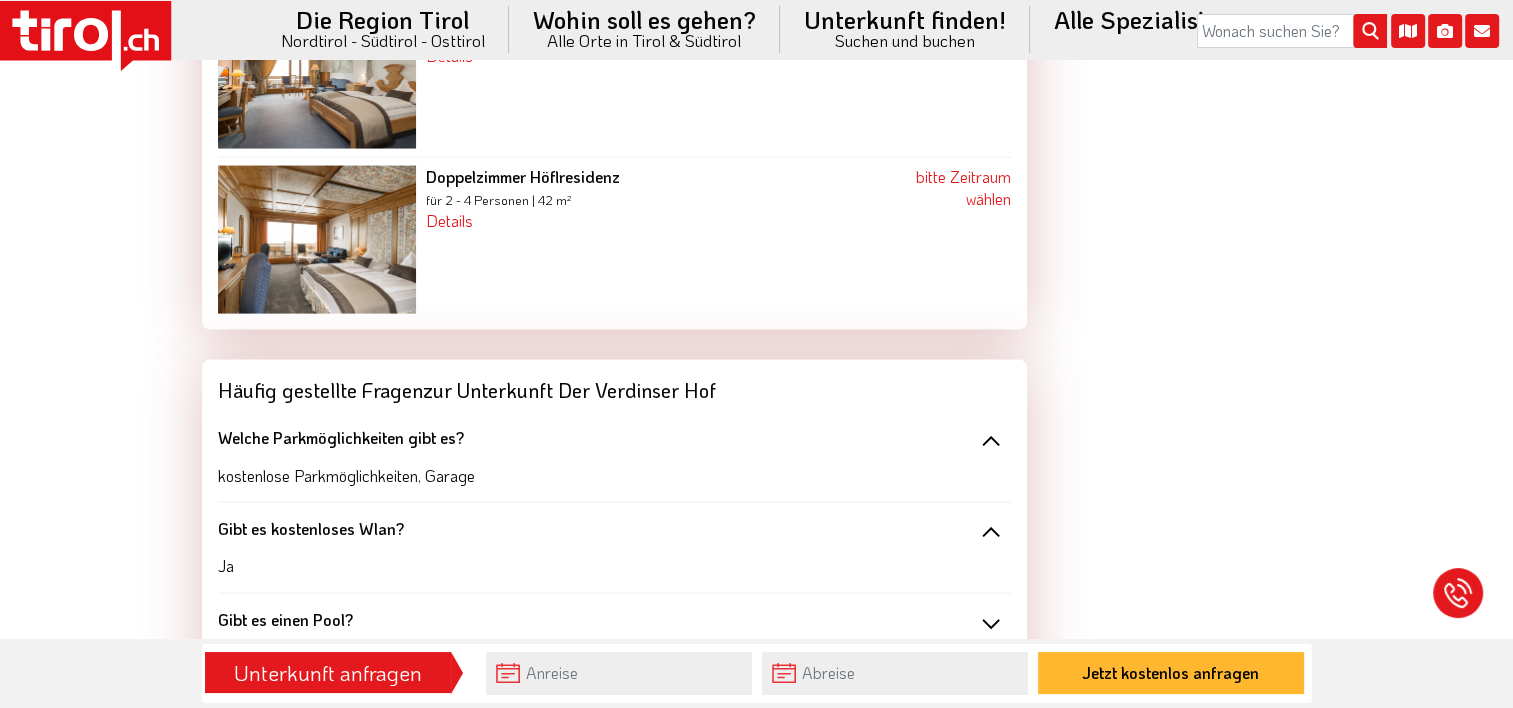 click on "Gibt es kostenloses Wlan?" at bounding box center [614, 529] 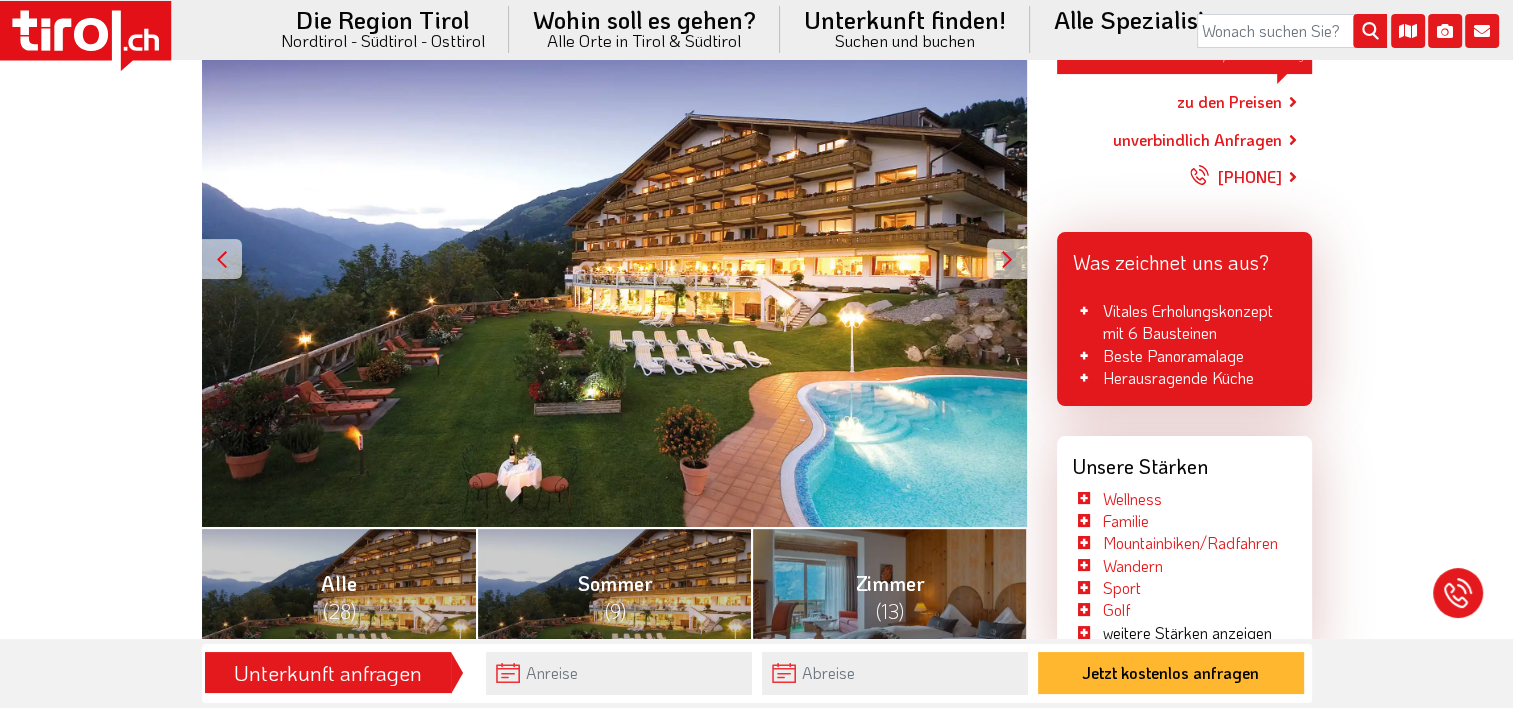 scroll, scrollTop: 400, scrollLeft: 0, axis: vertical 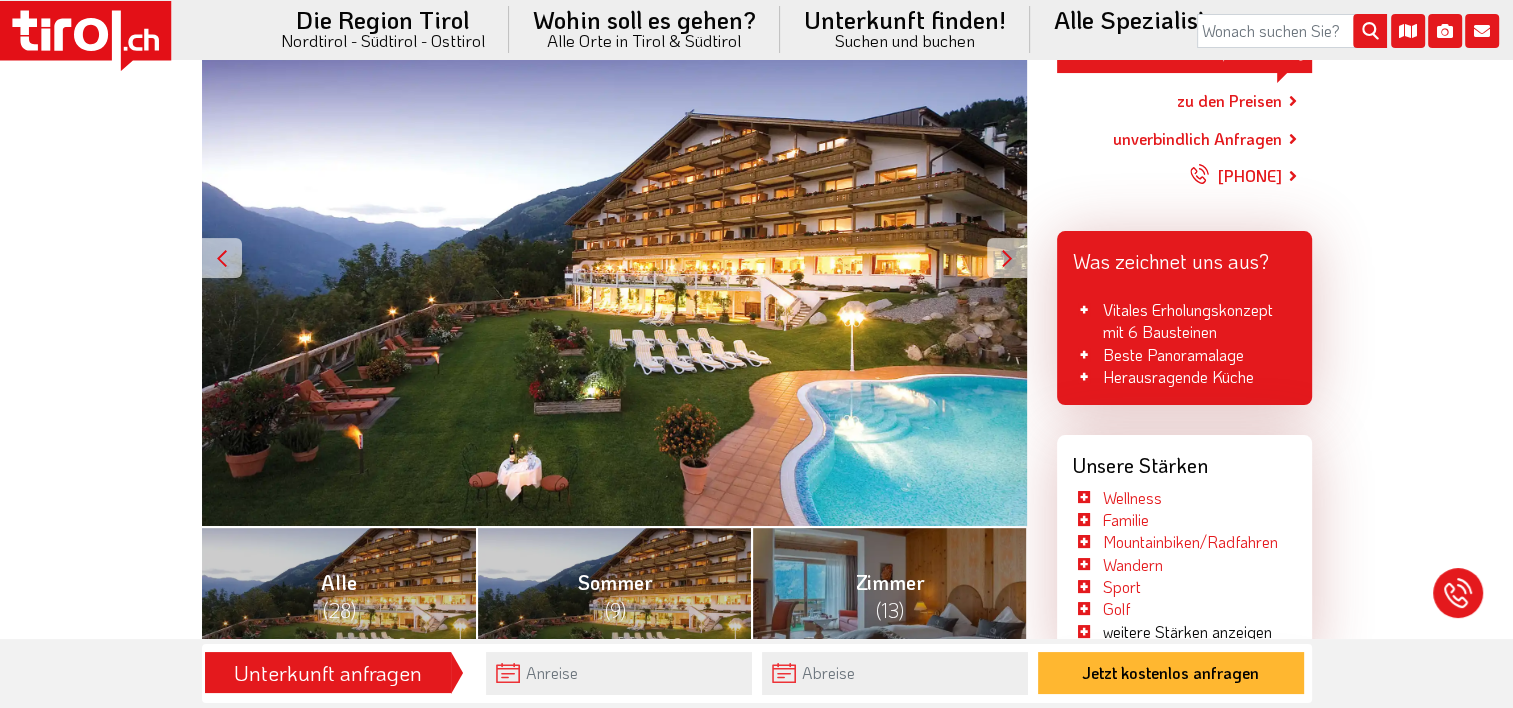 click at bounding box center [1007, 258] 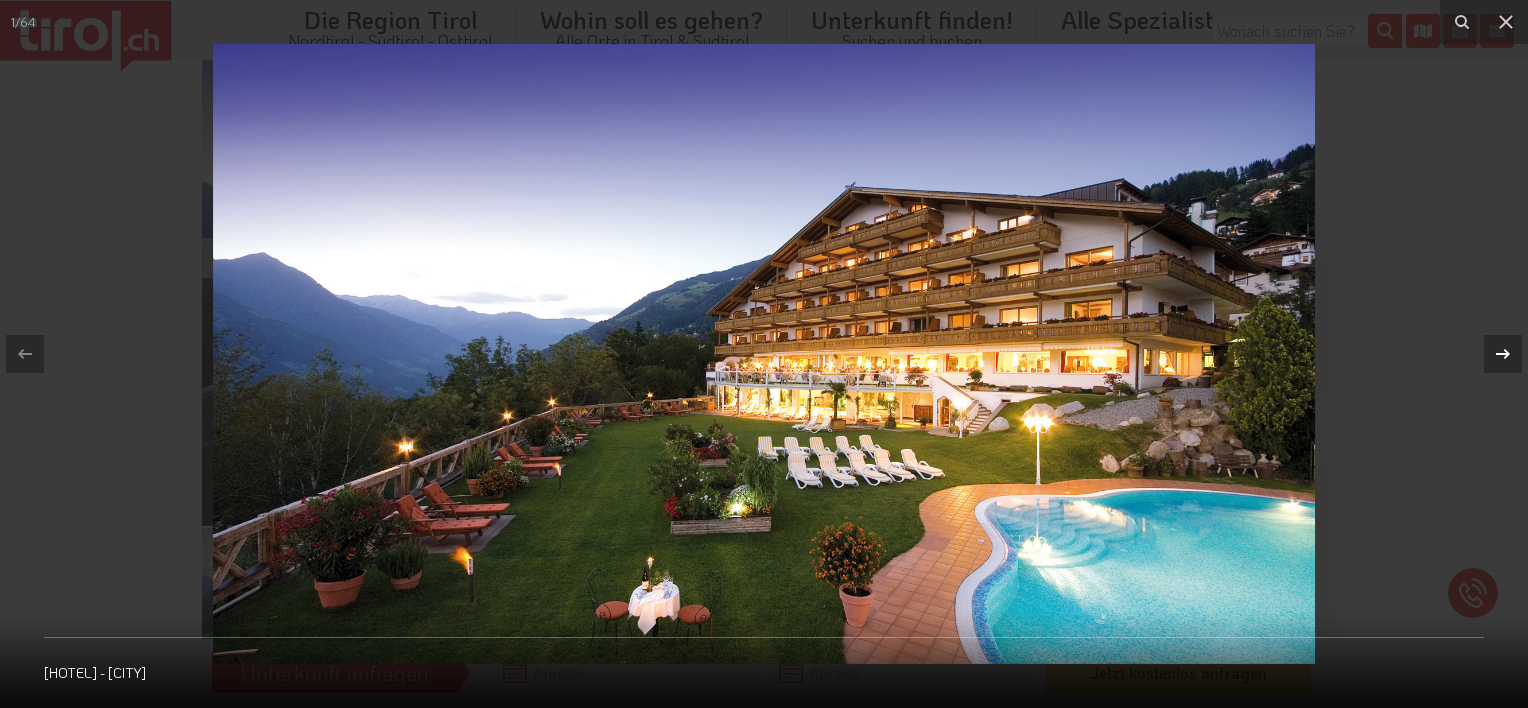 click 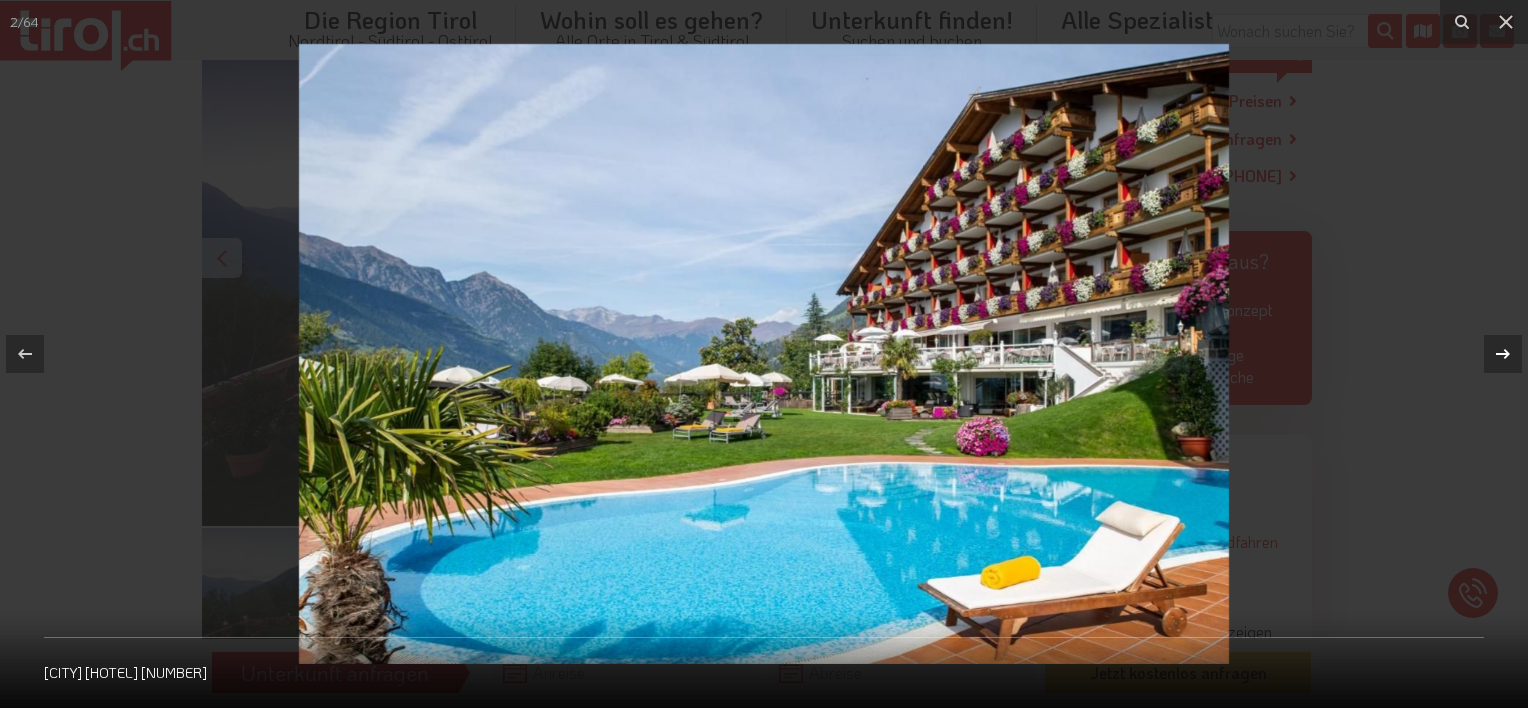 click 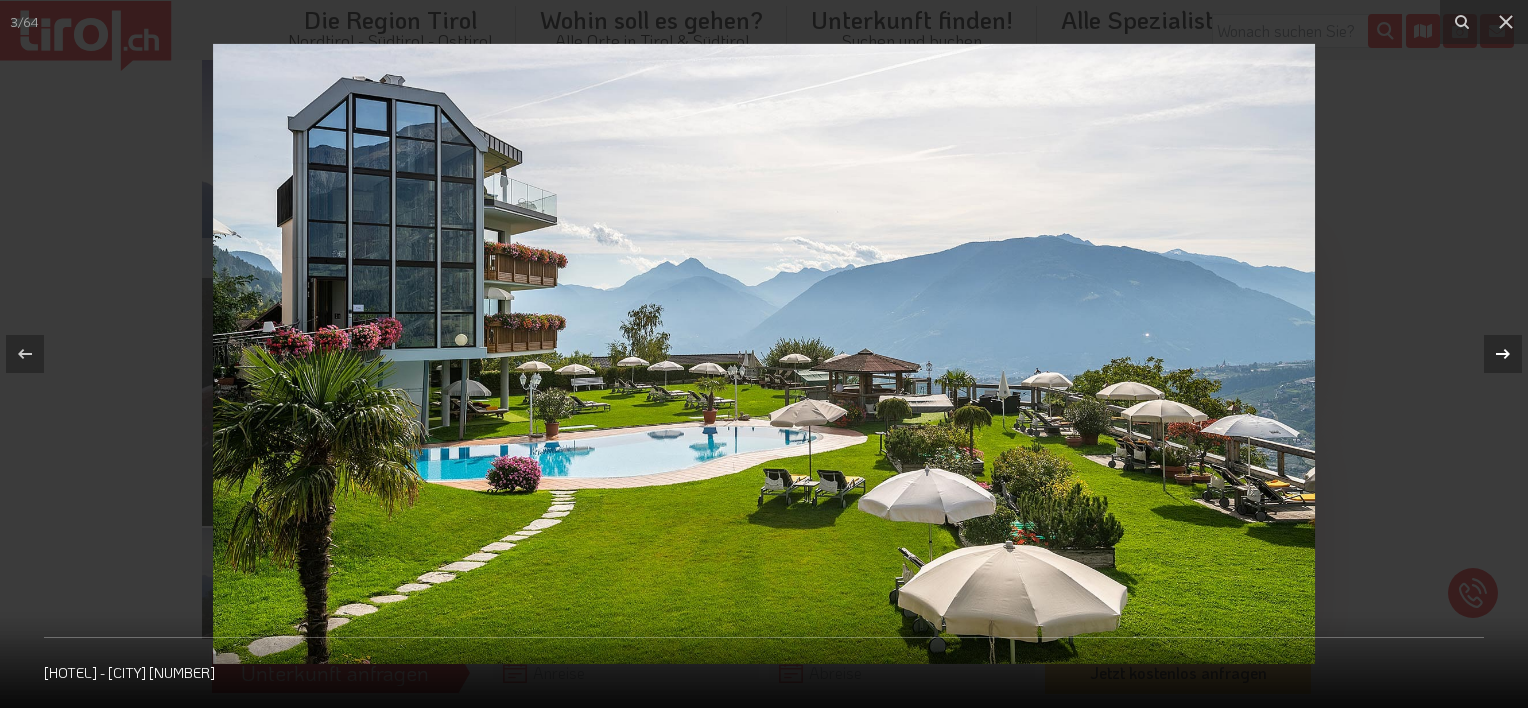 click on "[NUMBER] / [NUMBER] [HOTEL] - [CITY] [NUMBER]" at bounding box center [764, 354] 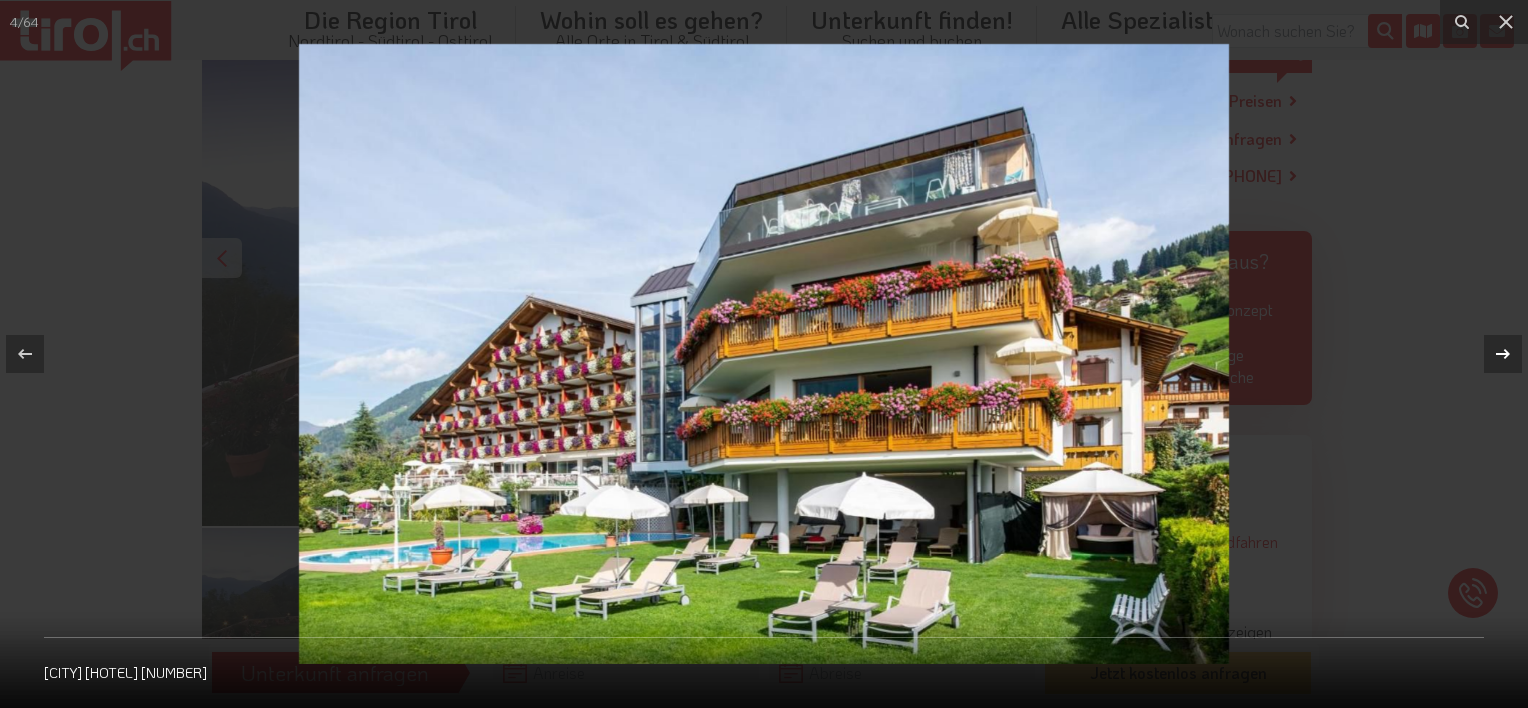 click on "[NUMBER] / [NUMBER] [CITY] [HOTEL] [NUMBER]" at bounding box center [764, 354] 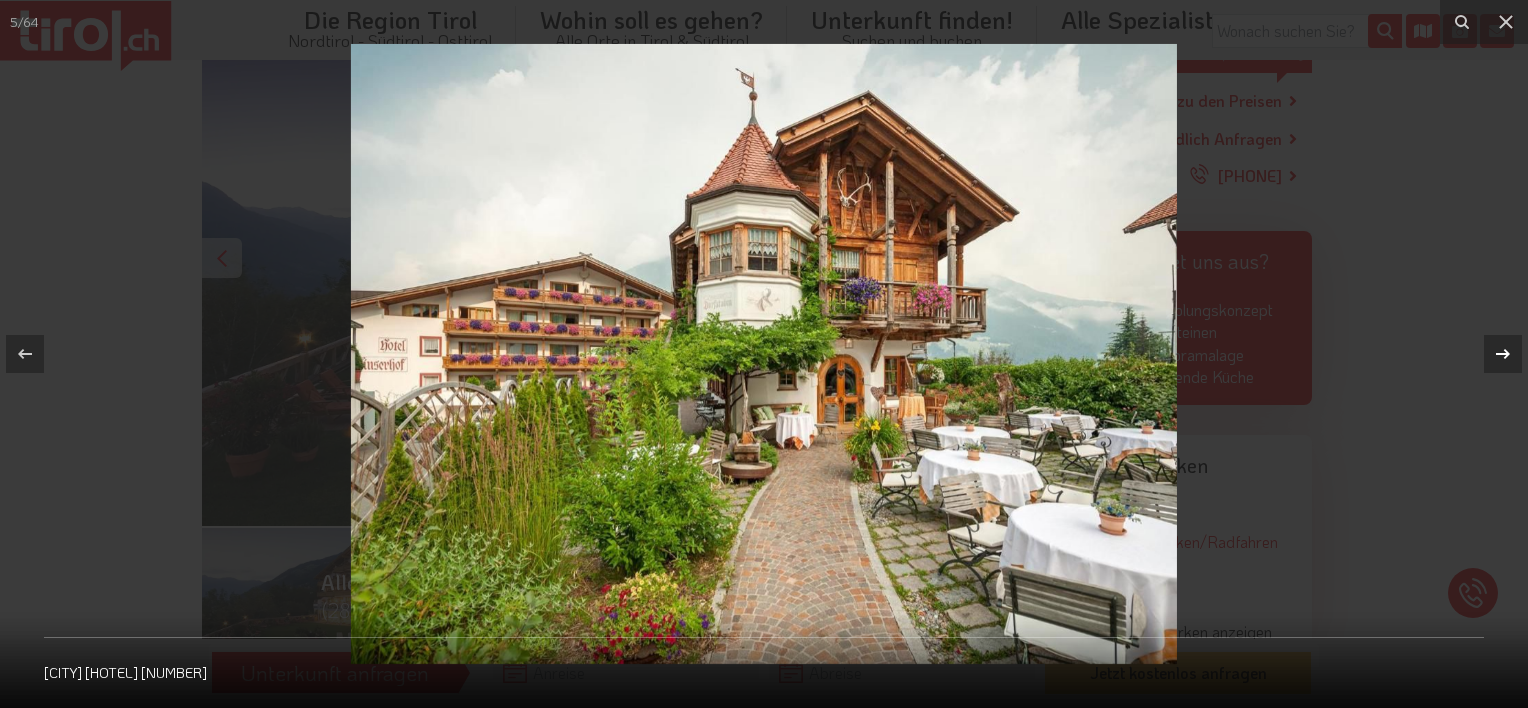 click 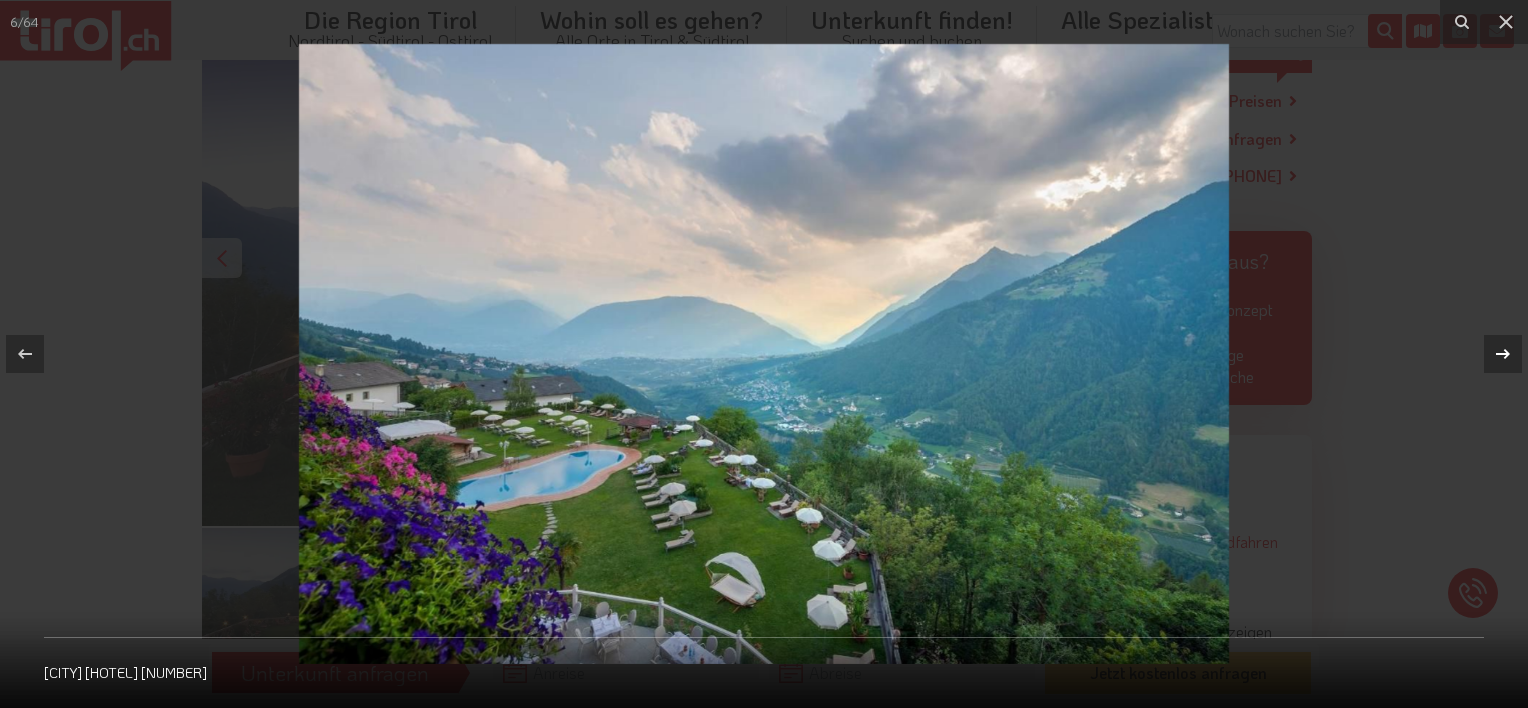 click 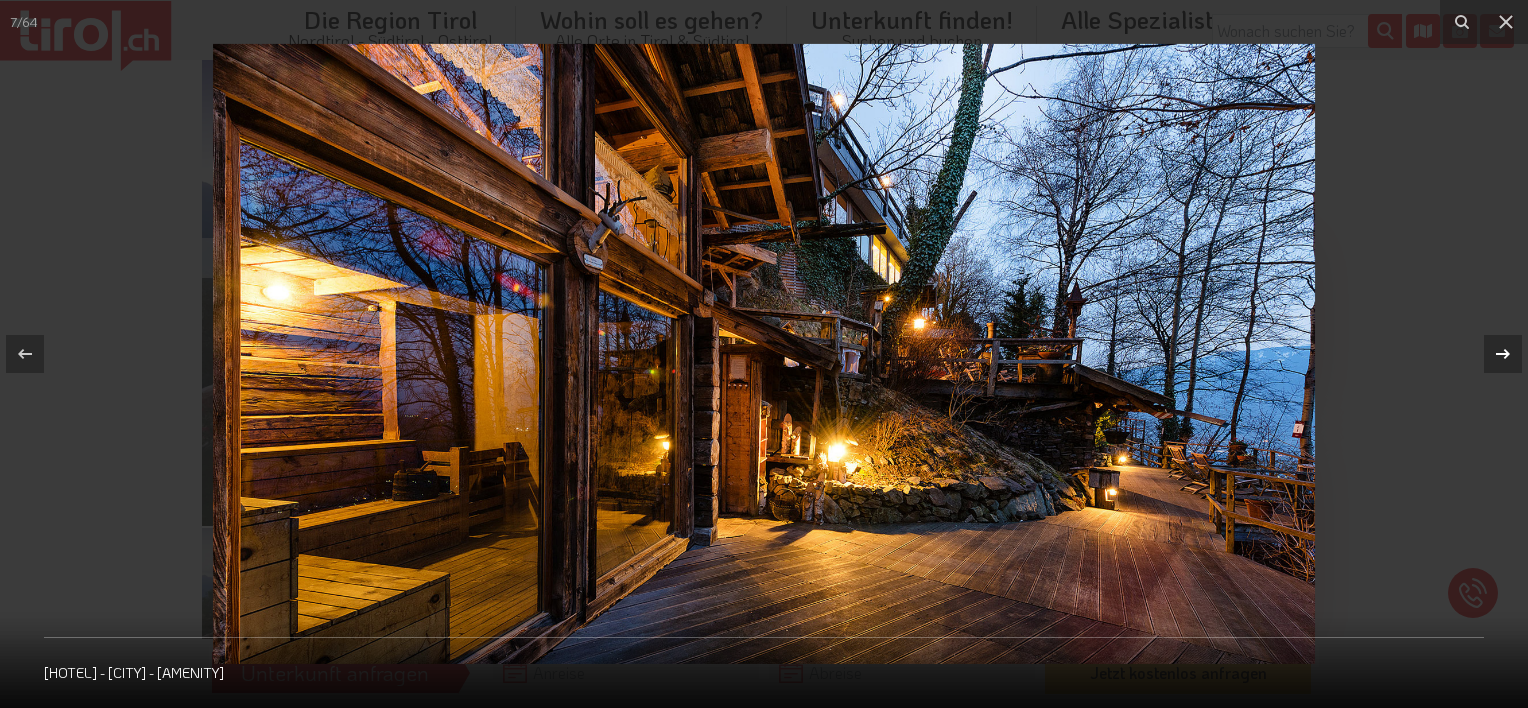 click 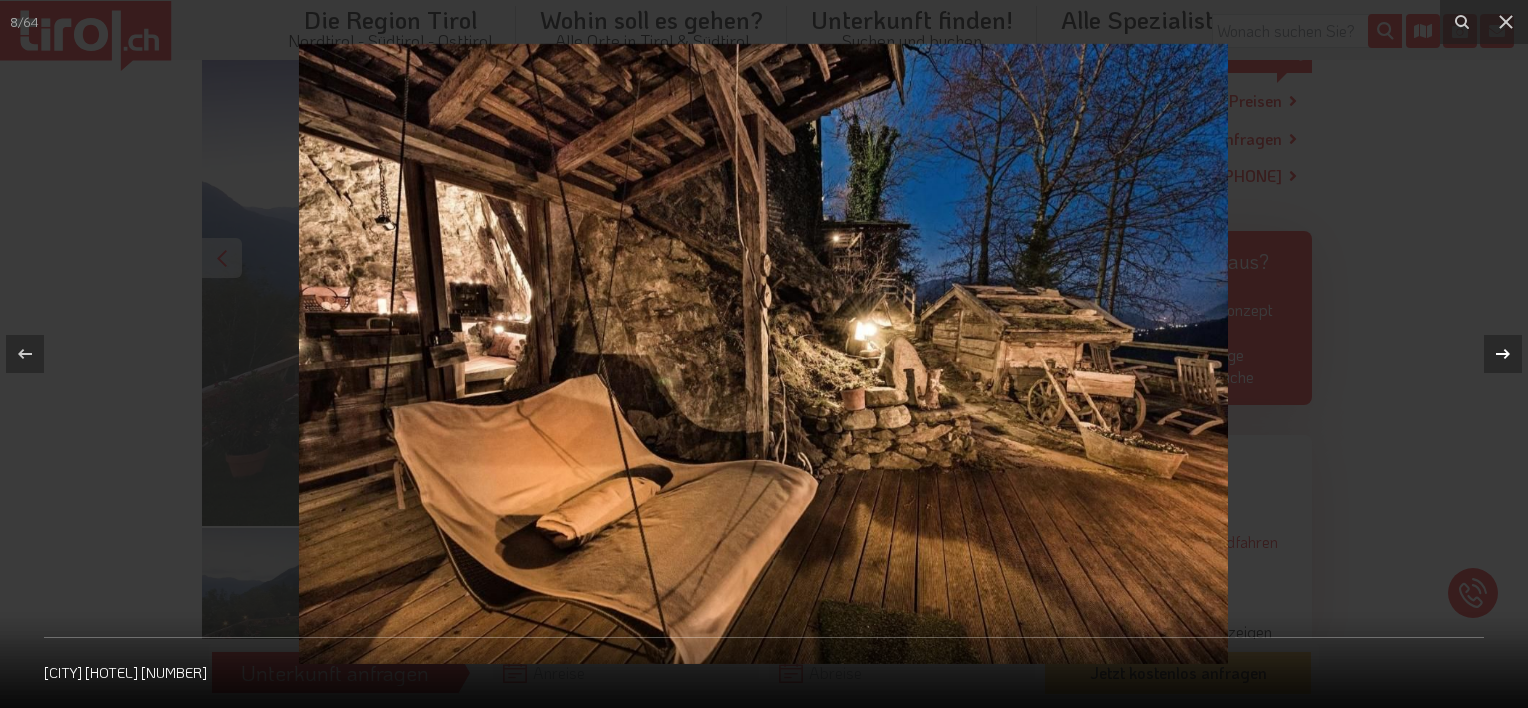 click 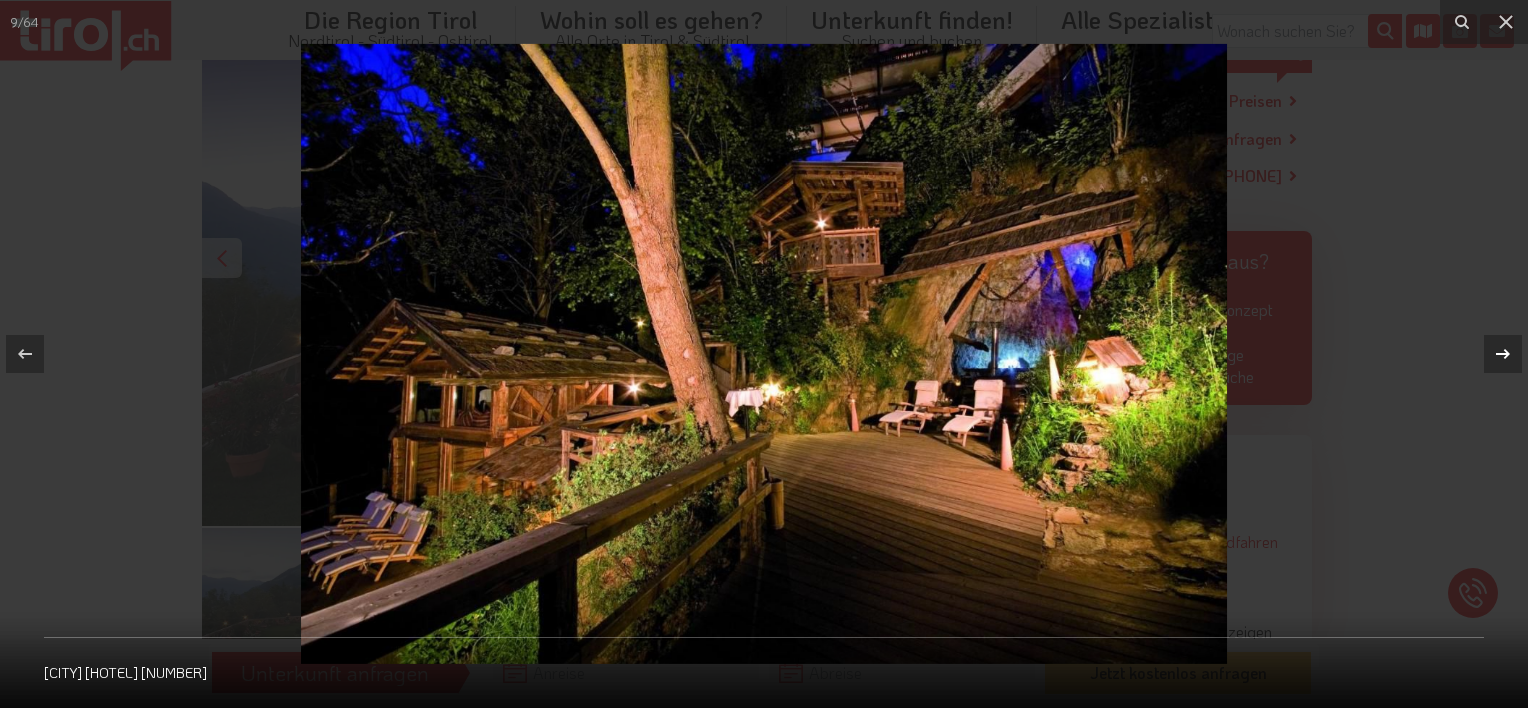 click 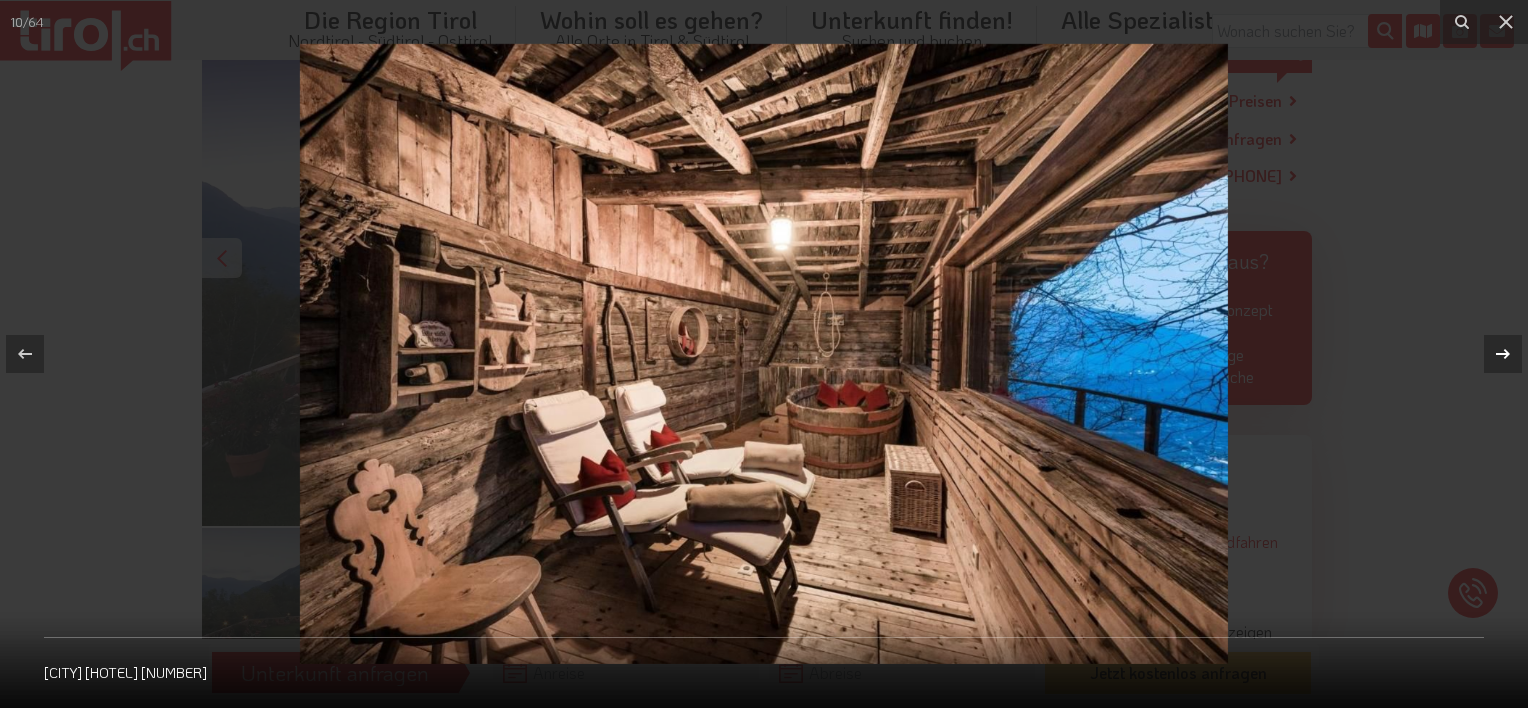 click 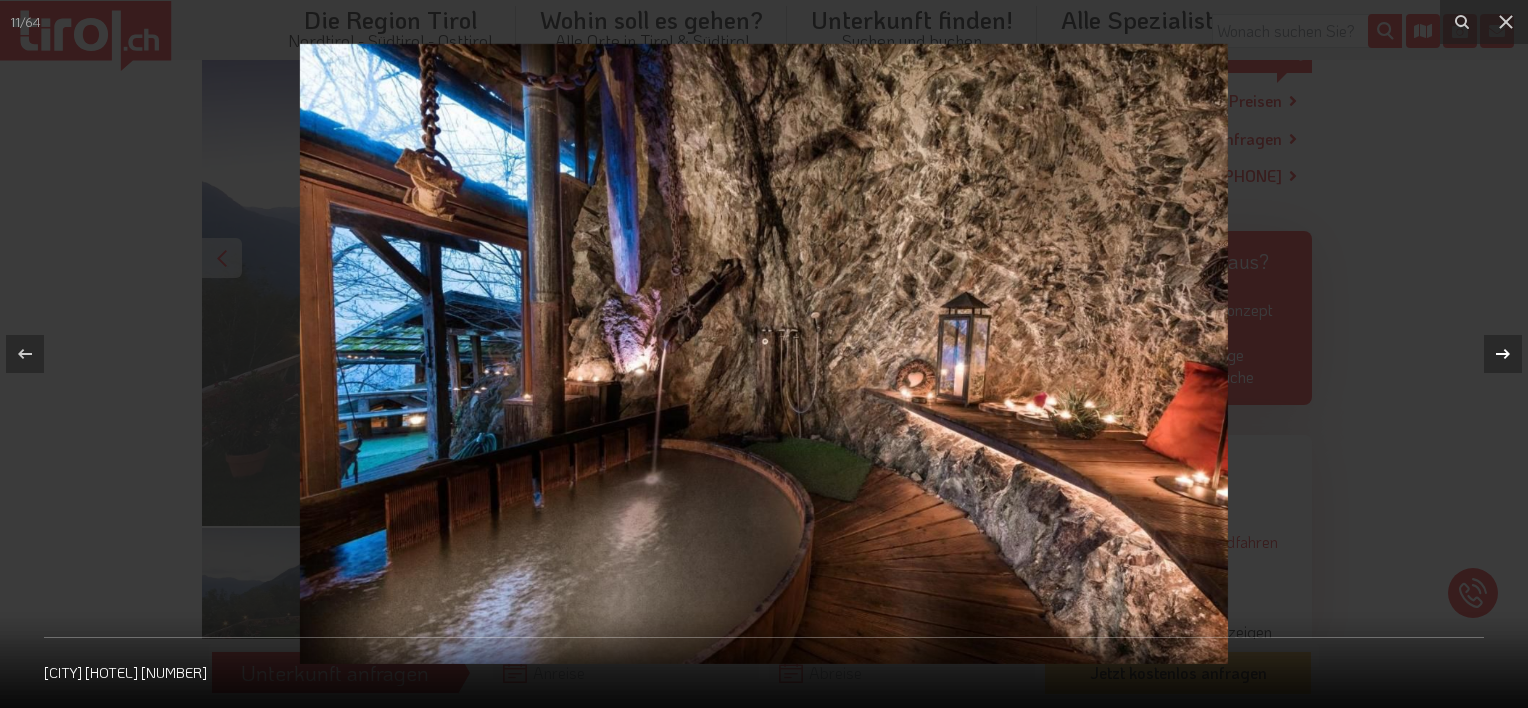 click 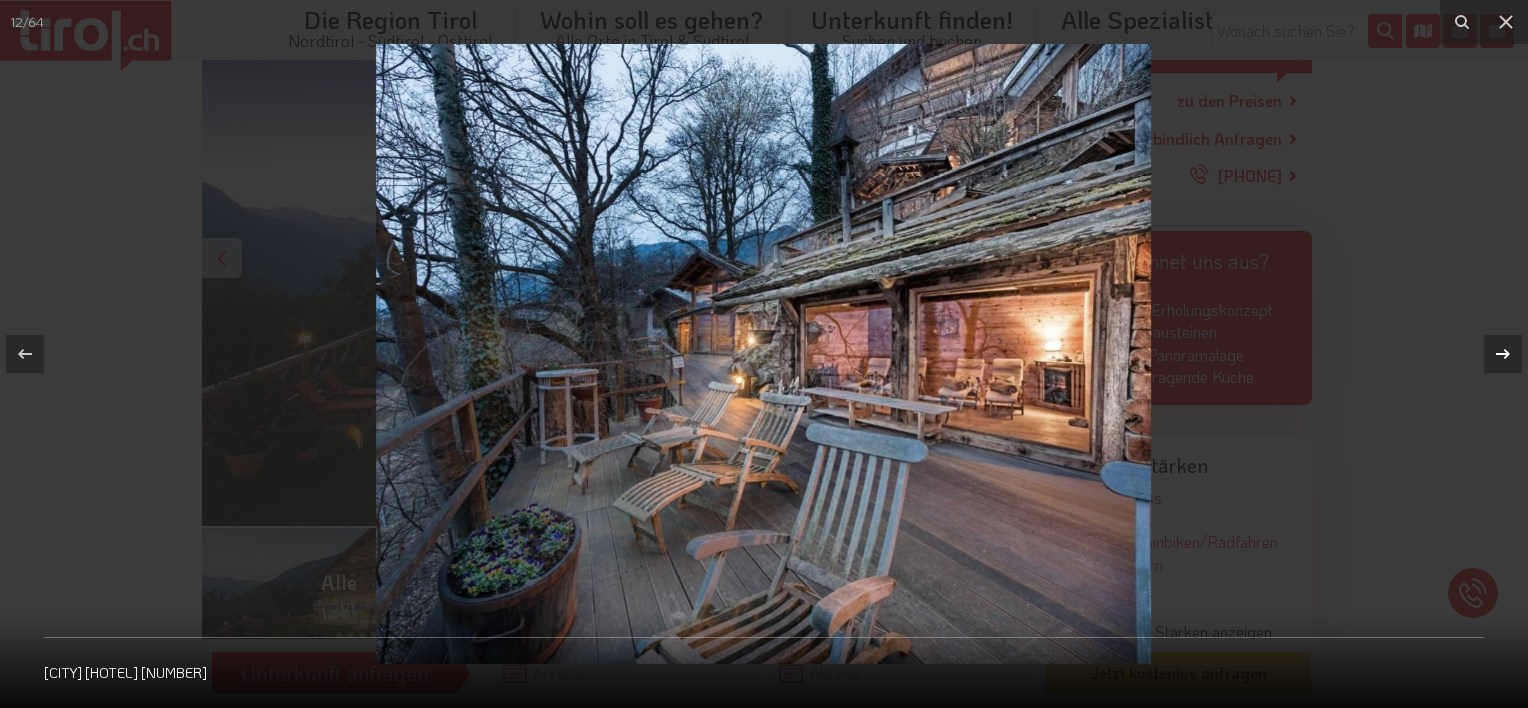 click 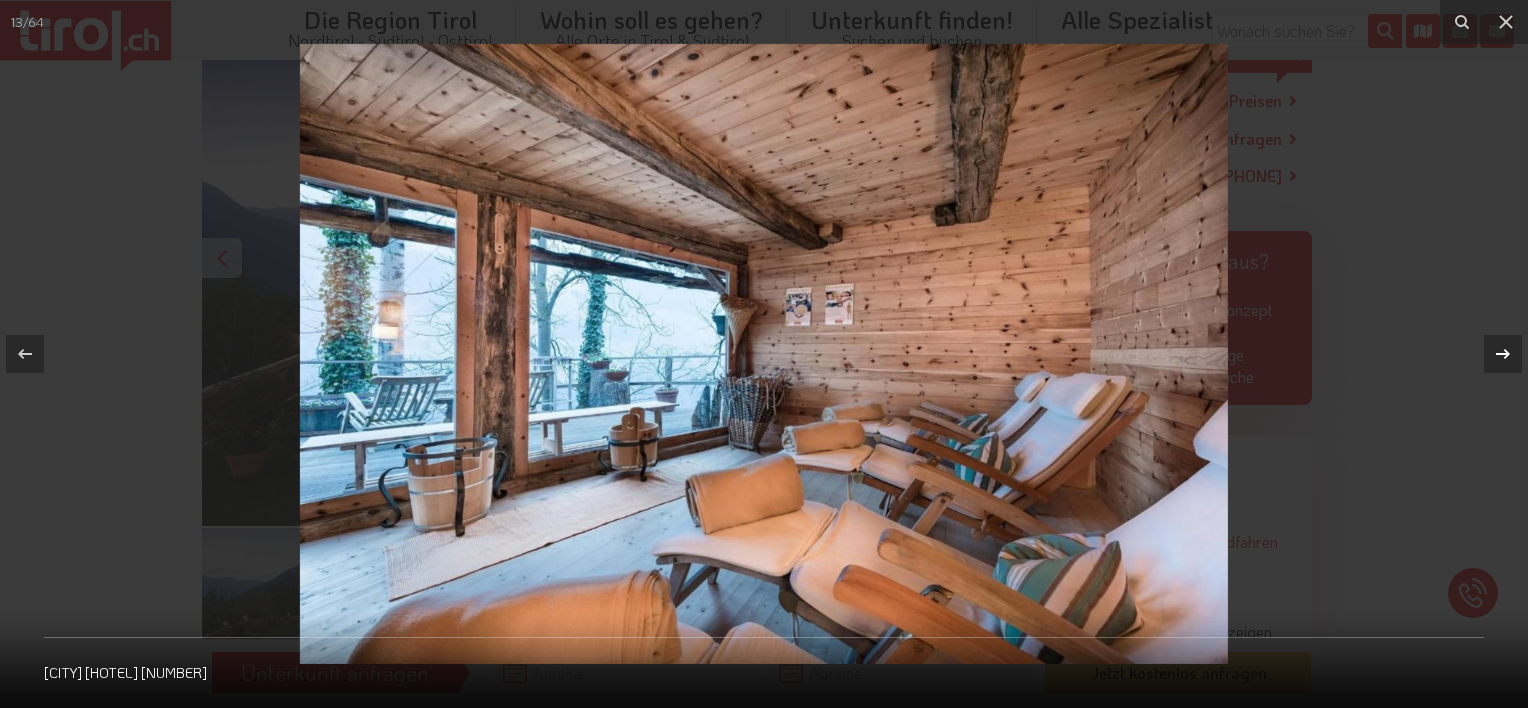 click 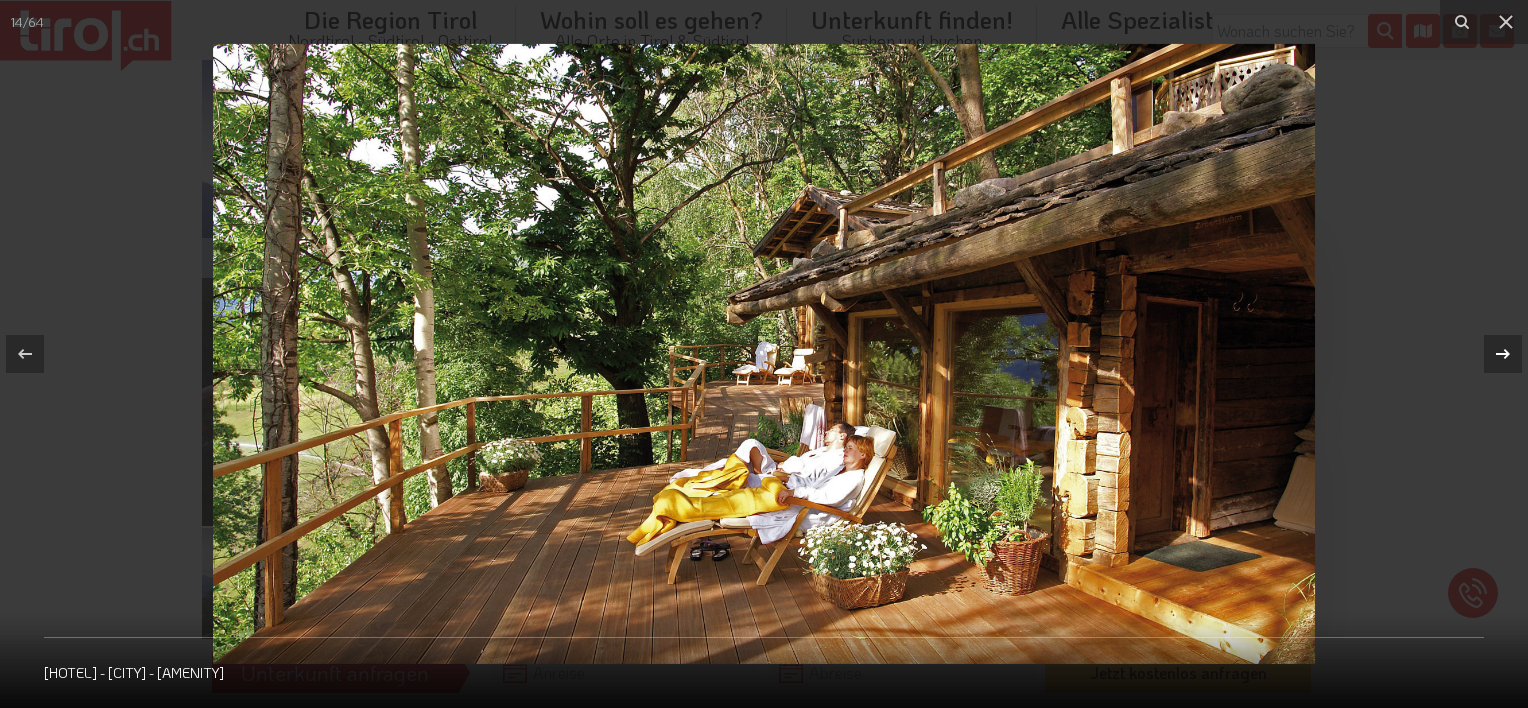 click 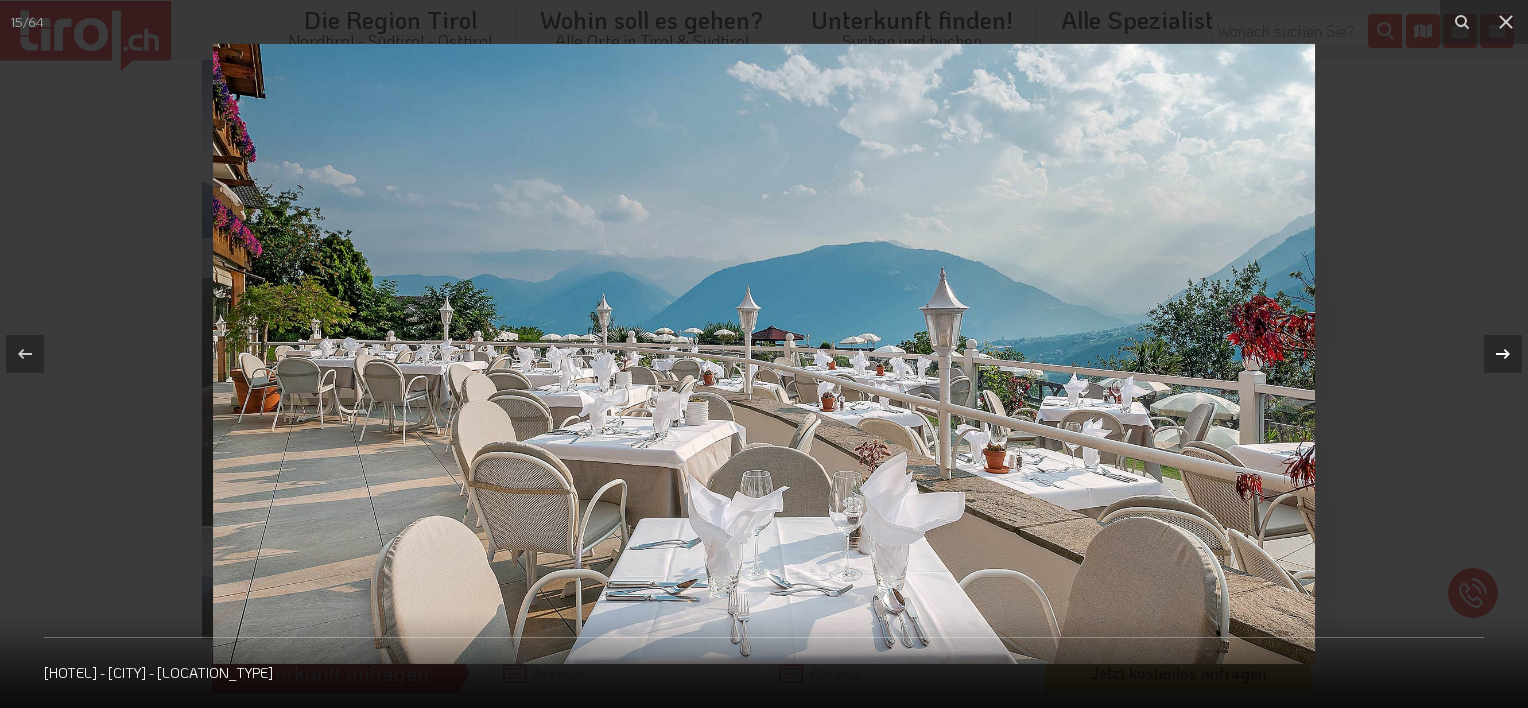 click 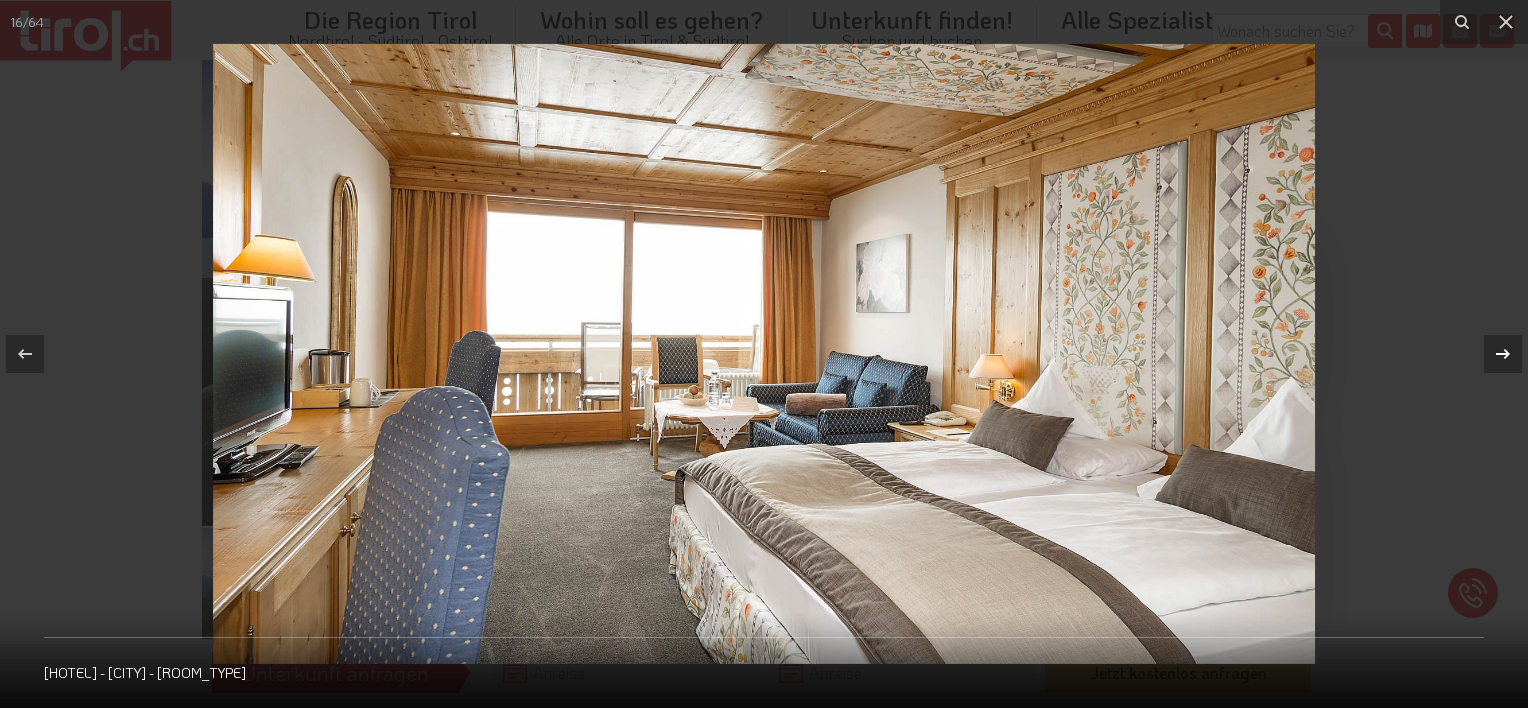 click on "[NUMBER] / [NUMBER] [HOTEL] - [CITY] - [ROOM_TYPE]" at bounding box center (764, 354) 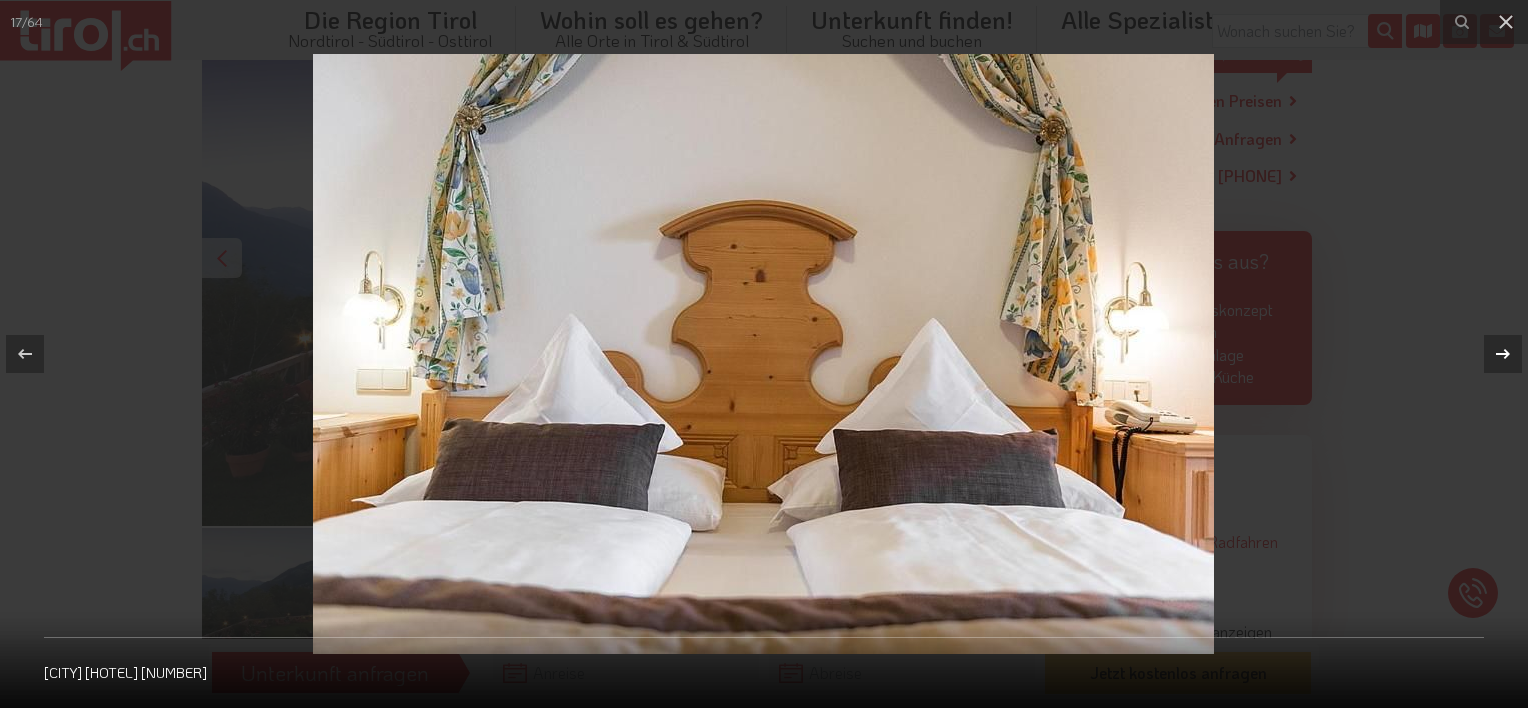 click 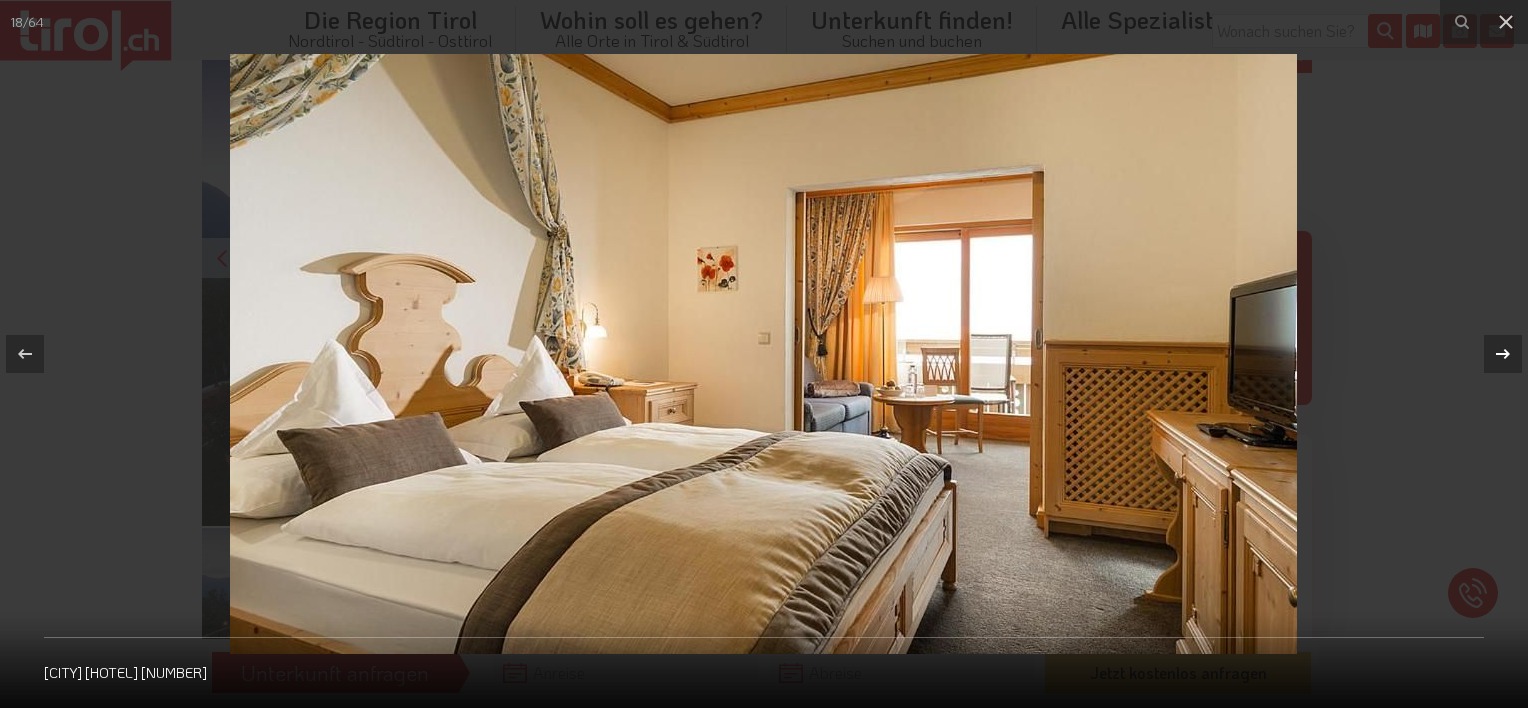 click 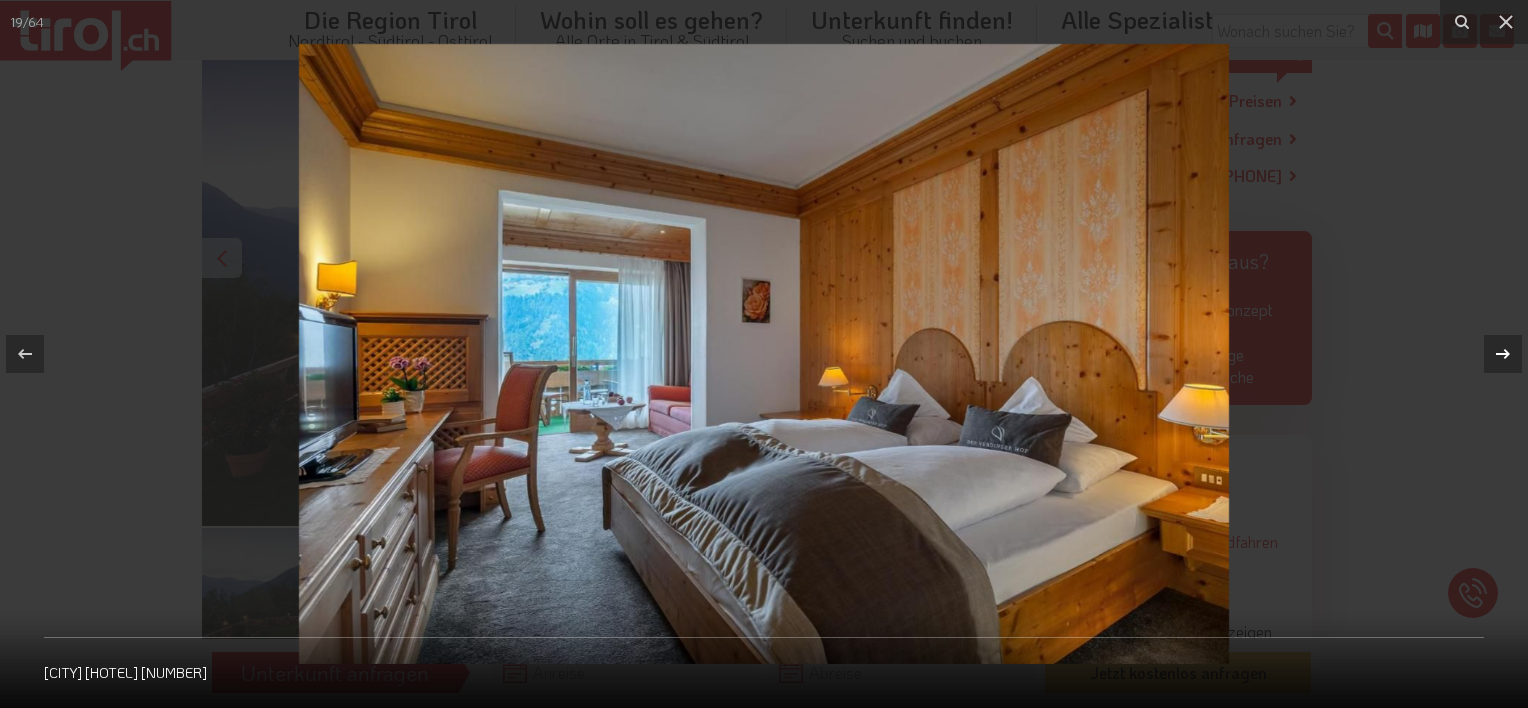 click 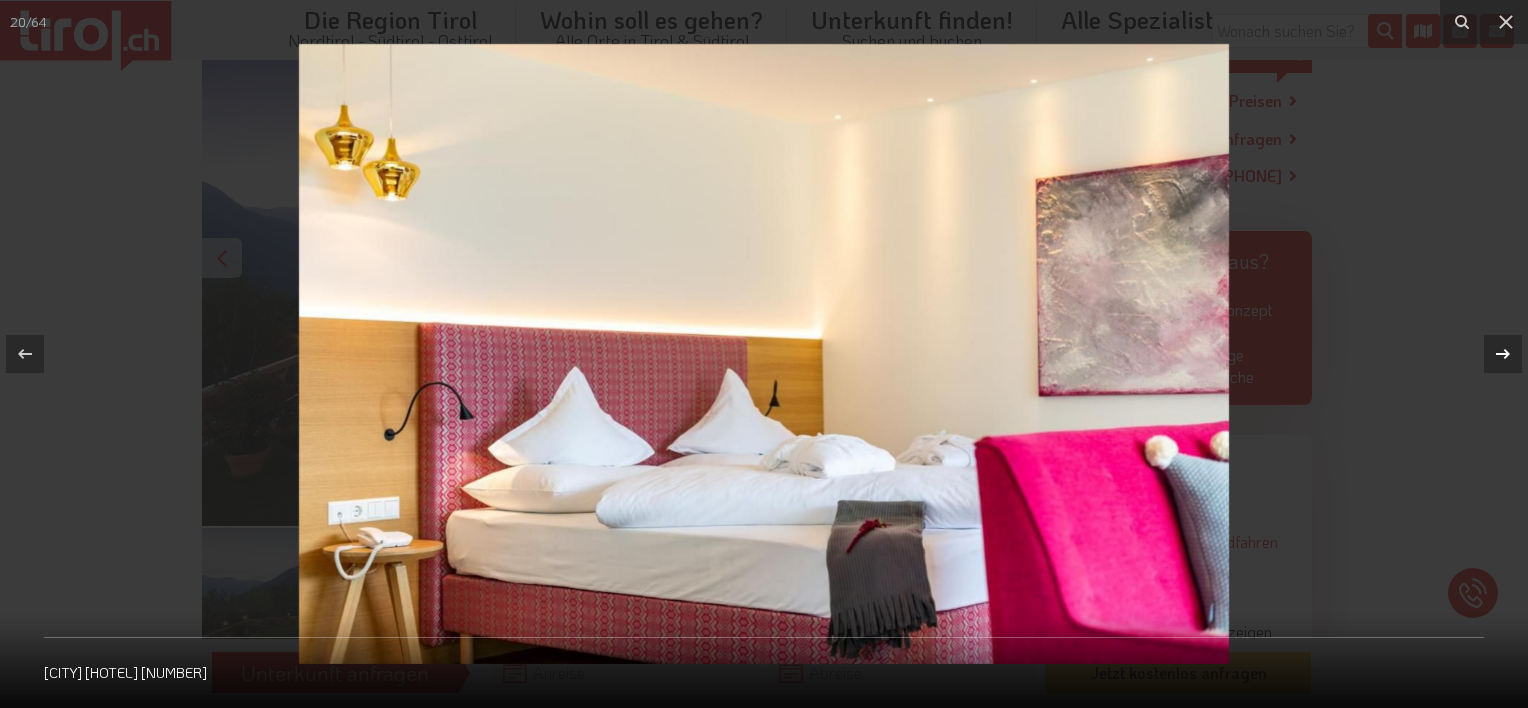 click 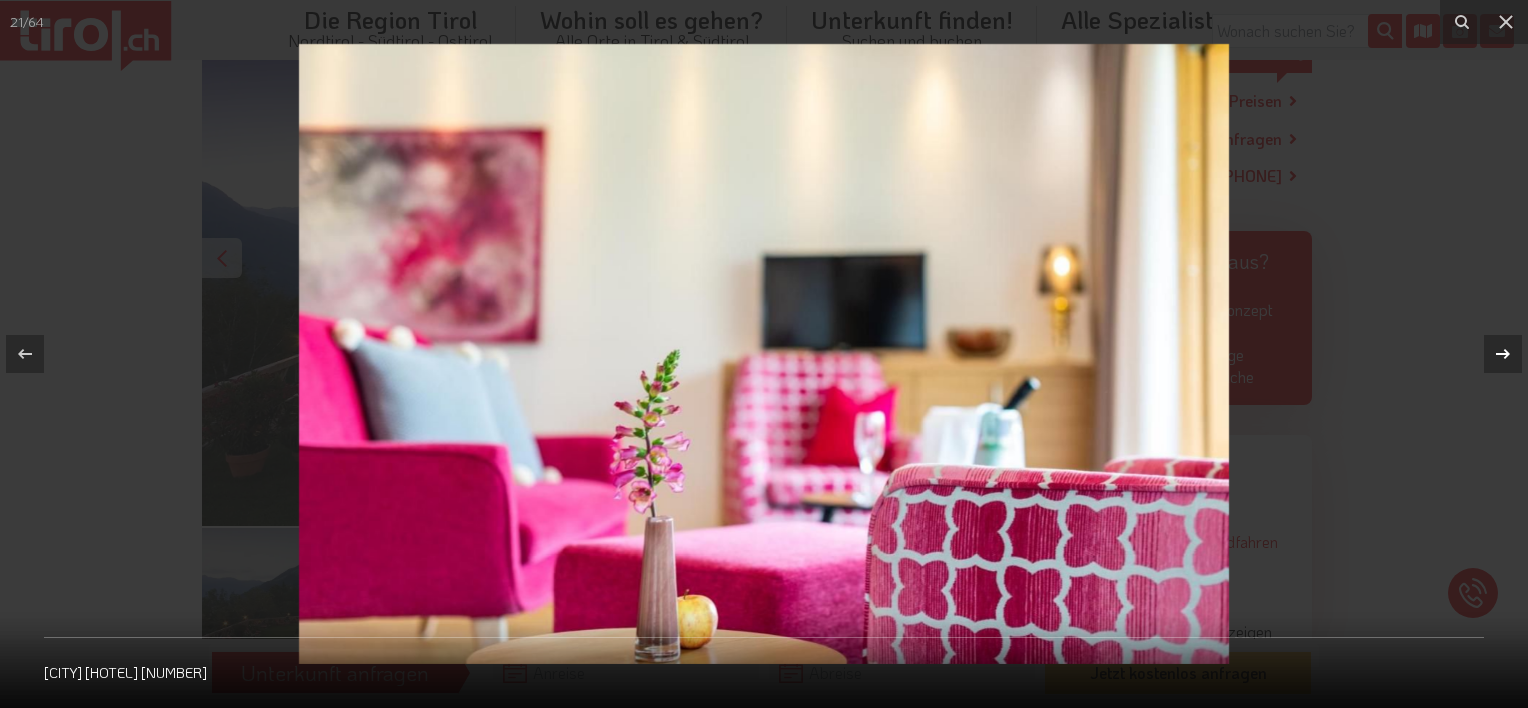 click 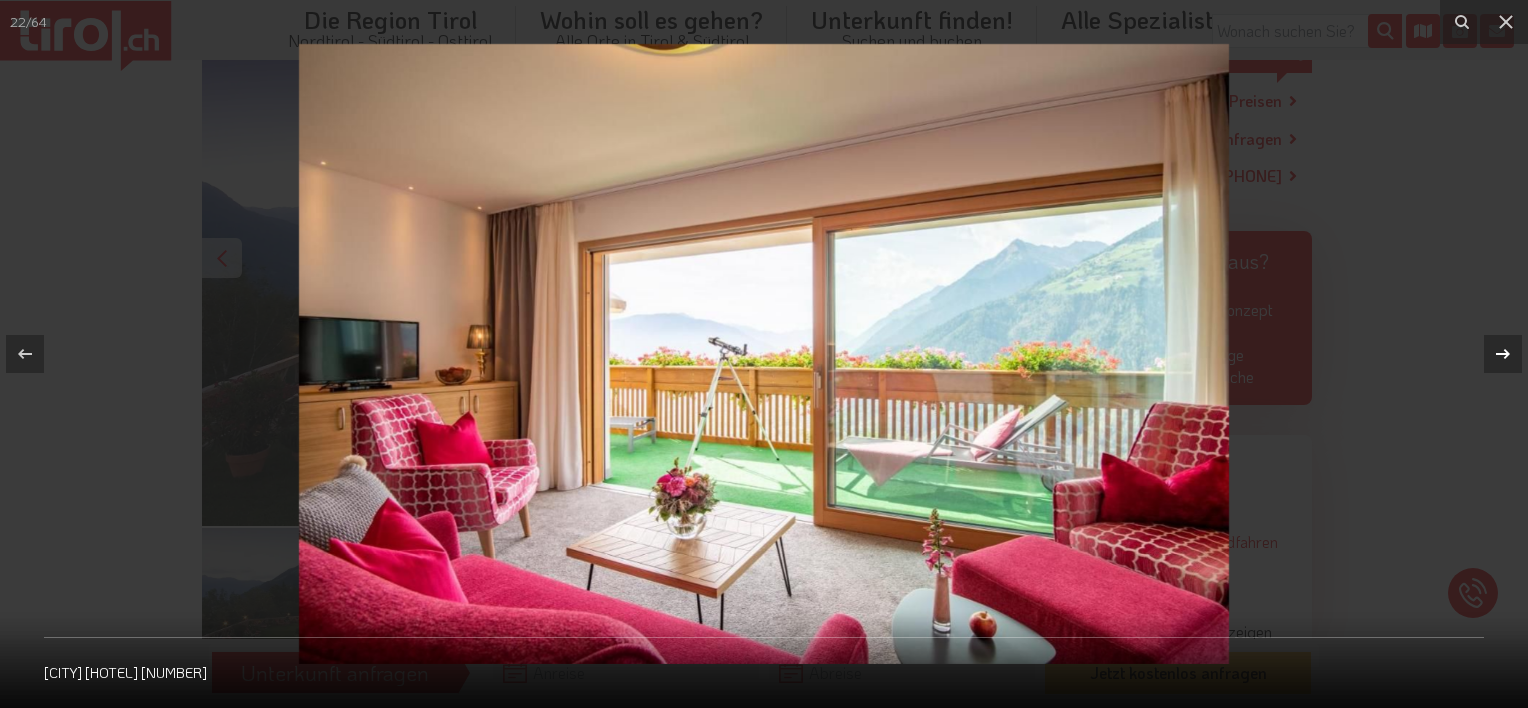 click on "[NUMBER] / [NUMBER] [CITY] [HOTEL] [NUMBER]" at bounding box center [764, 354] 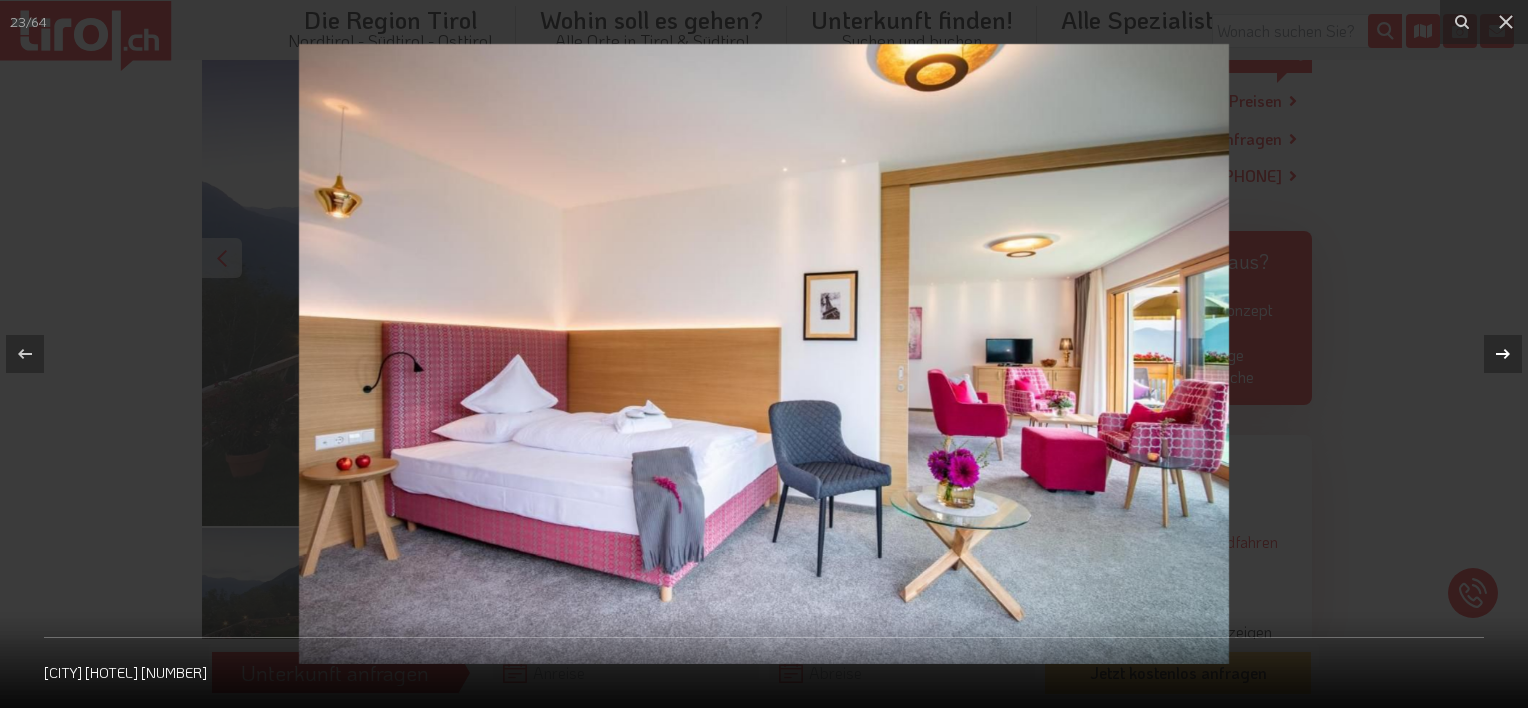 click on "[NUMBER] / [NUMBER] [CITY] [HOTEL] [NUMBER]" at bounding box center (764, 354) 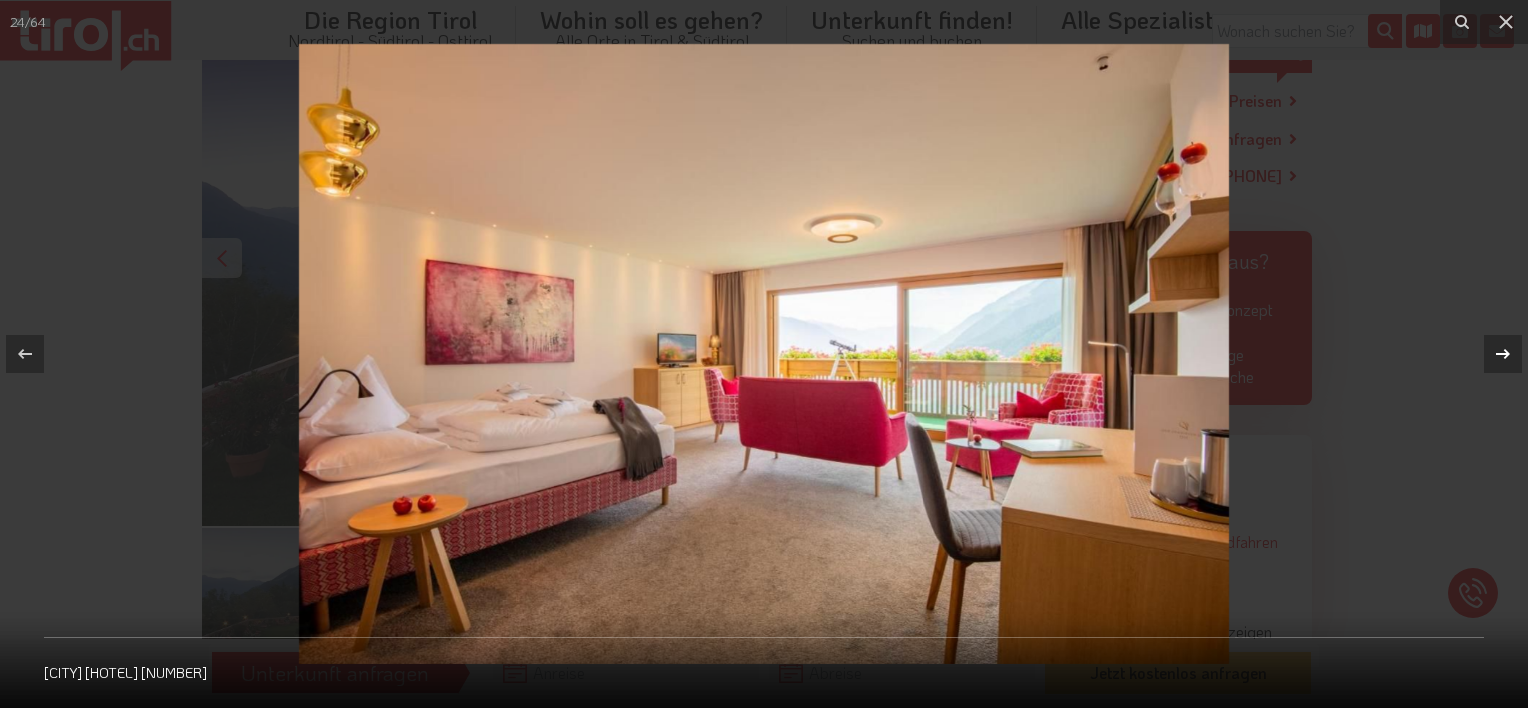 click on "[NUMBER] / [NUMBER] [CITY] [HOTEL] [NUMBER]" at bounding box center (764, 354) 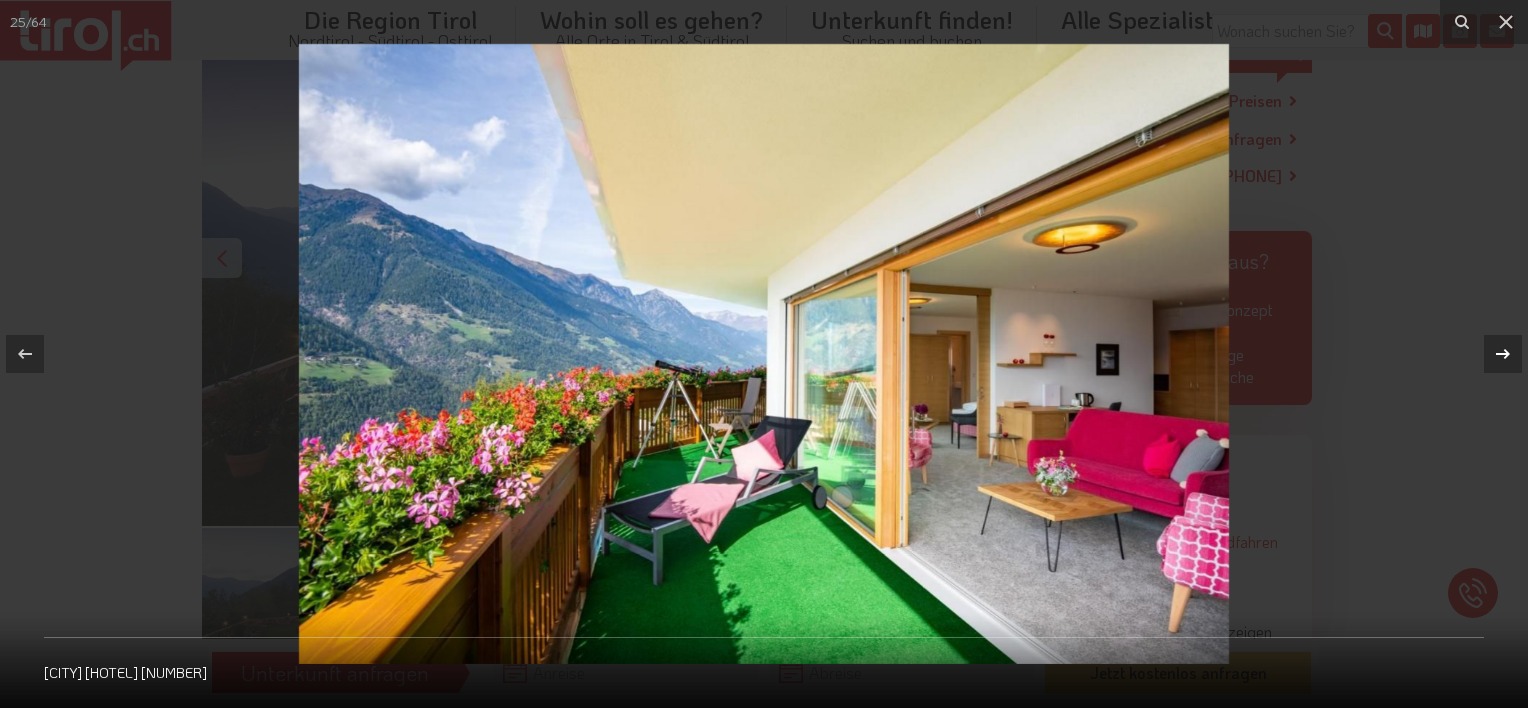 click 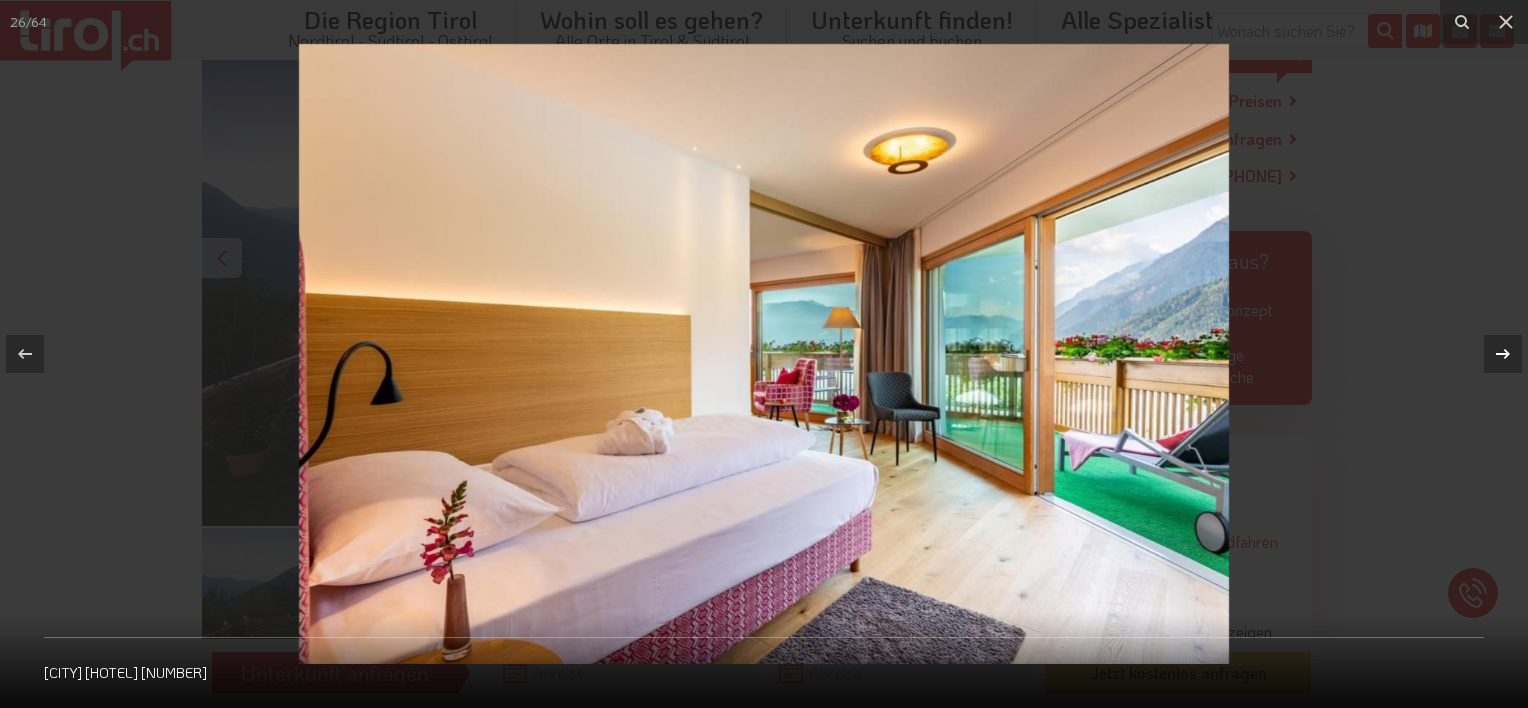 click 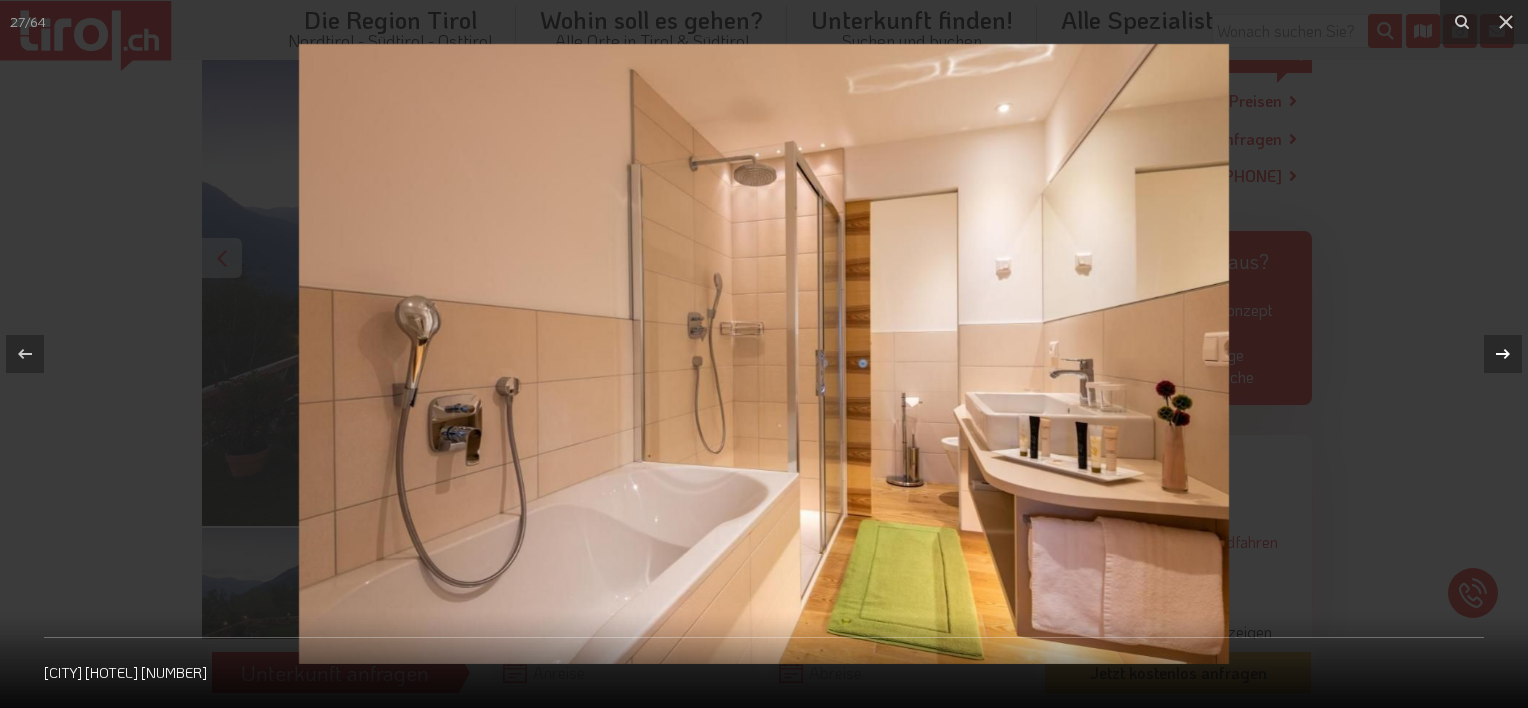 click 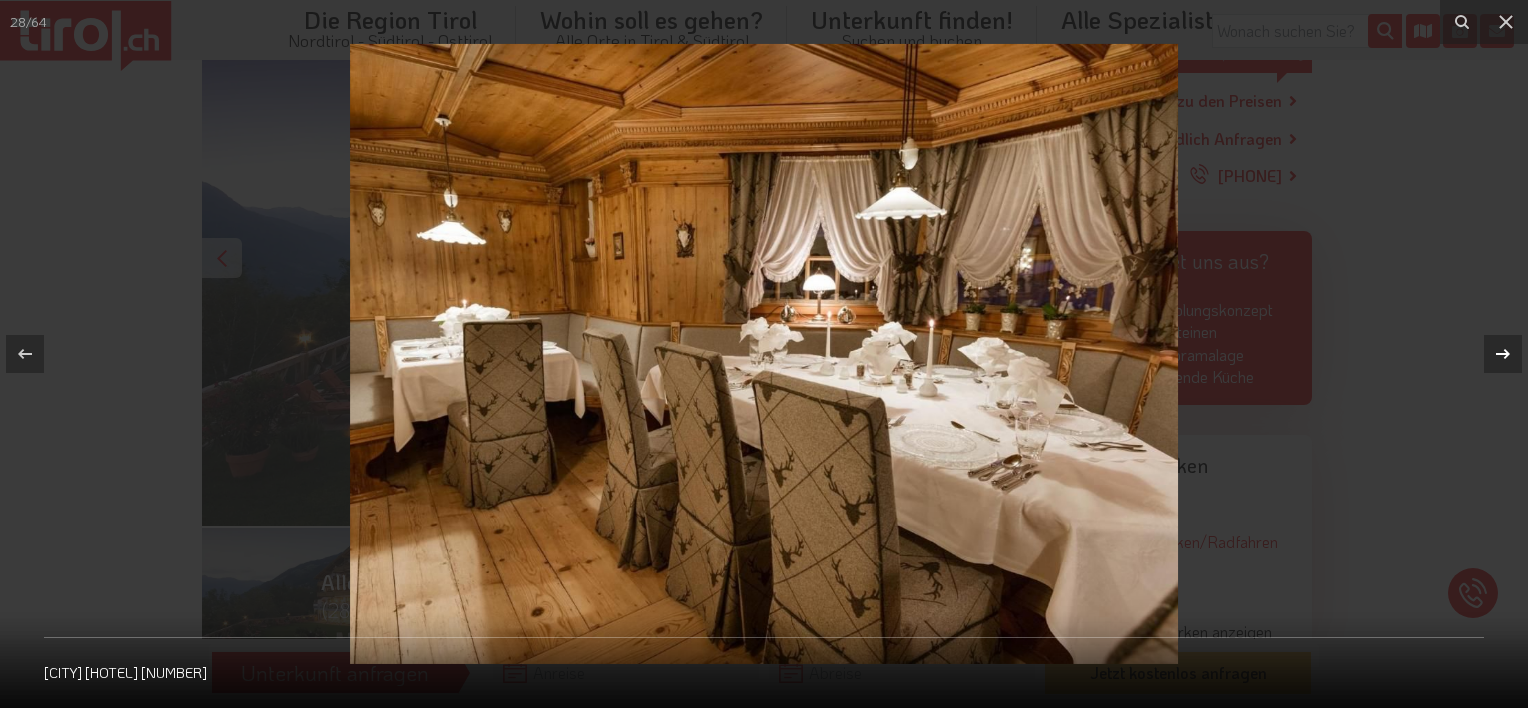 click 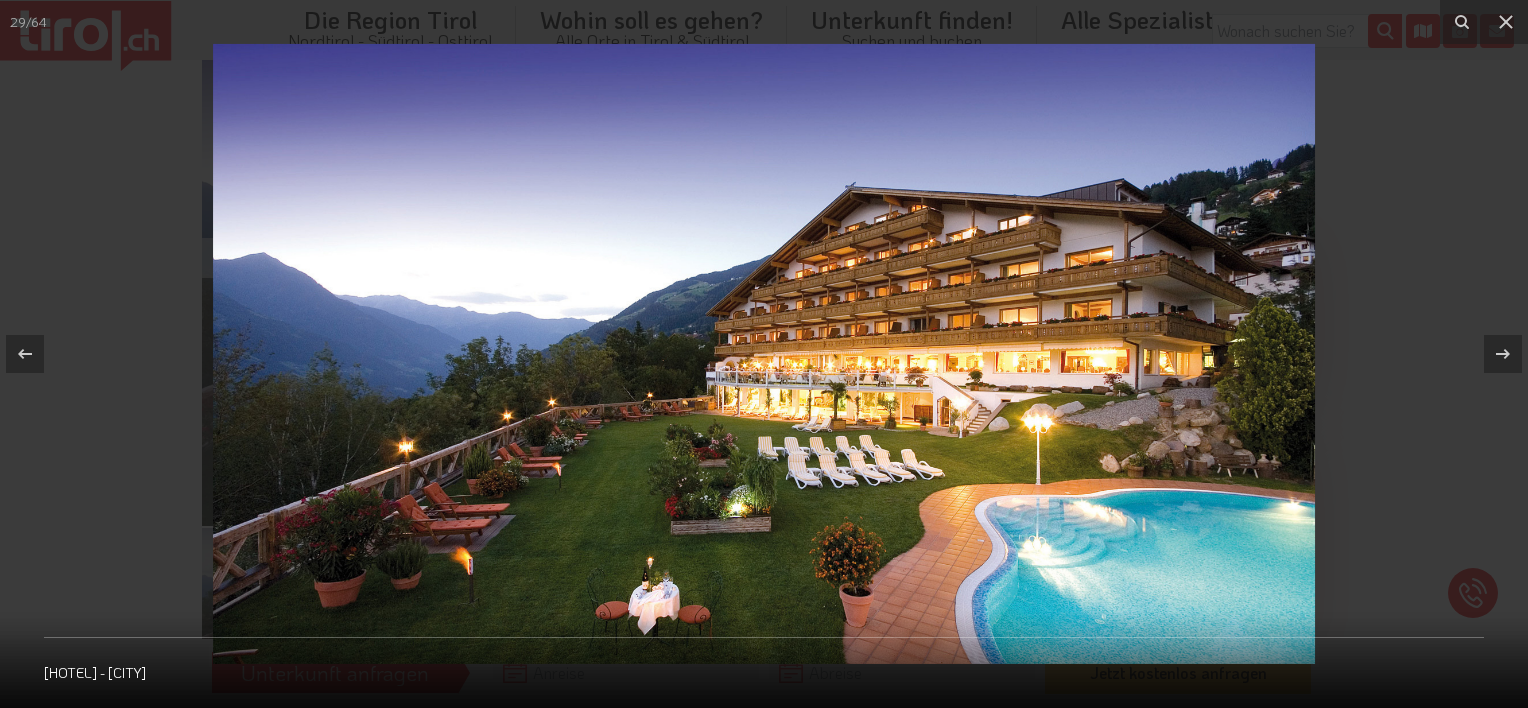 click at bounding box center [764, 354] 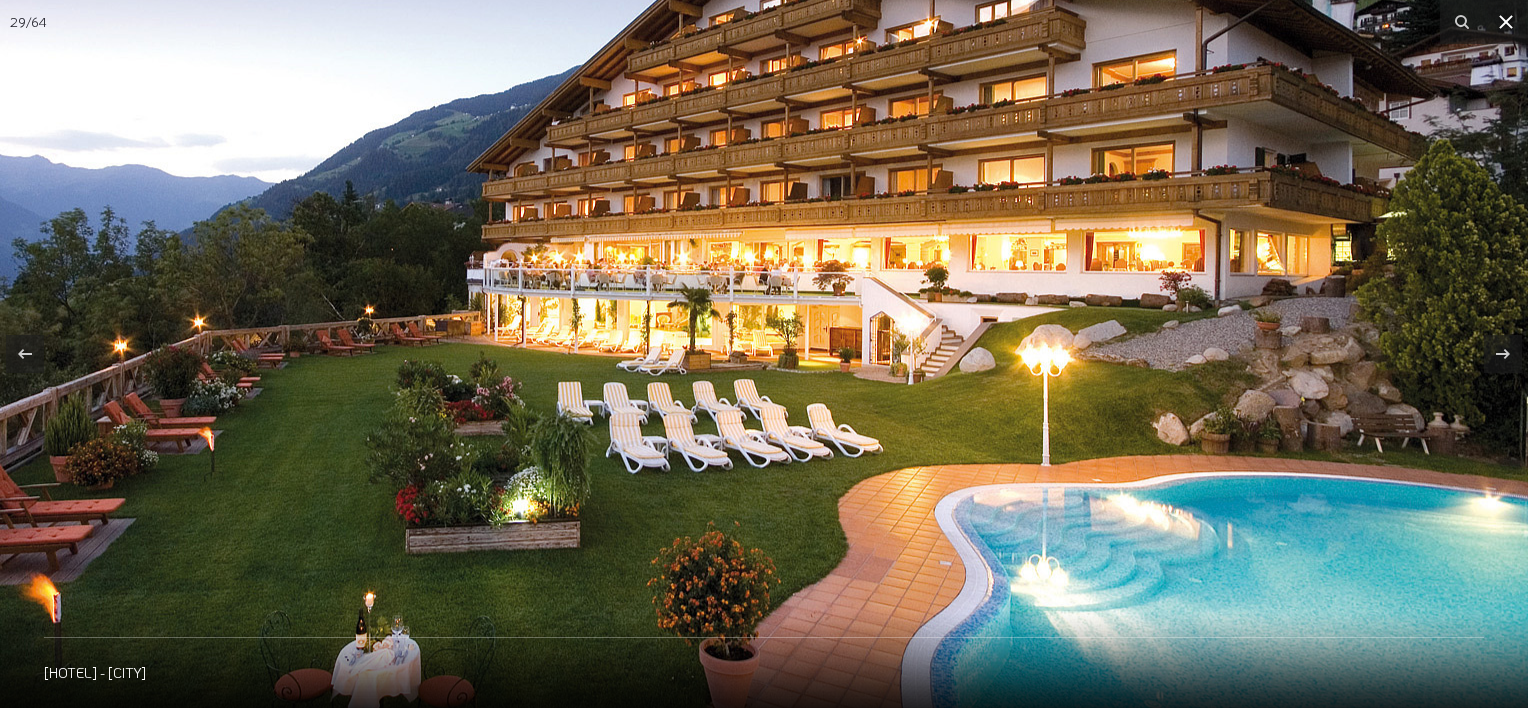 click 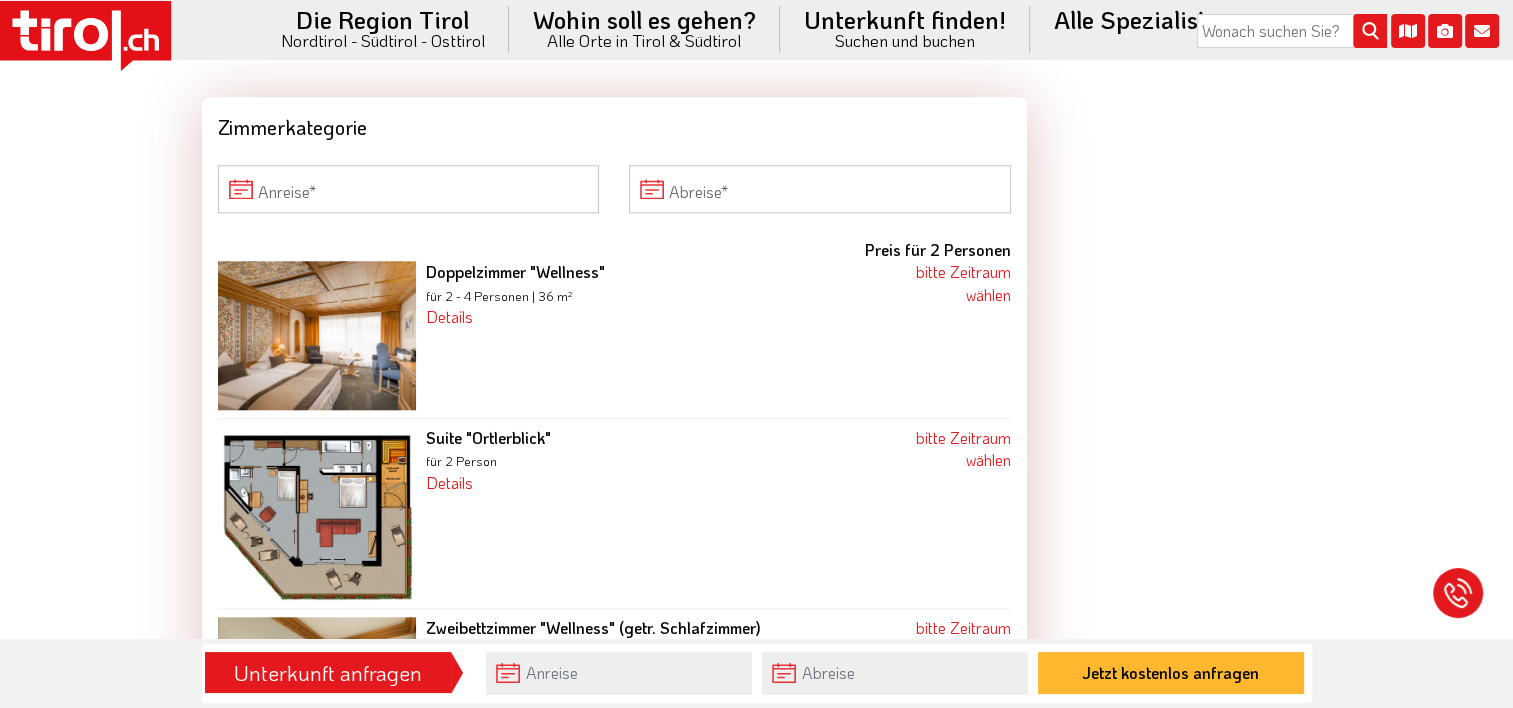 scroll, scrollTop: 1831, scrollLeft: 0, axis: vertical 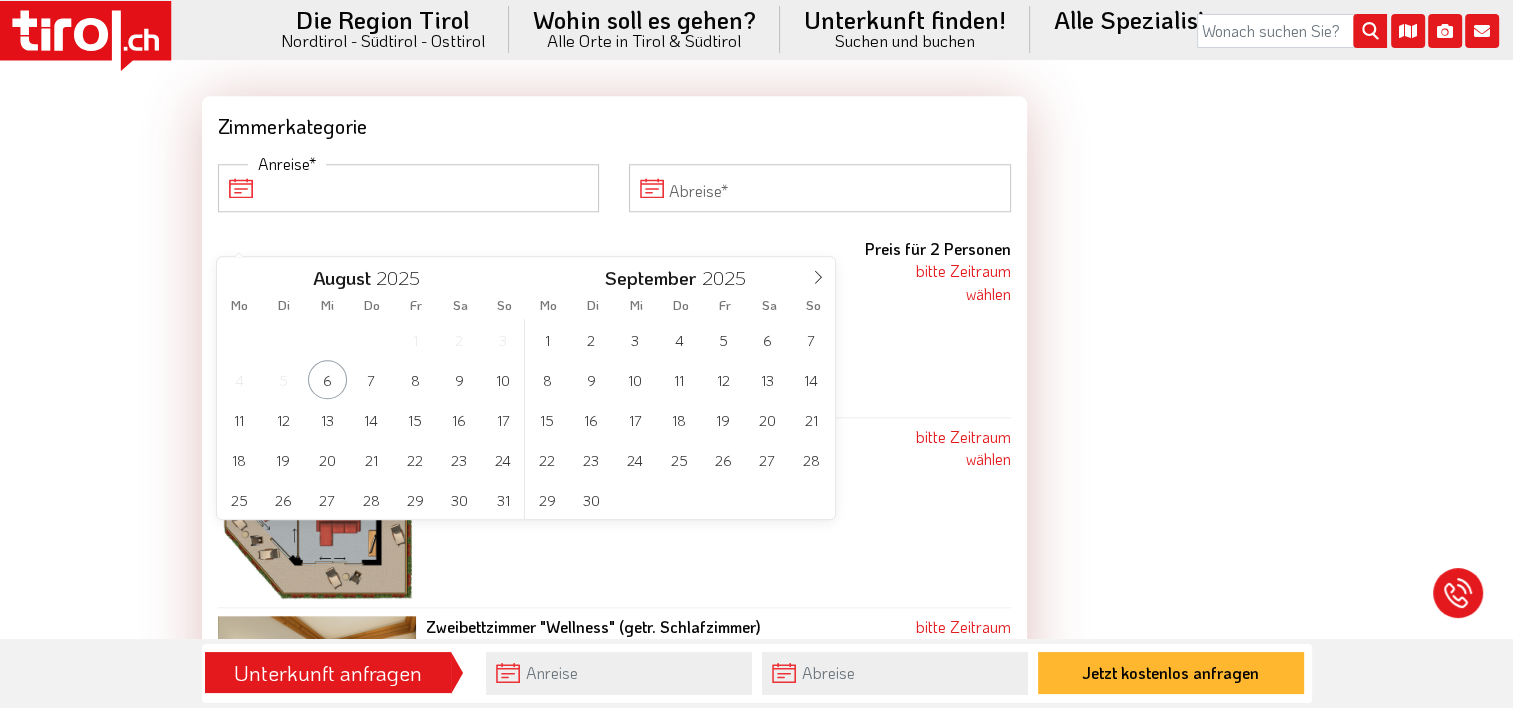 click on "Anreise" at bounding box center (409, 188) 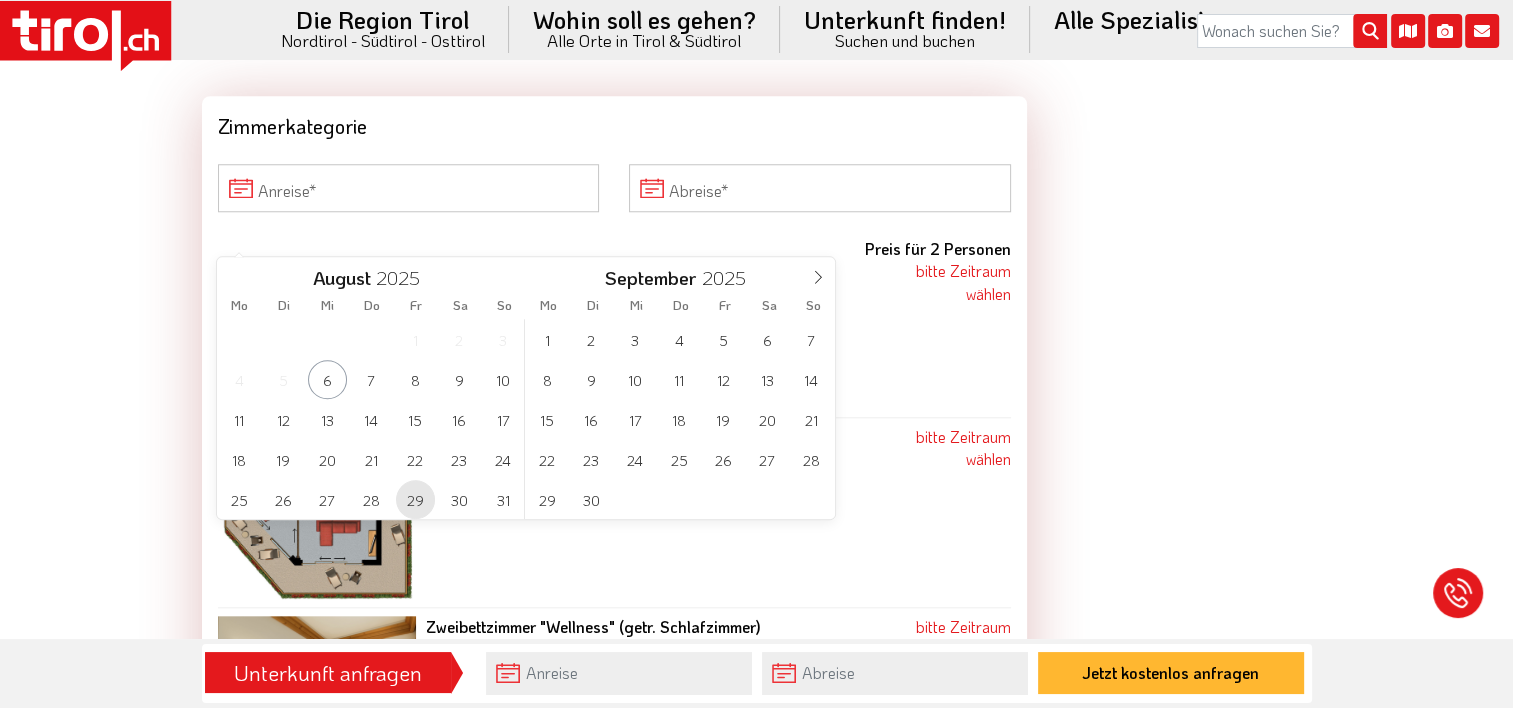click on "29" at bounding box center (415, 499) 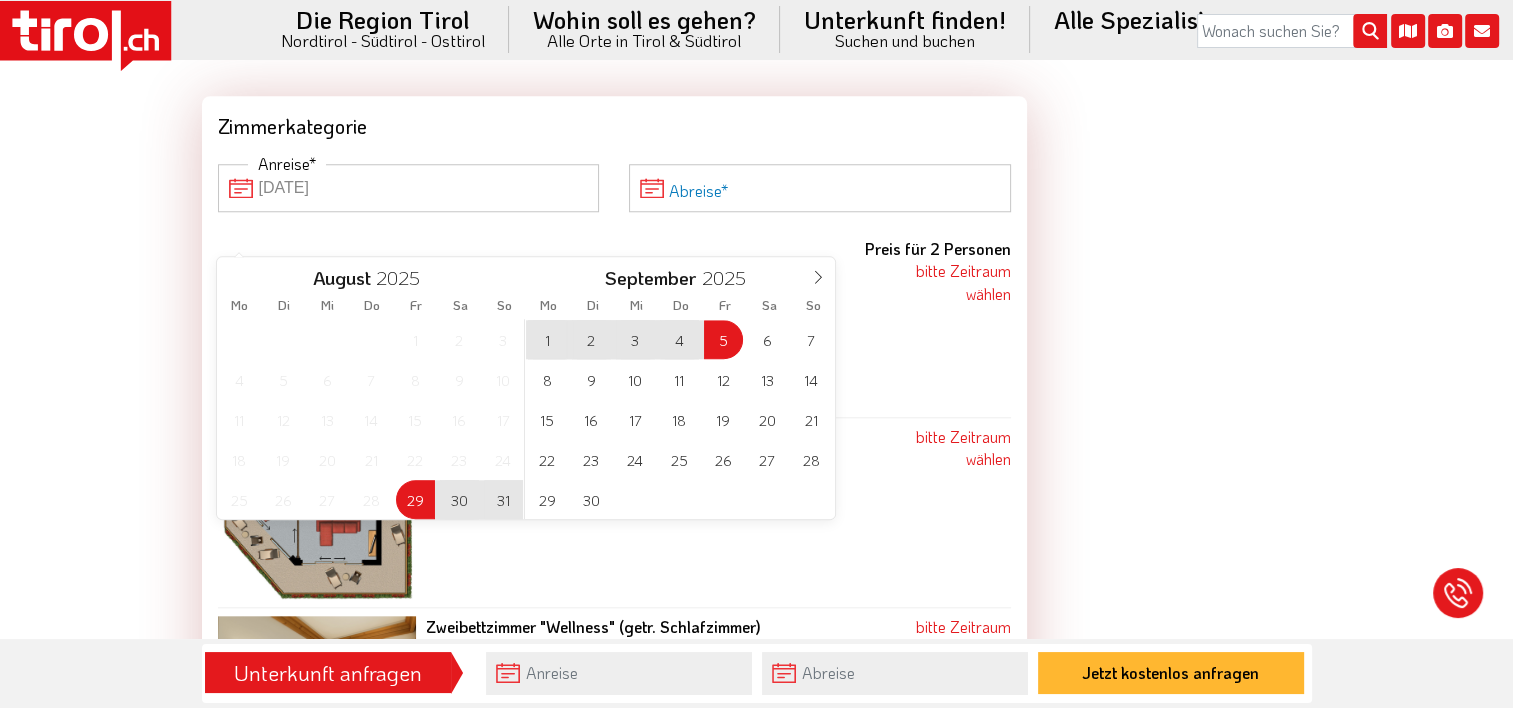 click on "Abreise" at bounding box center (820, 188) 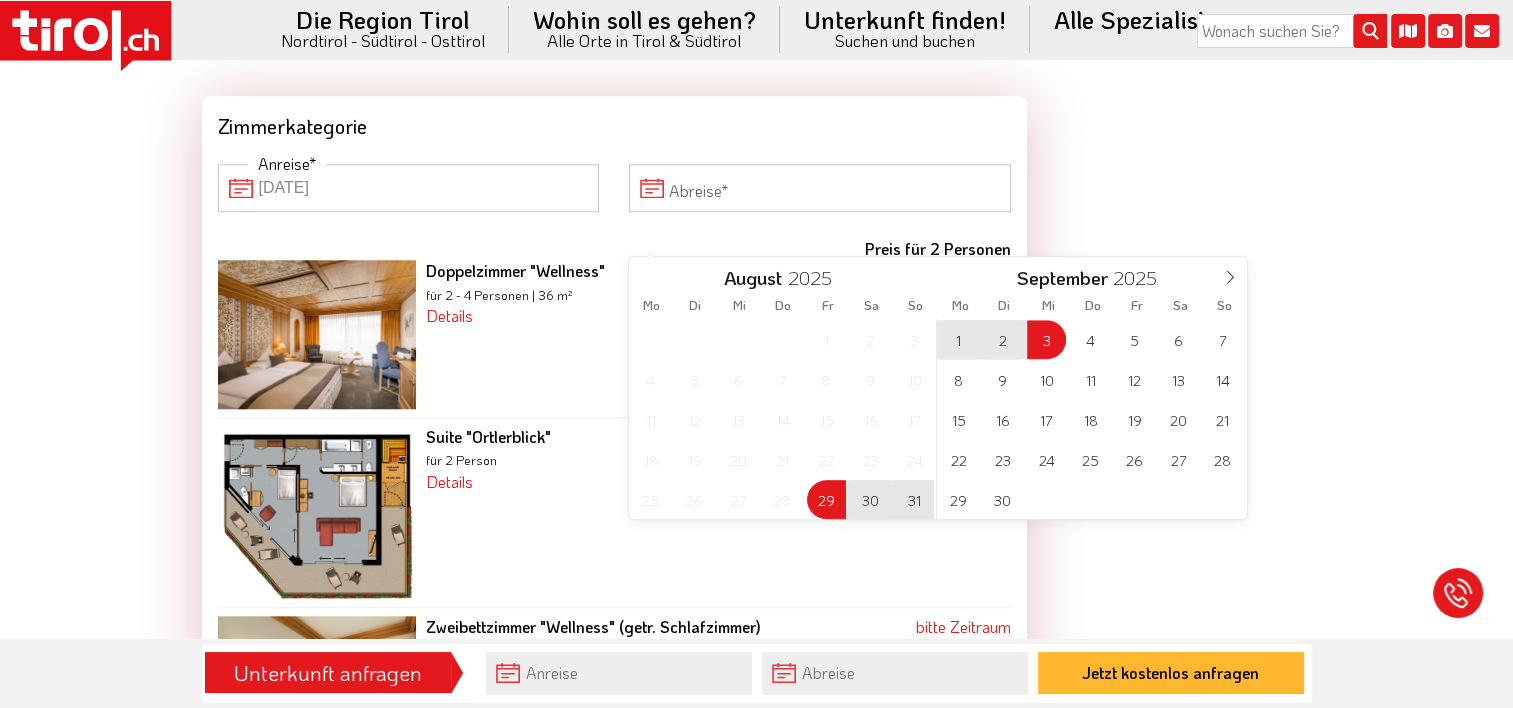 click on "3" at bounding box center [1046, 339] 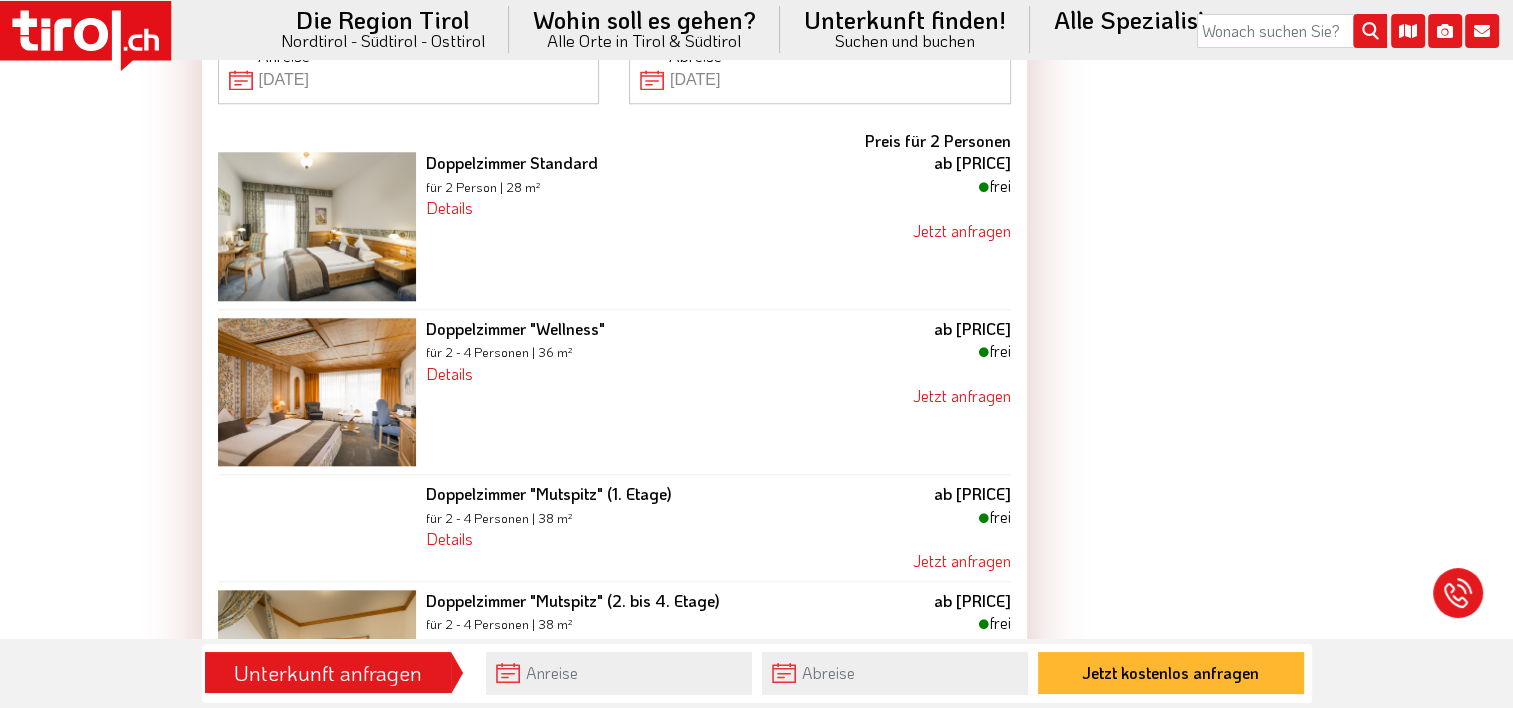 scroll, scrollTop: 1951, scrollLeft: 0, axis: vertical 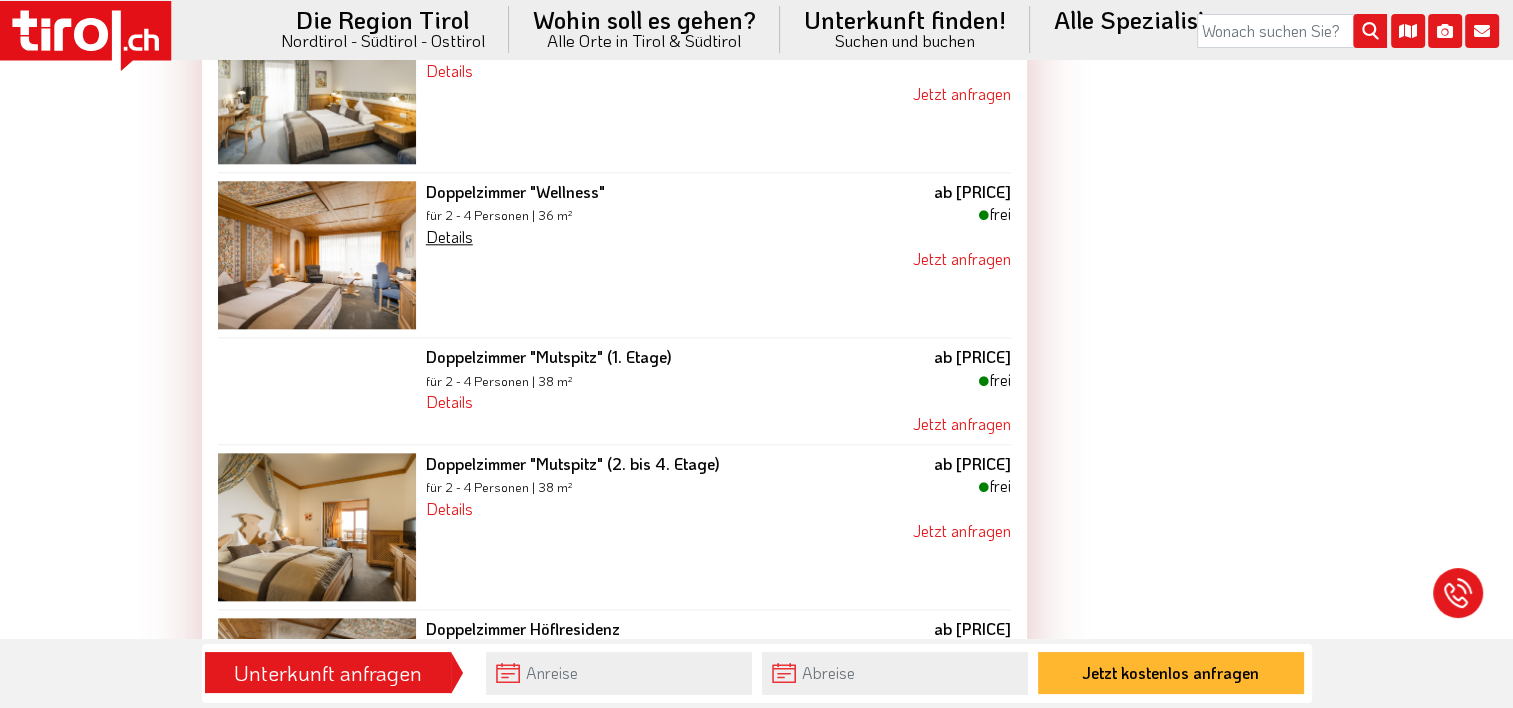 click on "Details" at bounding box center (449, 236) 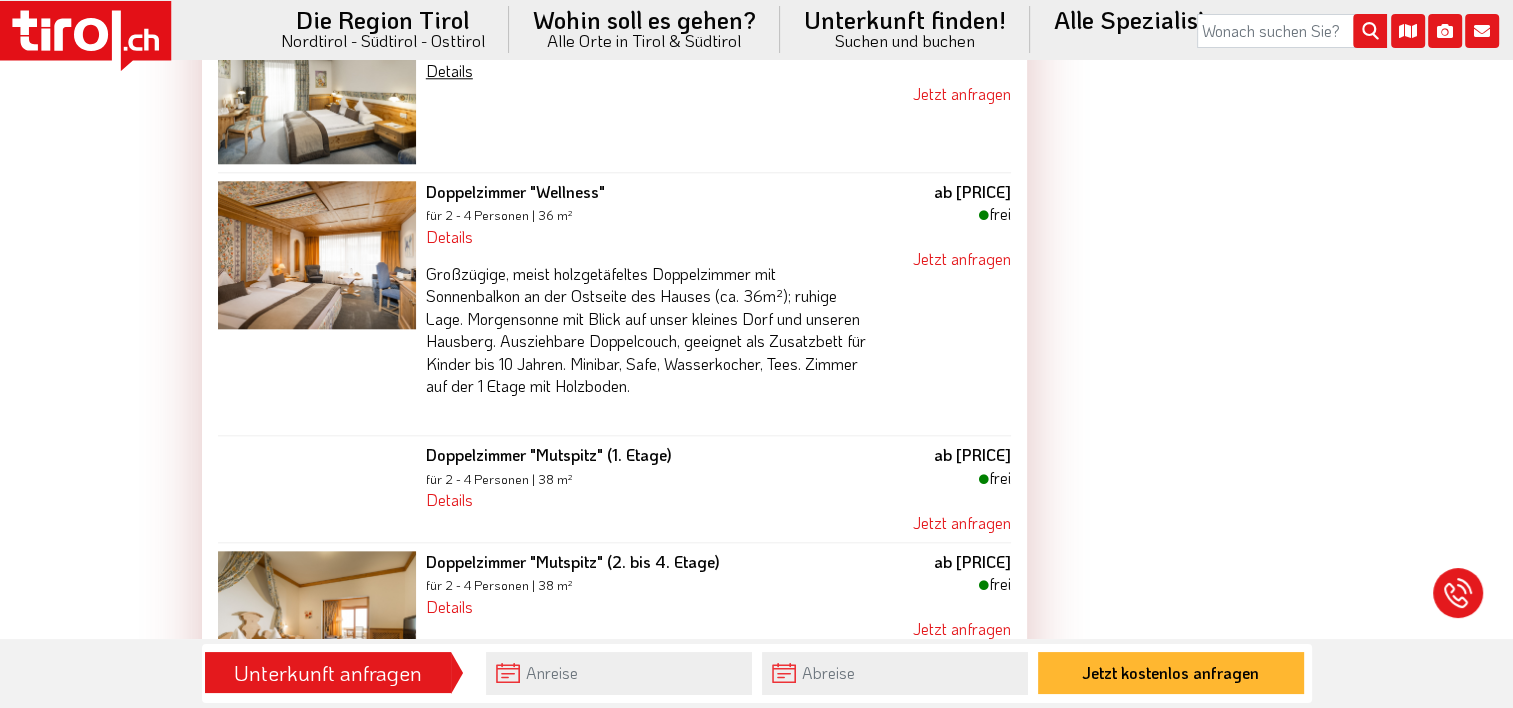 click on "Details" at bounding box center (449, 70) 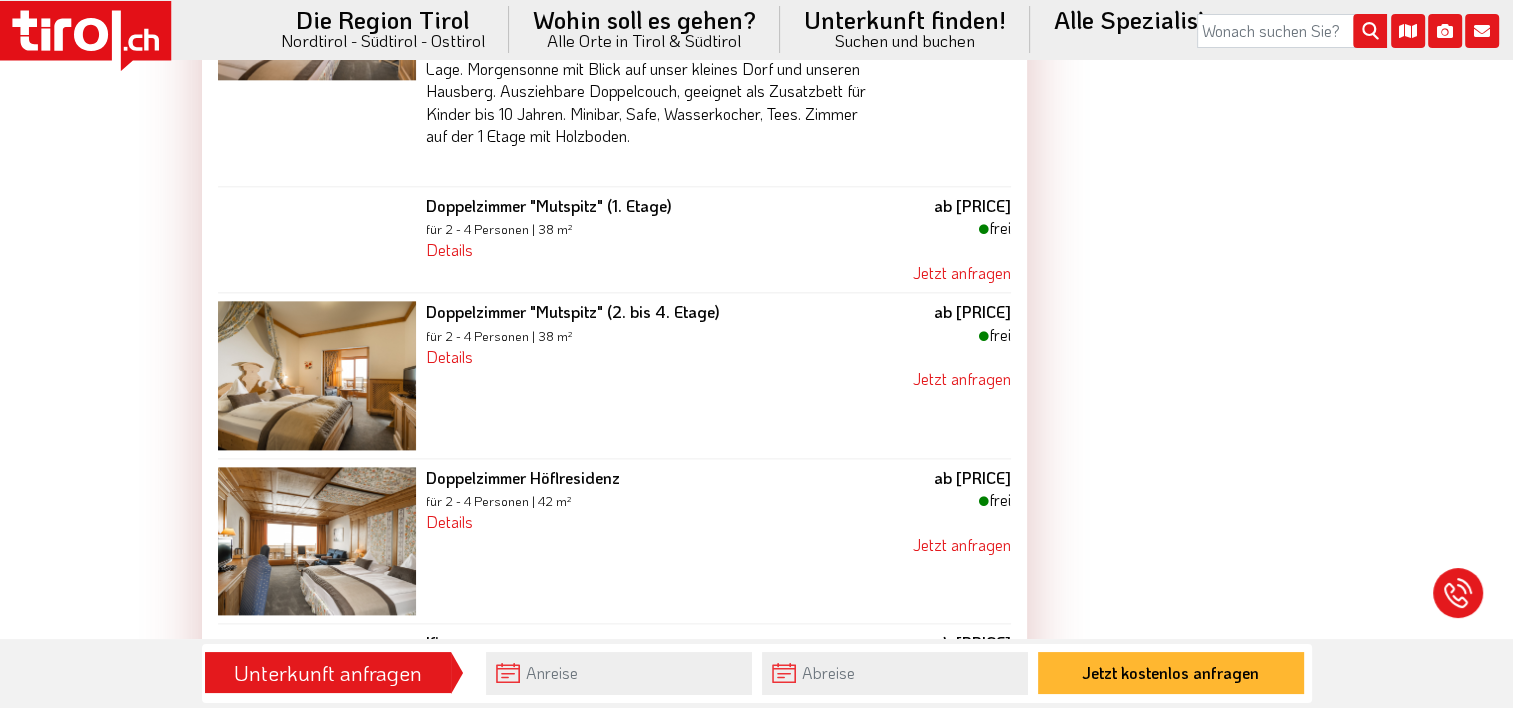 scroll, scrollTop: 2396, scrollLeft: 0, axis: vertical 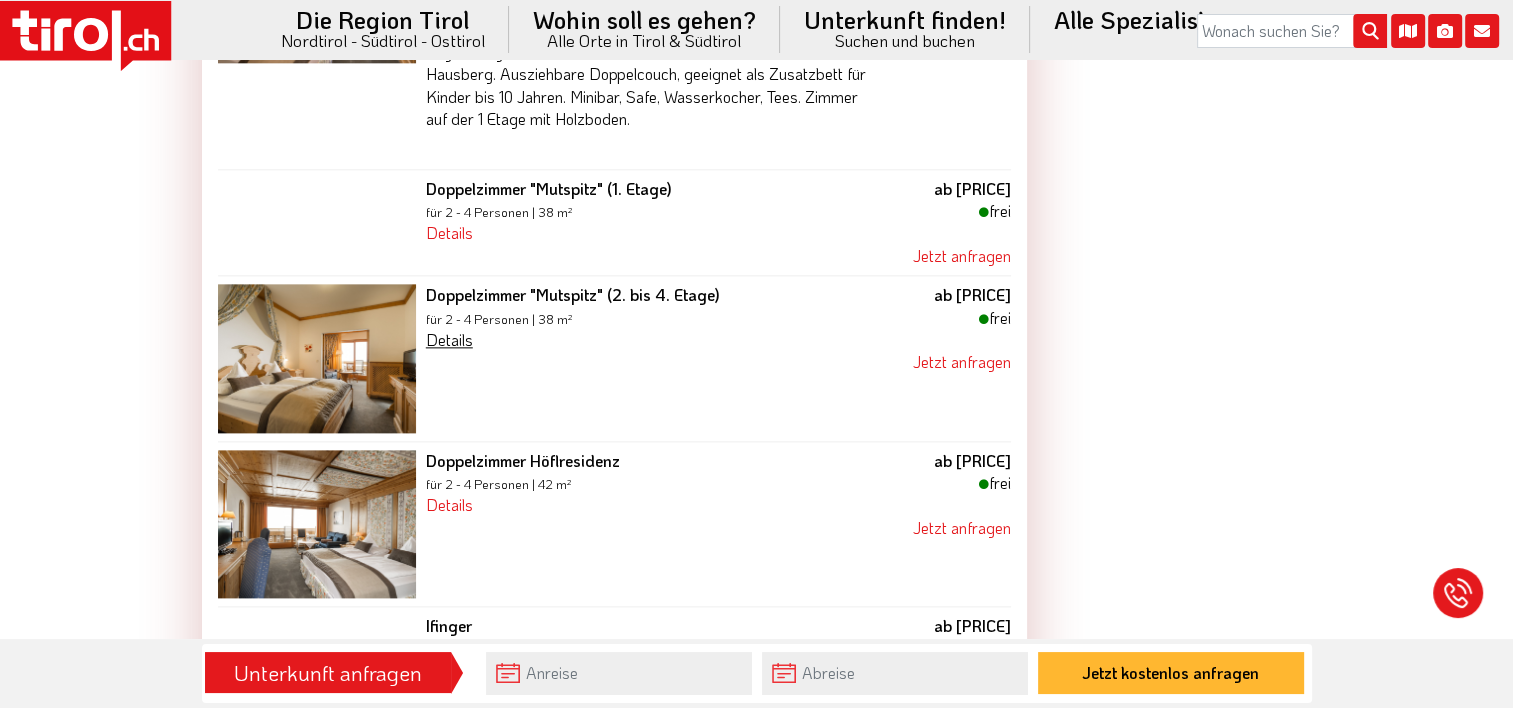 click on "Details" at bounding box center (449, 339) 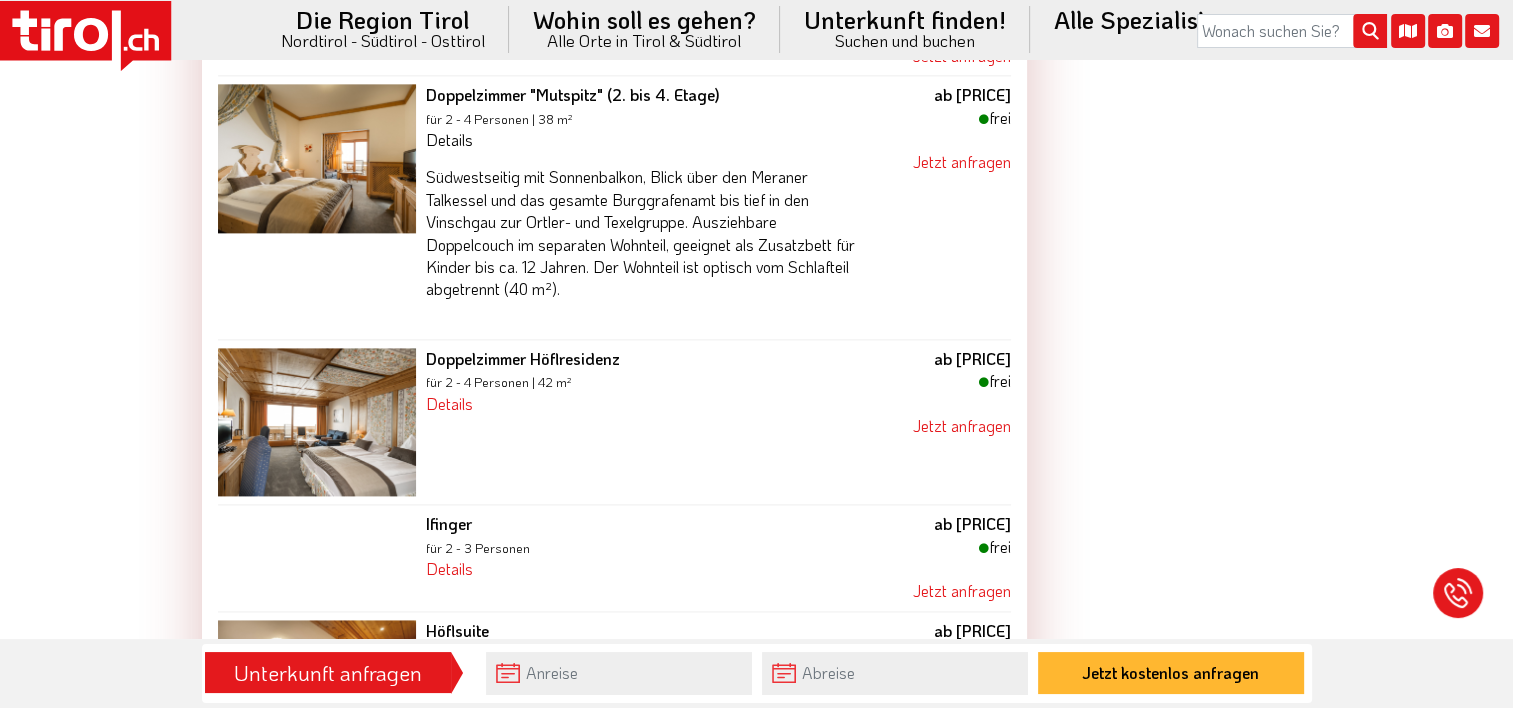 scroll, scrollTop: 2636, scrollLeft: 0, axis: vertical 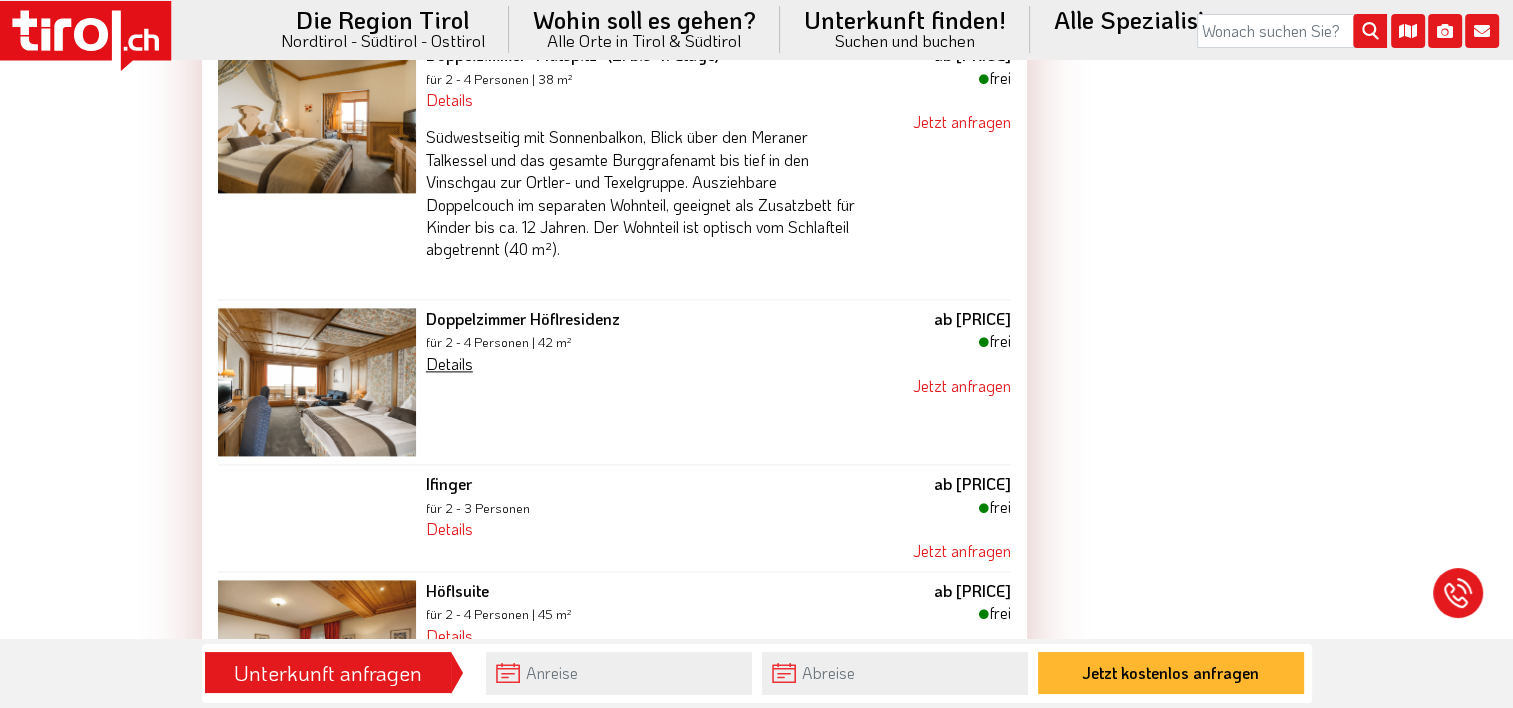click on "Details" at bounding box center (449, 363) 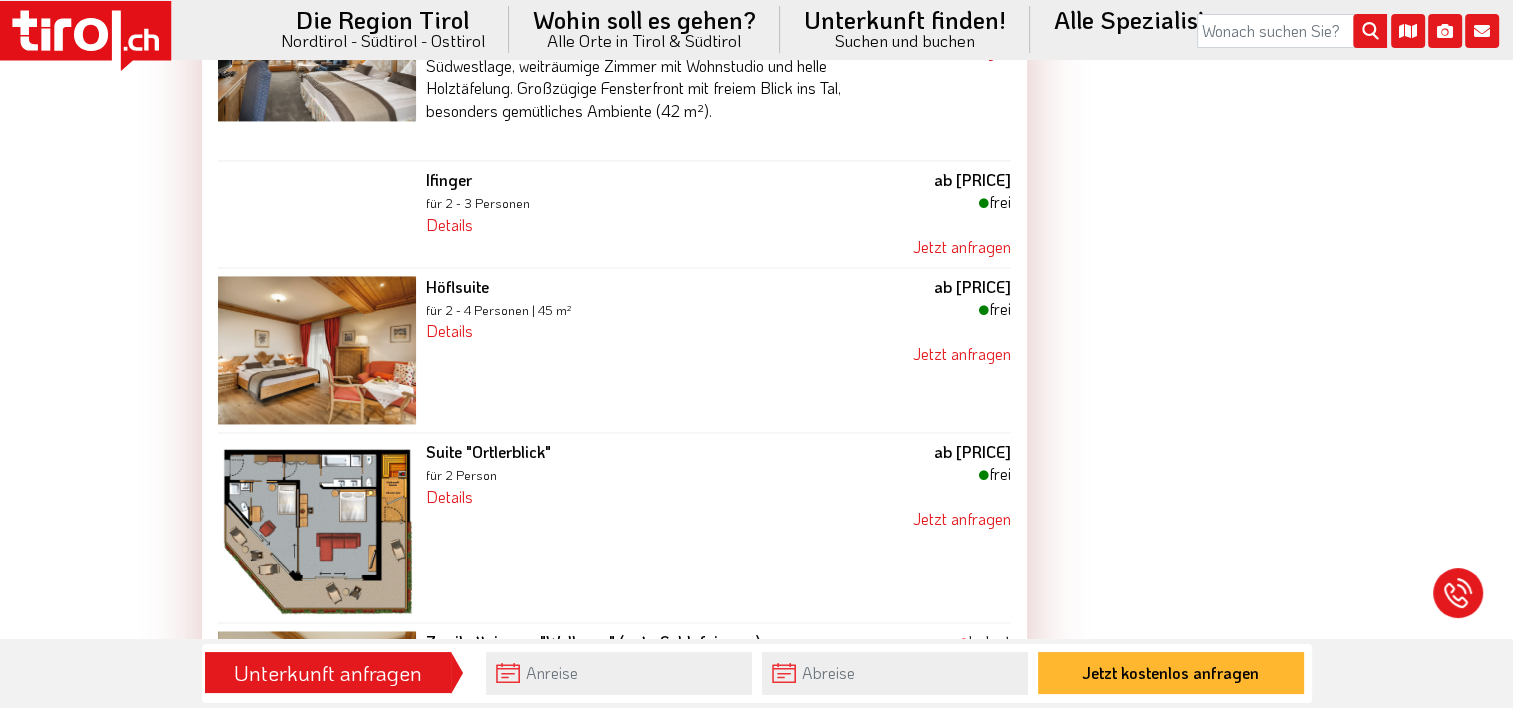 scroll, scrollTop: 2996, scrollLeft: 0, axis: vertical 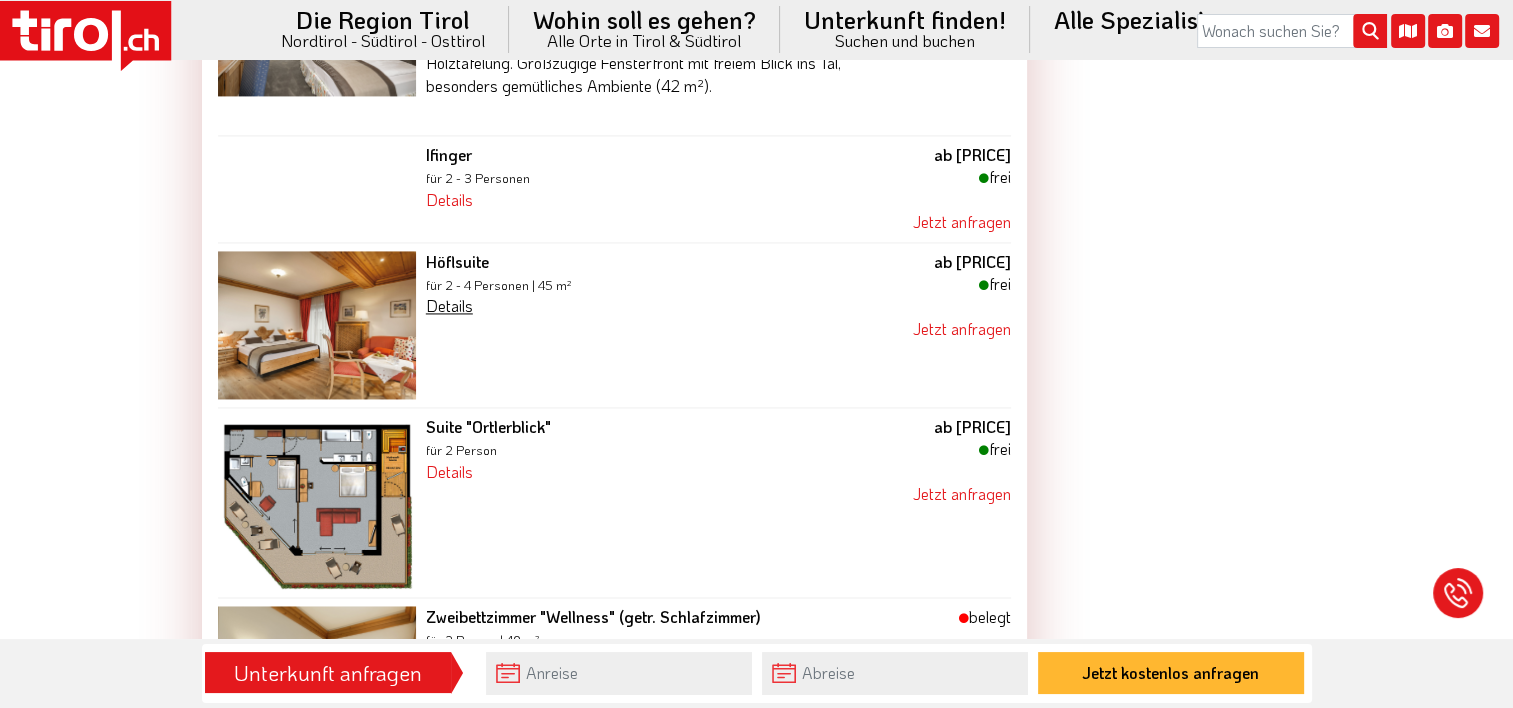 click on "Details" at bounding box center (449, 305) 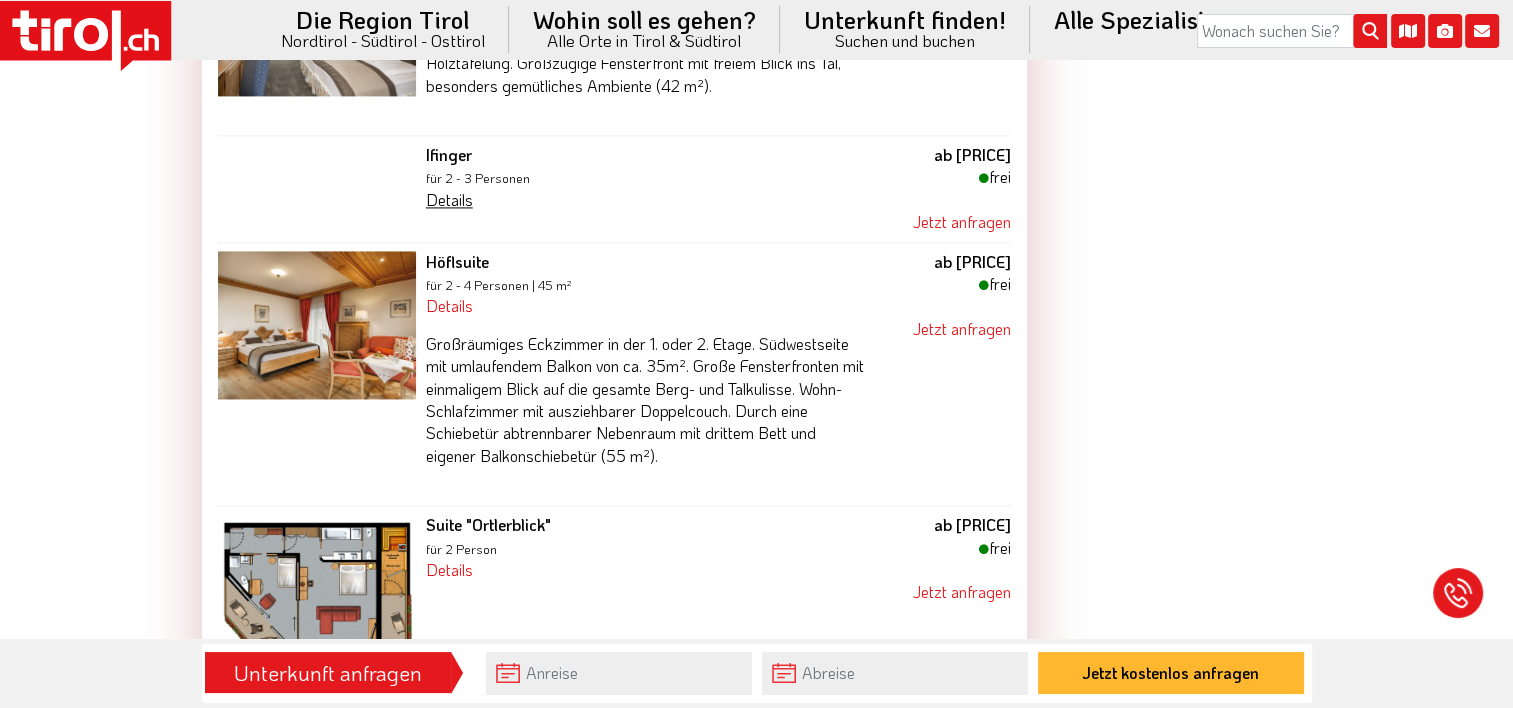 click on "Details" at bounding box center (449, 199) 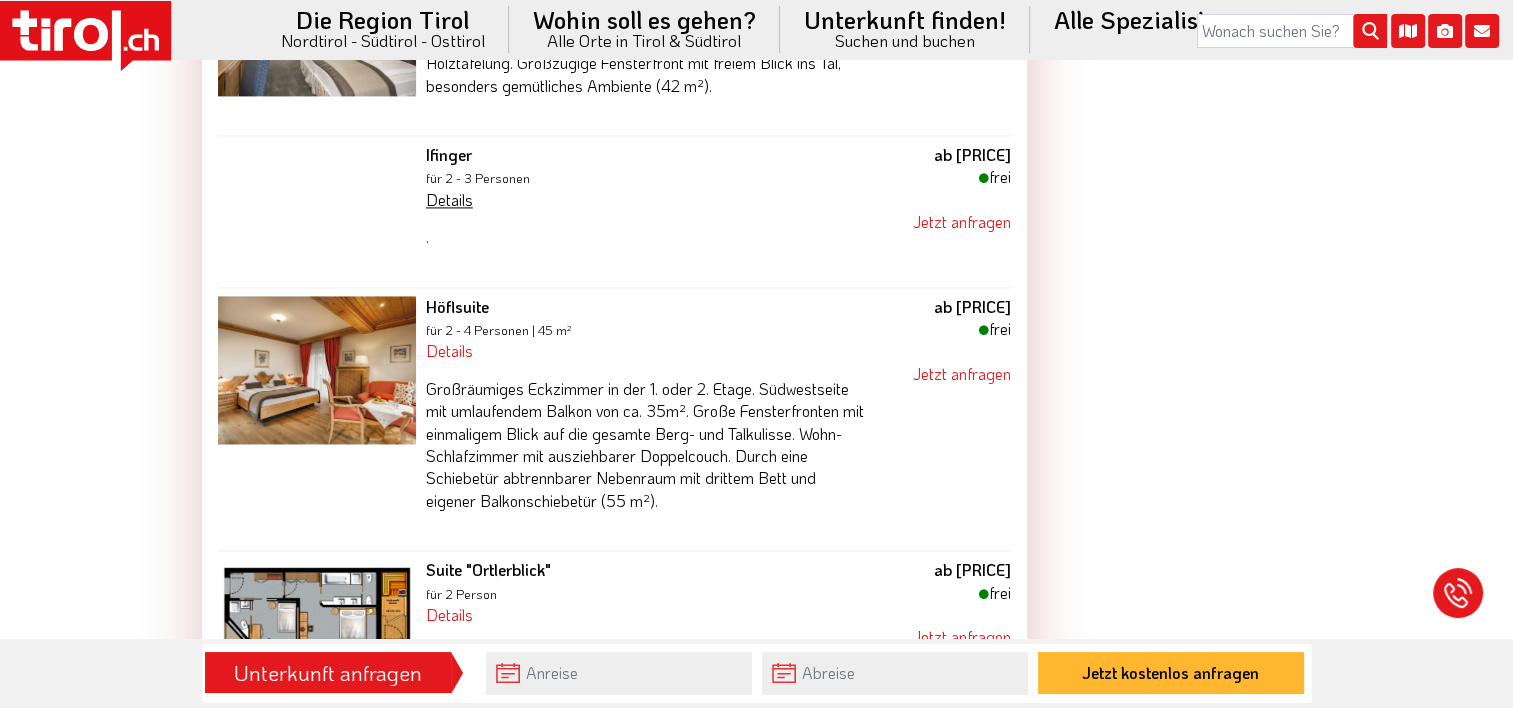click on "Details" at bounding box center (449, 199) 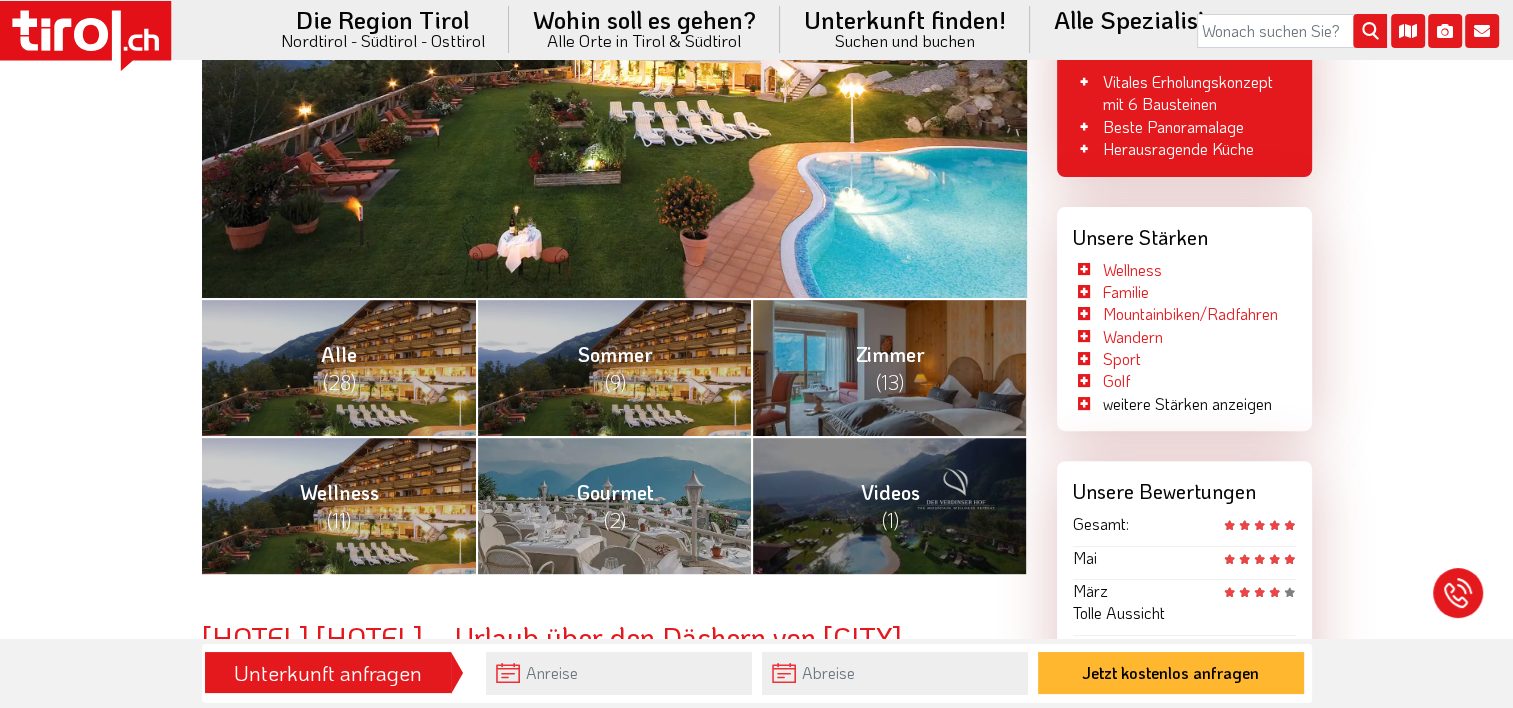 scroll, scrollTop: 610, scrollLeft: 0, axis: vertical 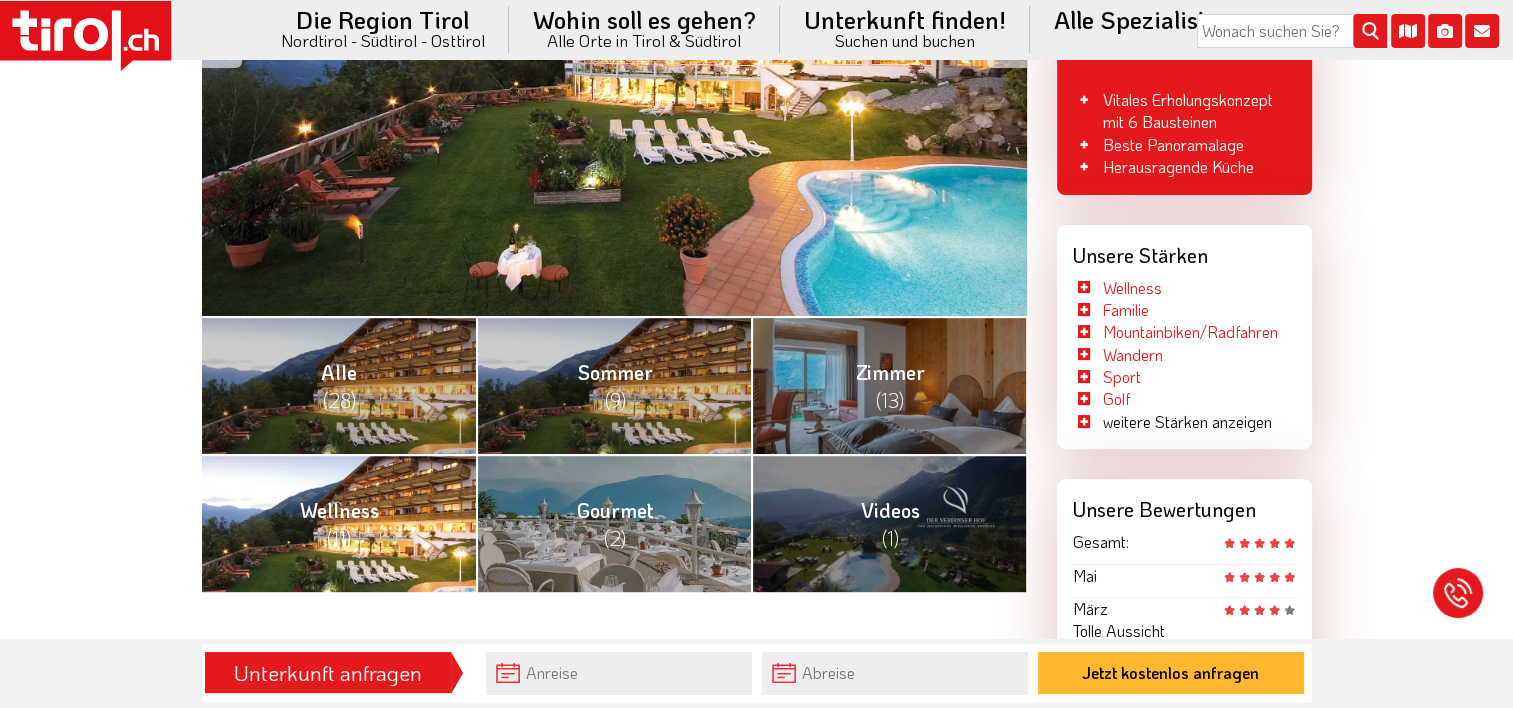 click on "Wellness   (11)" at bounding box center (339, 523) 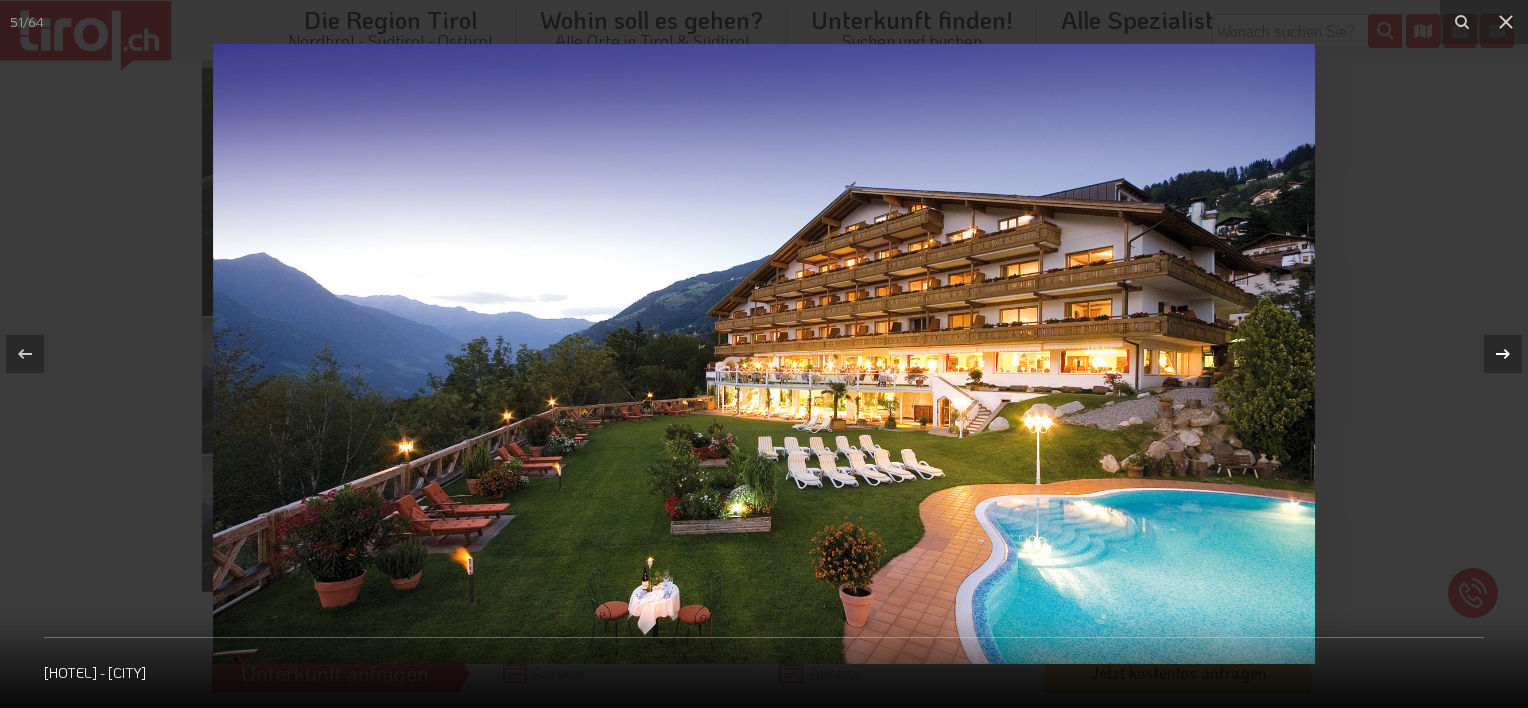 click 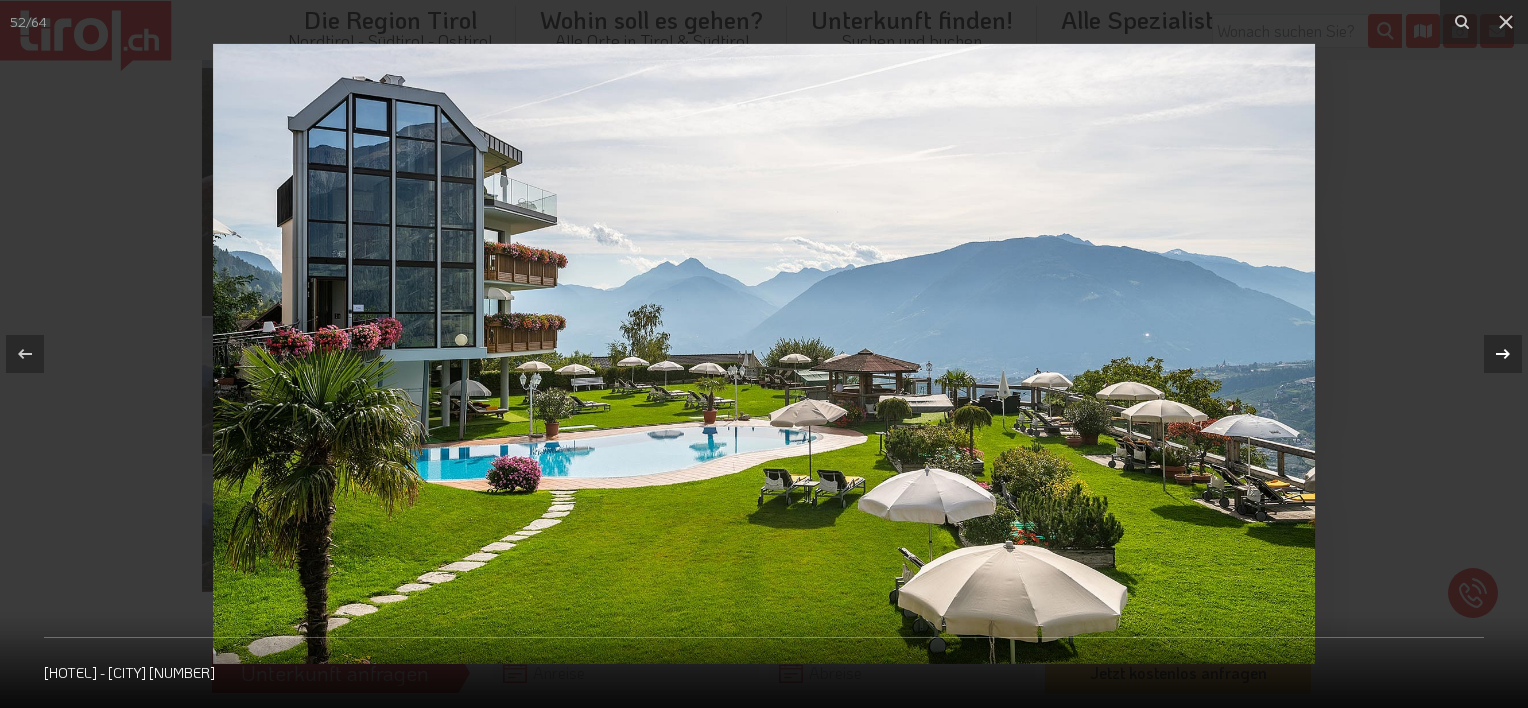 click 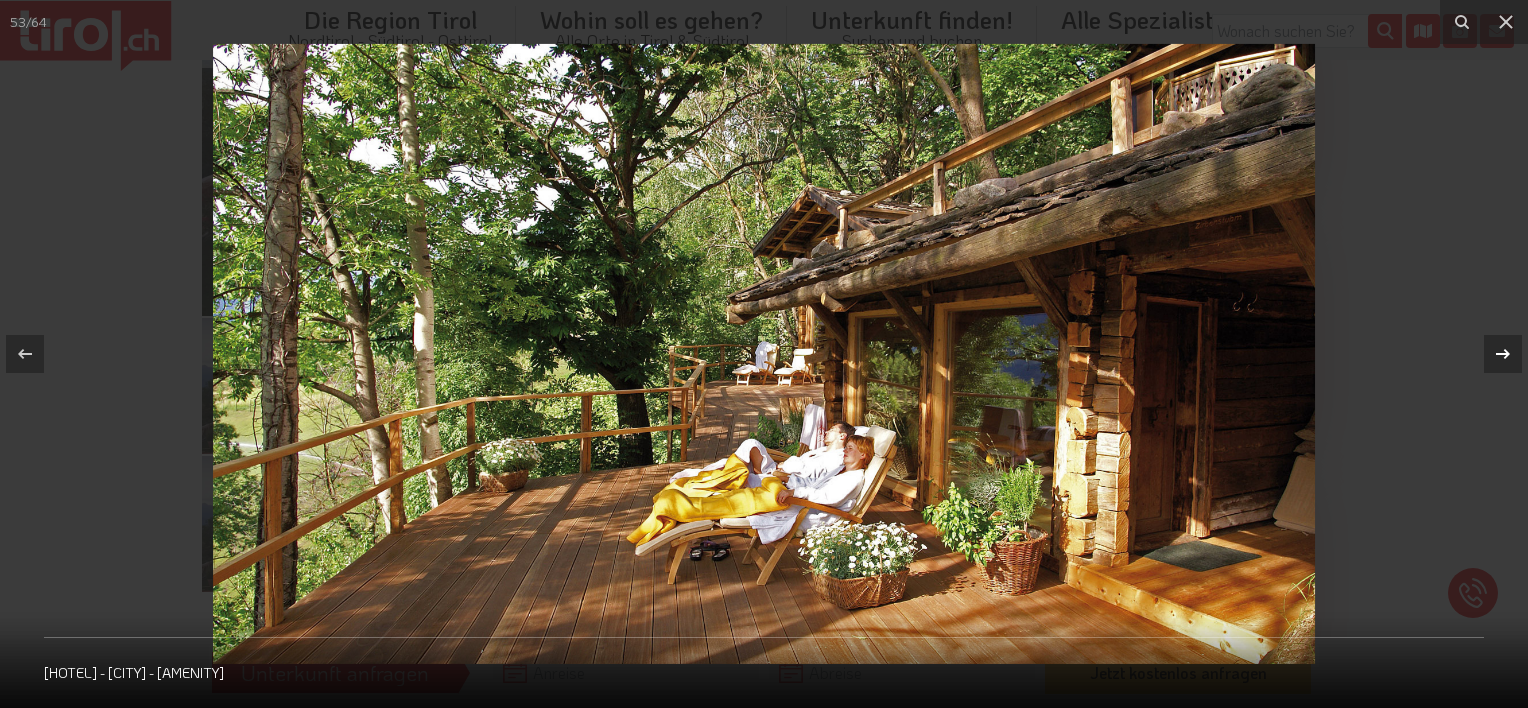 click 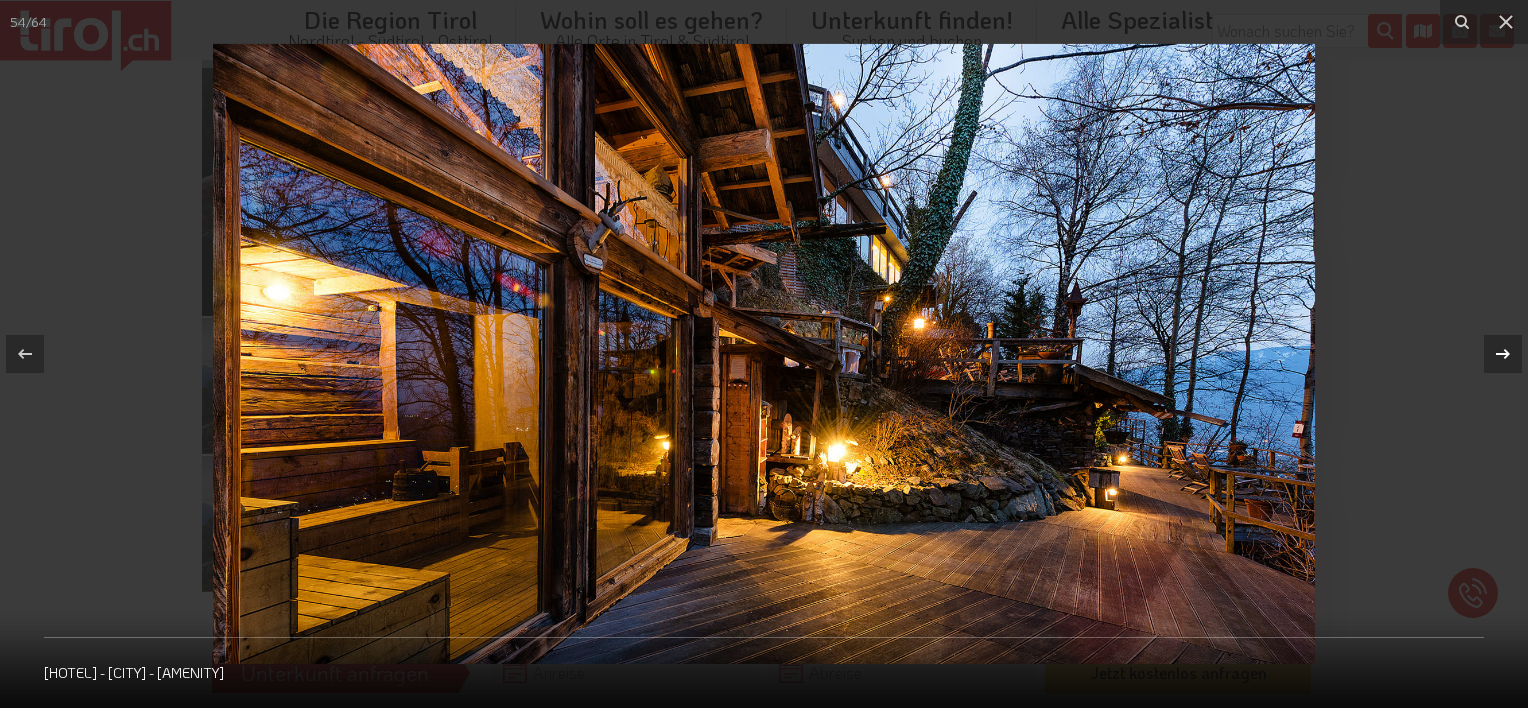 click 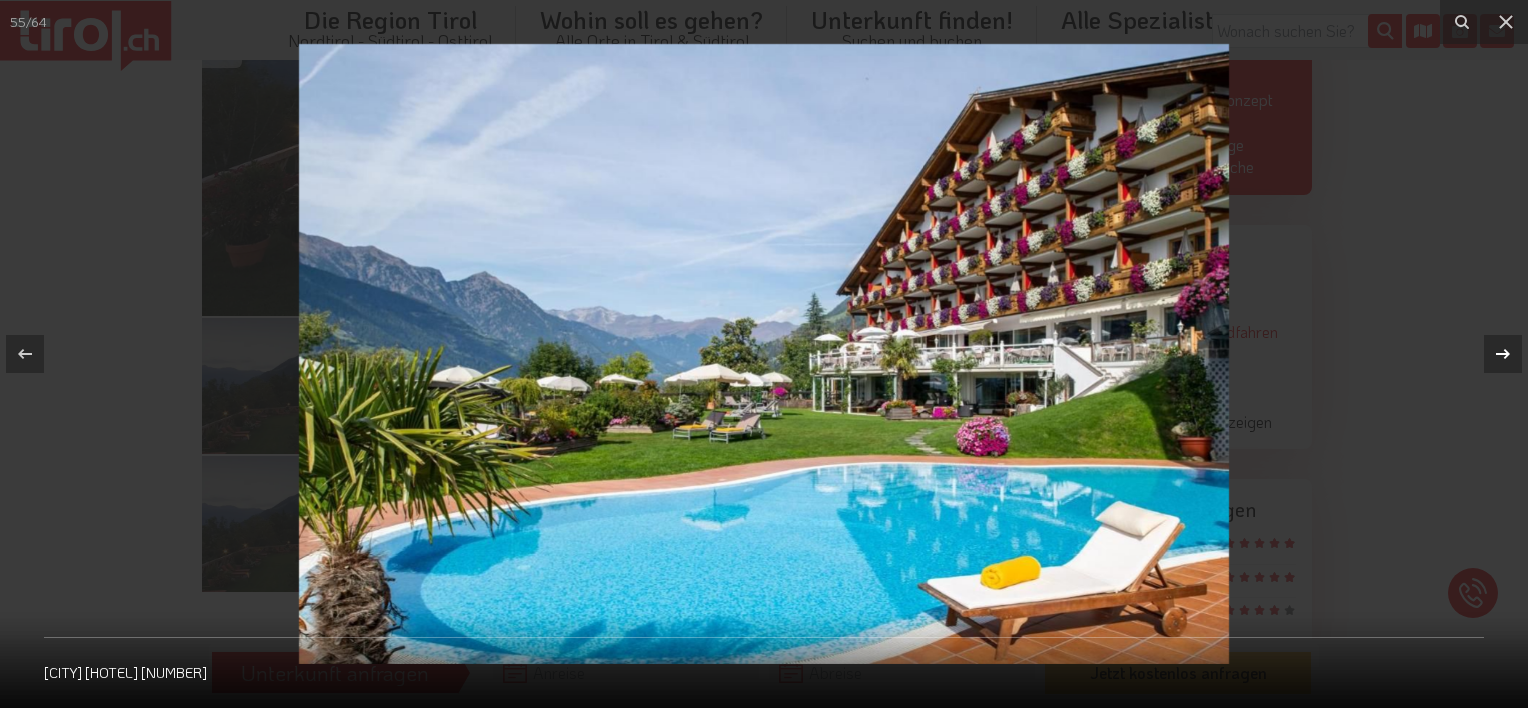 click 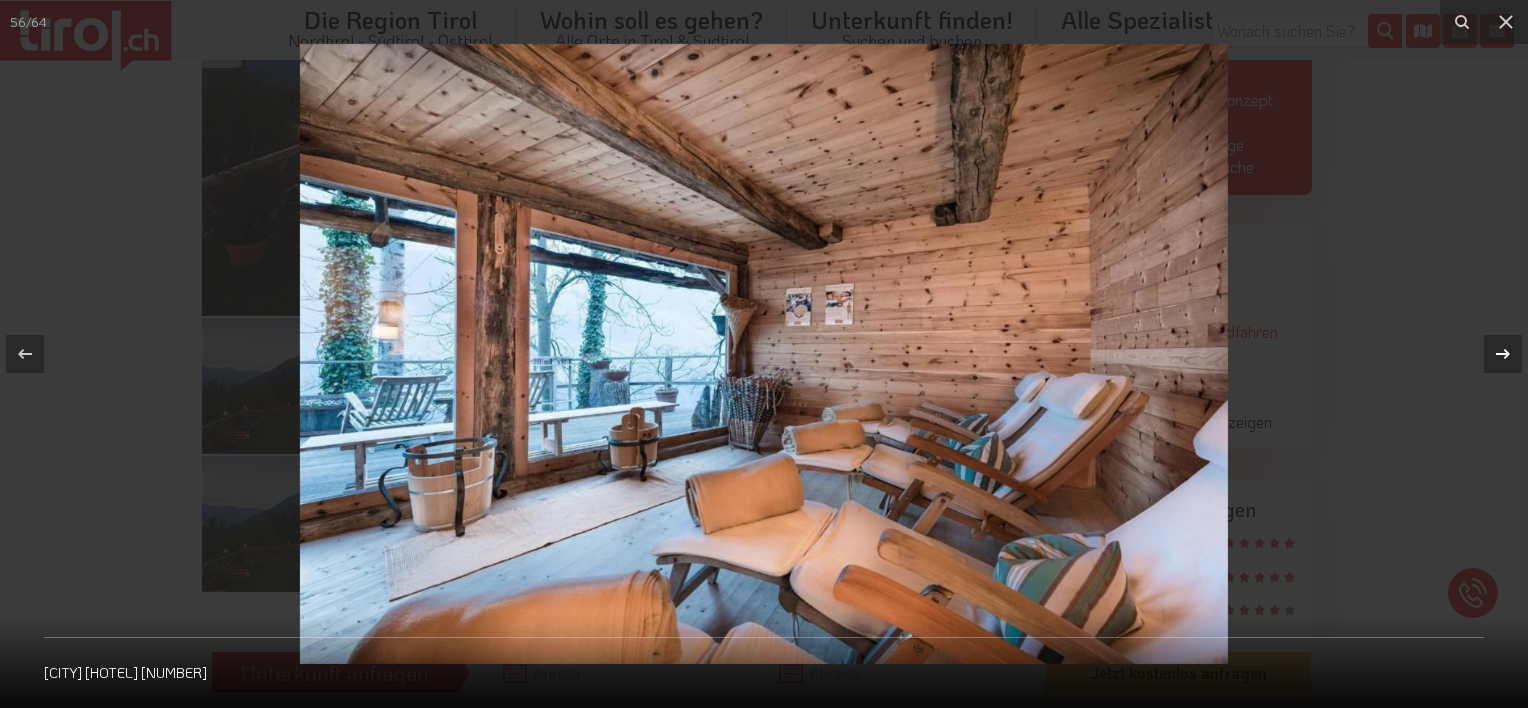 click 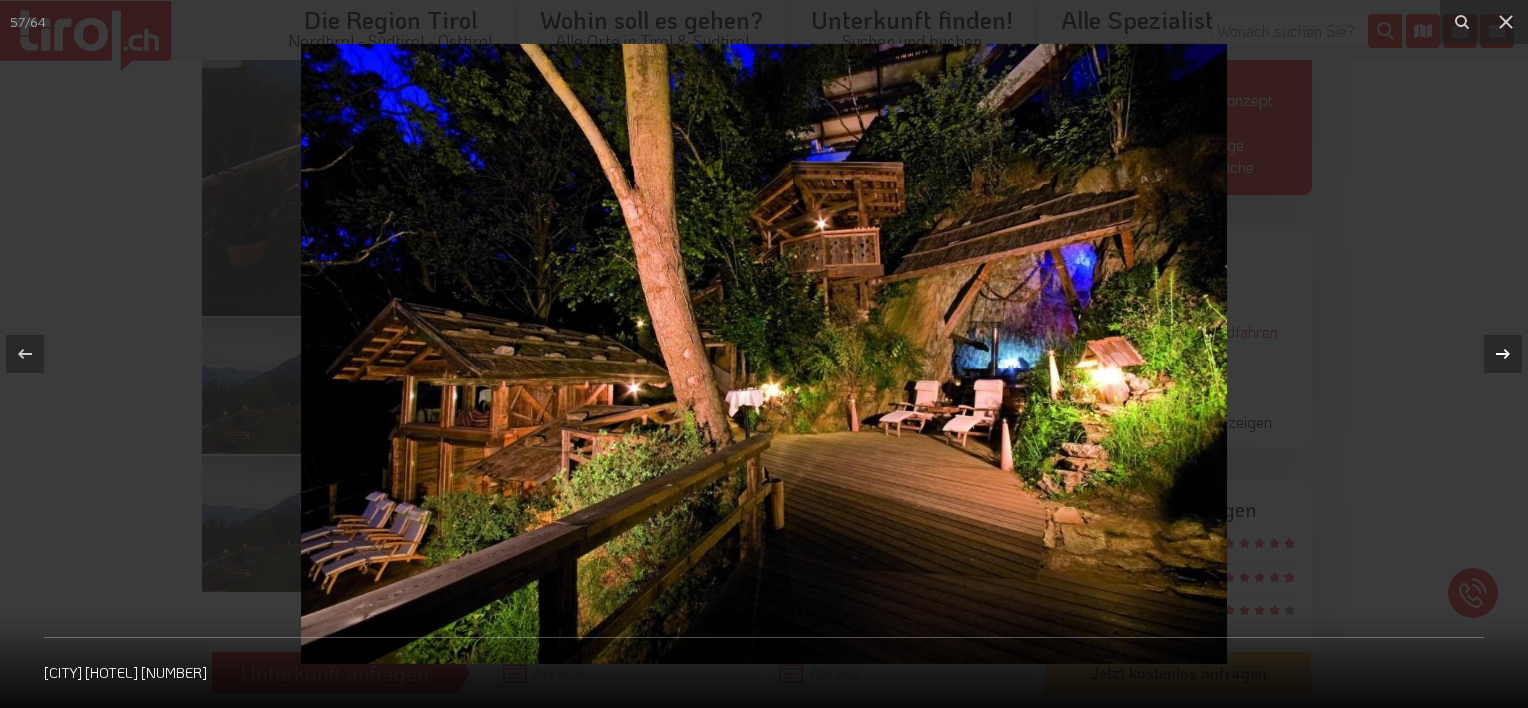 click 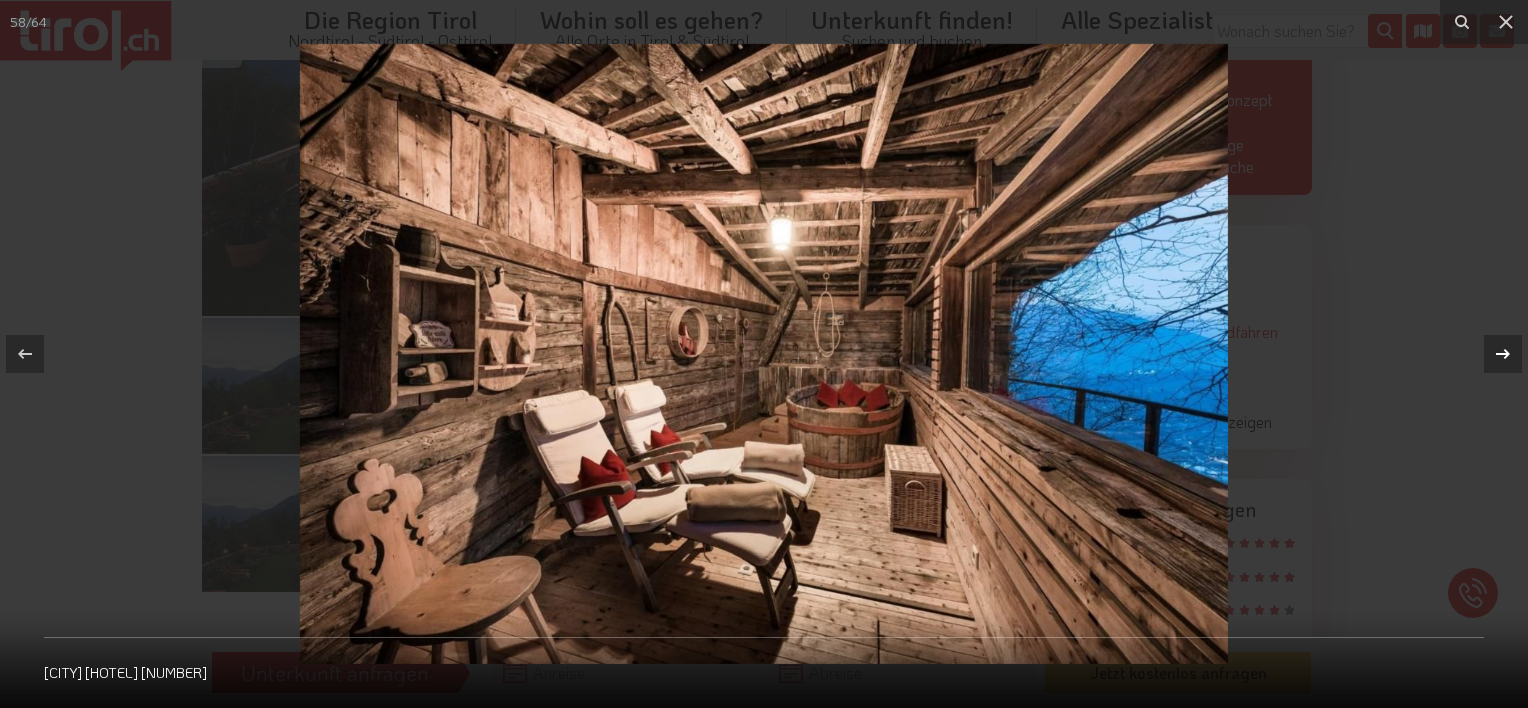 click 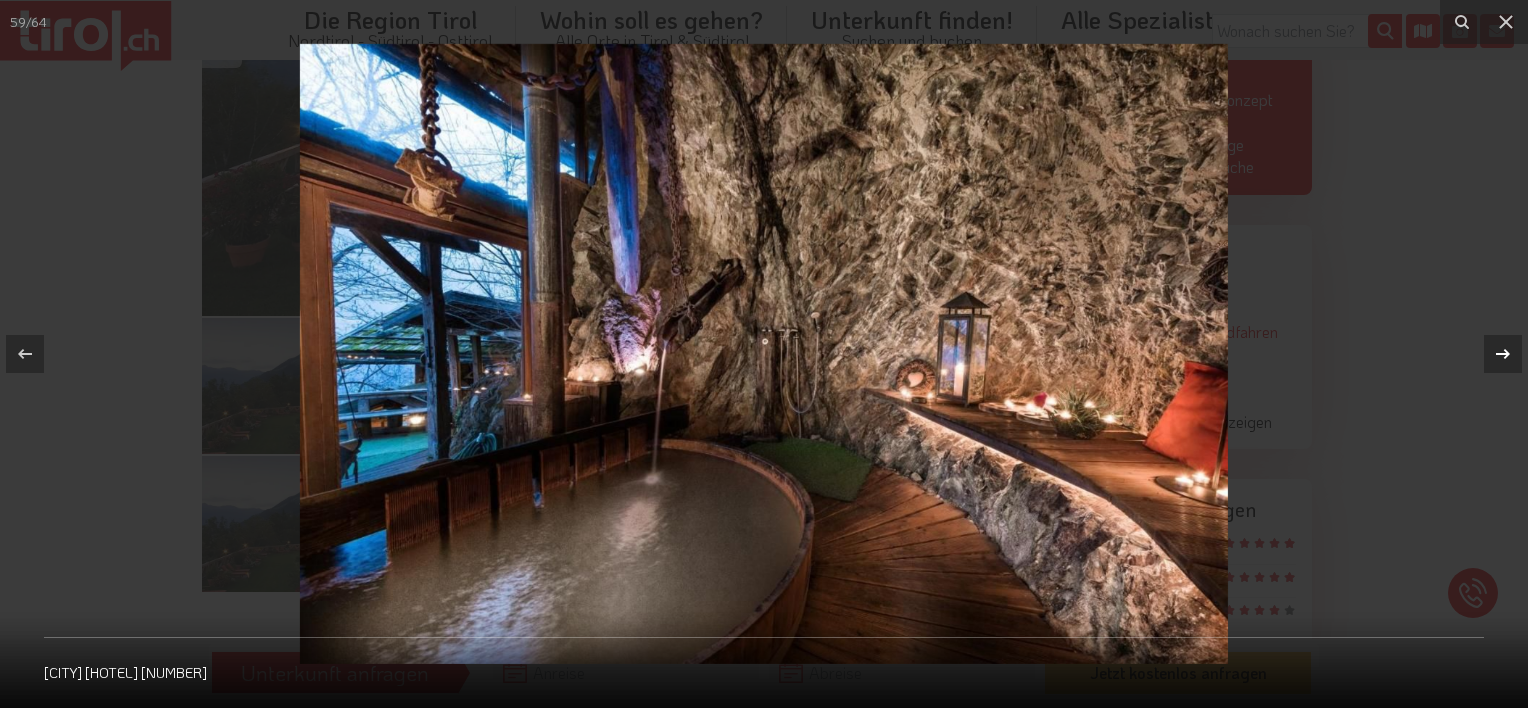 click 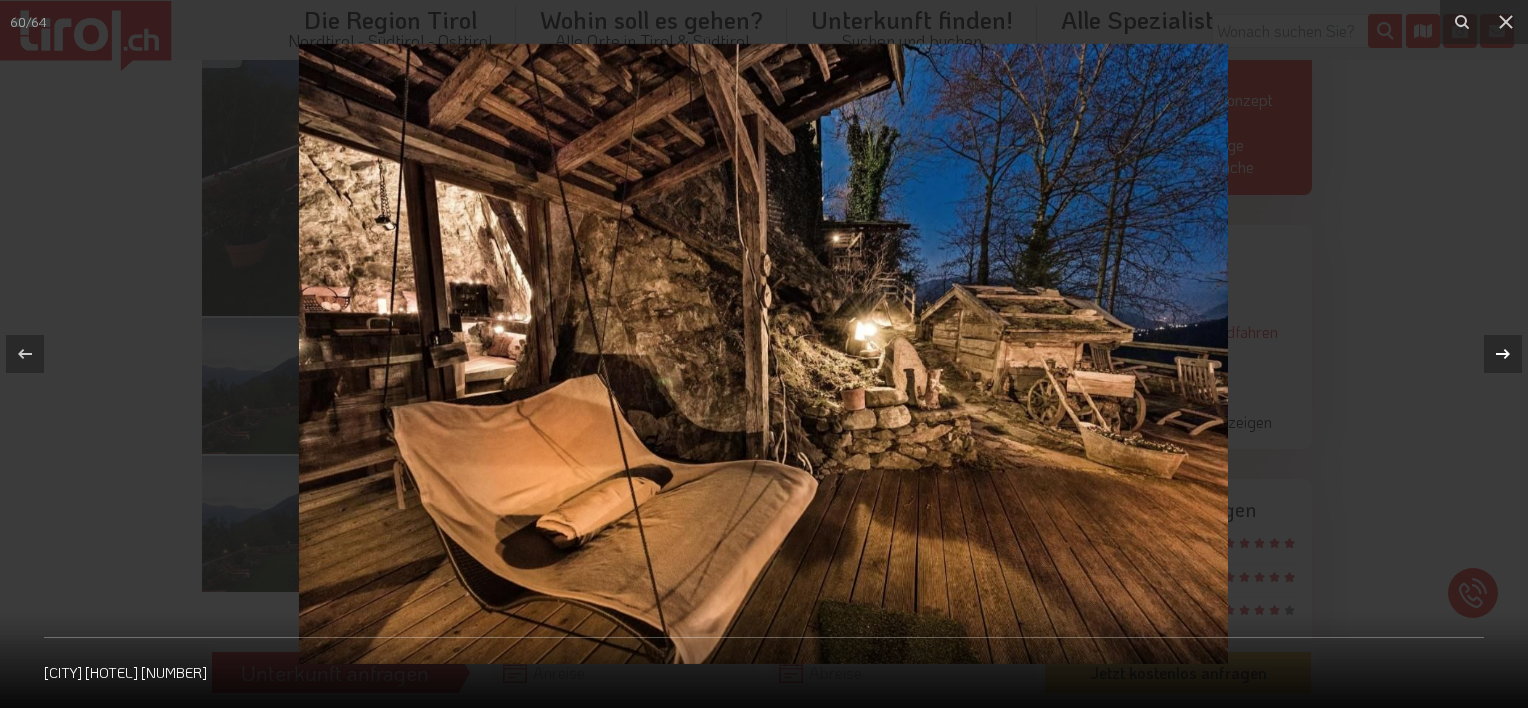 click 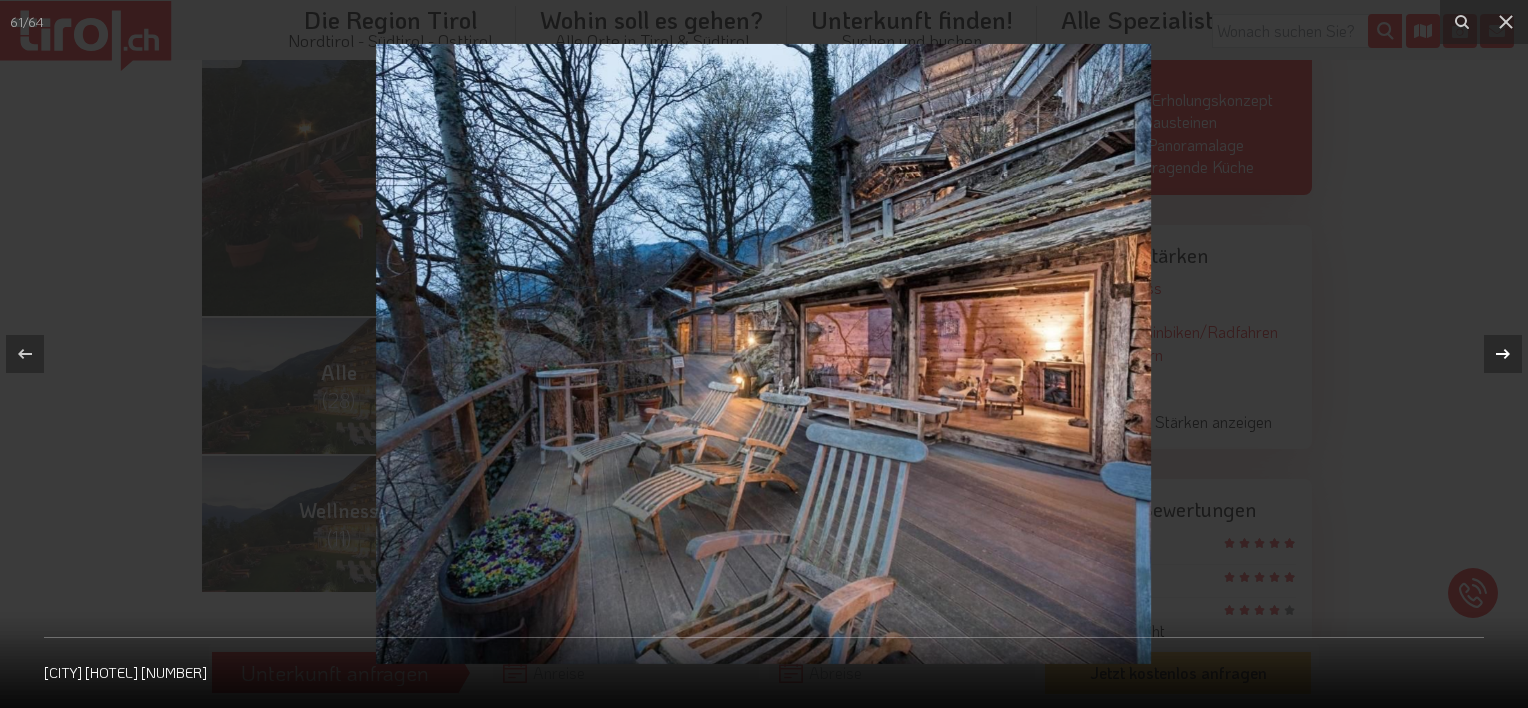 click 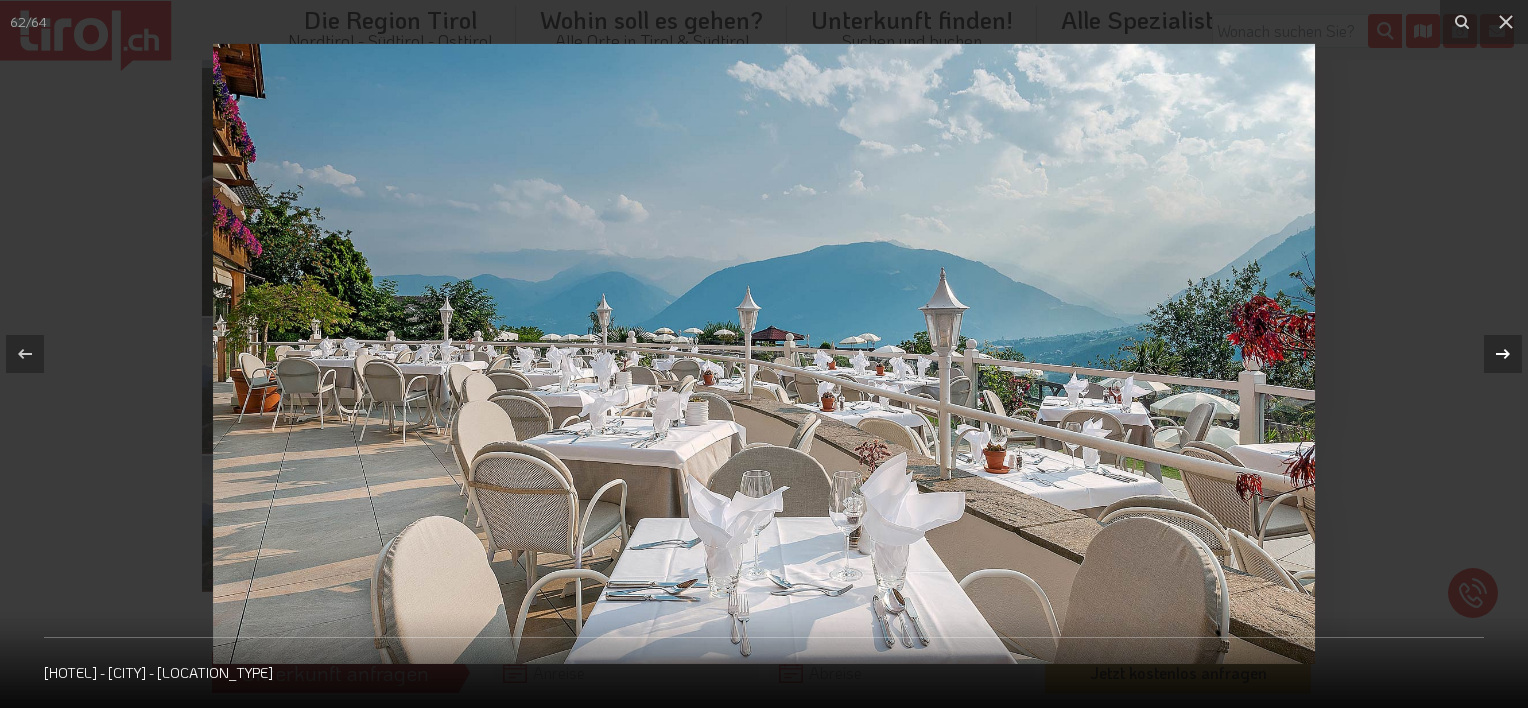 click 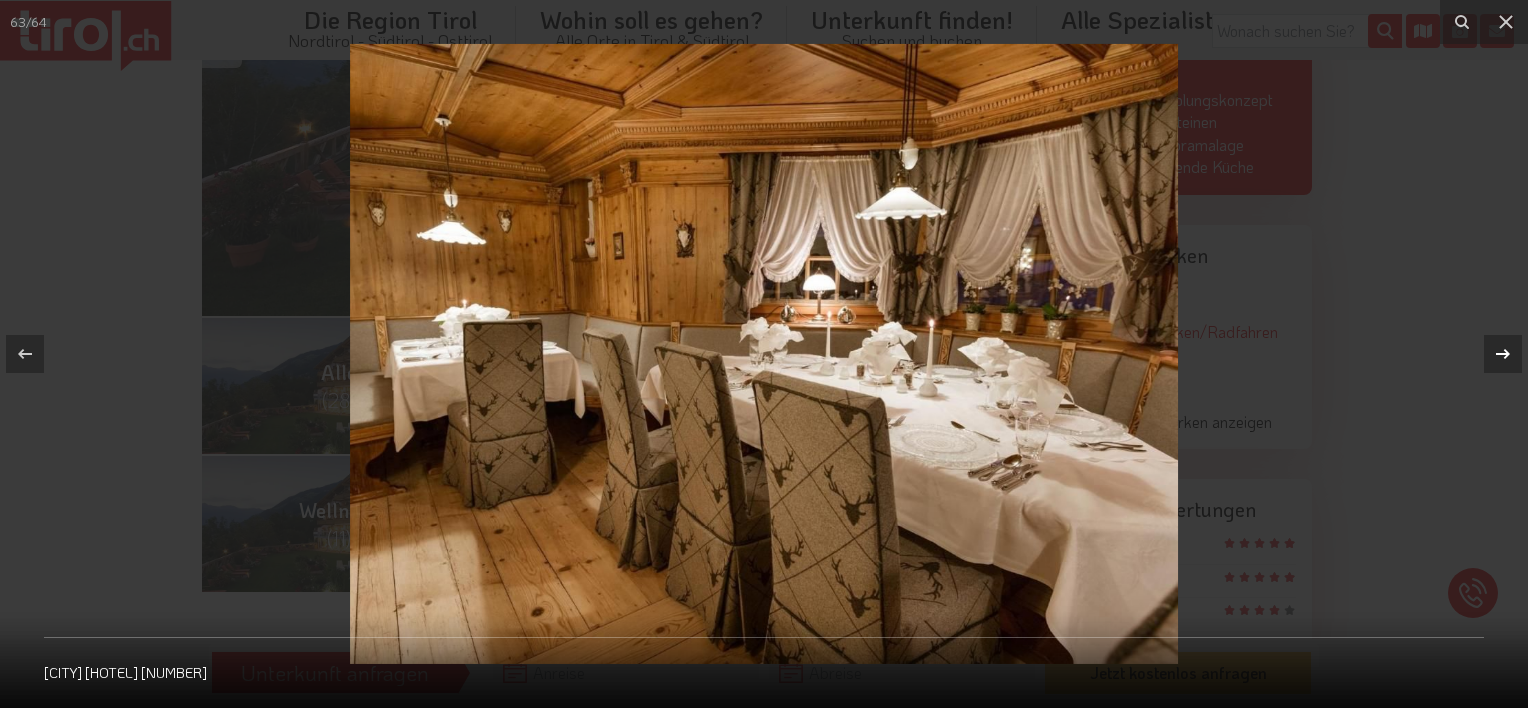 click 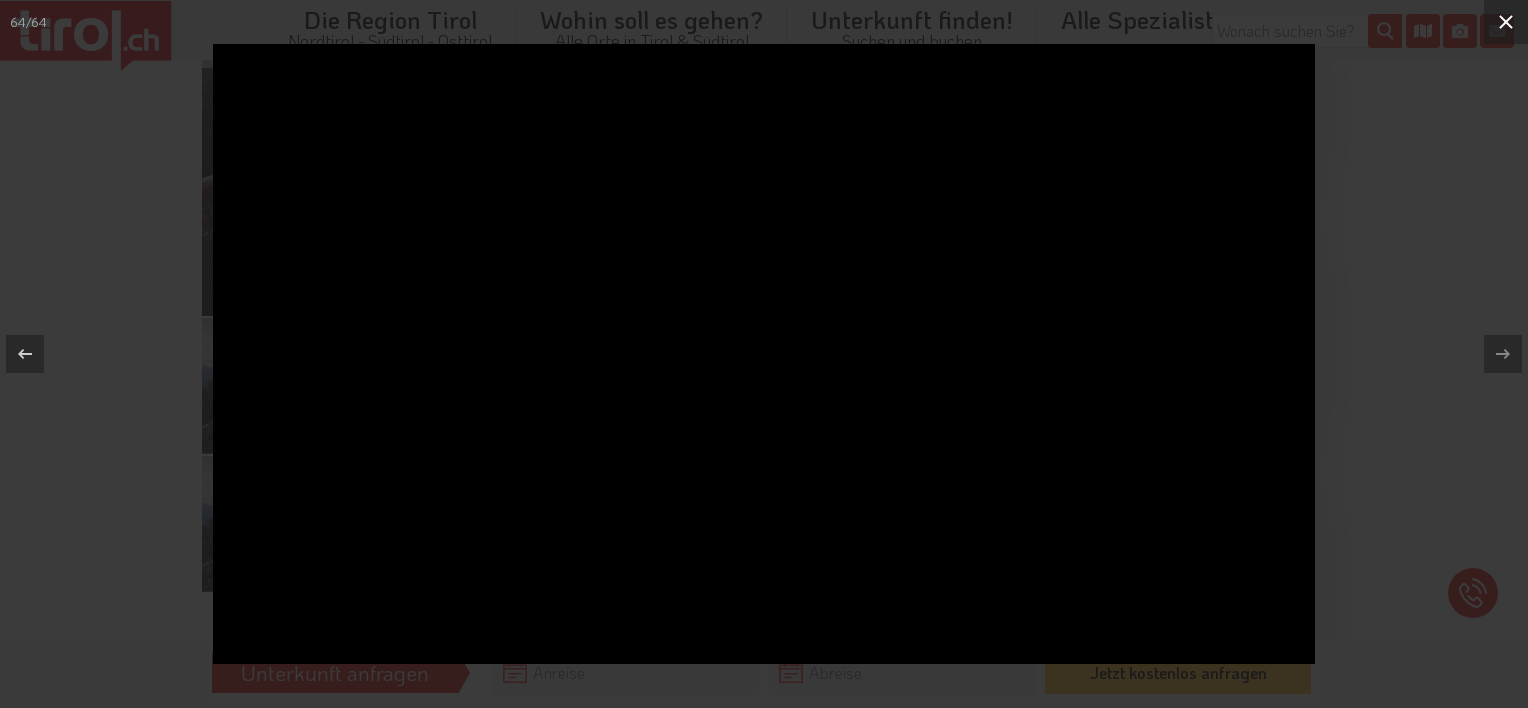 click 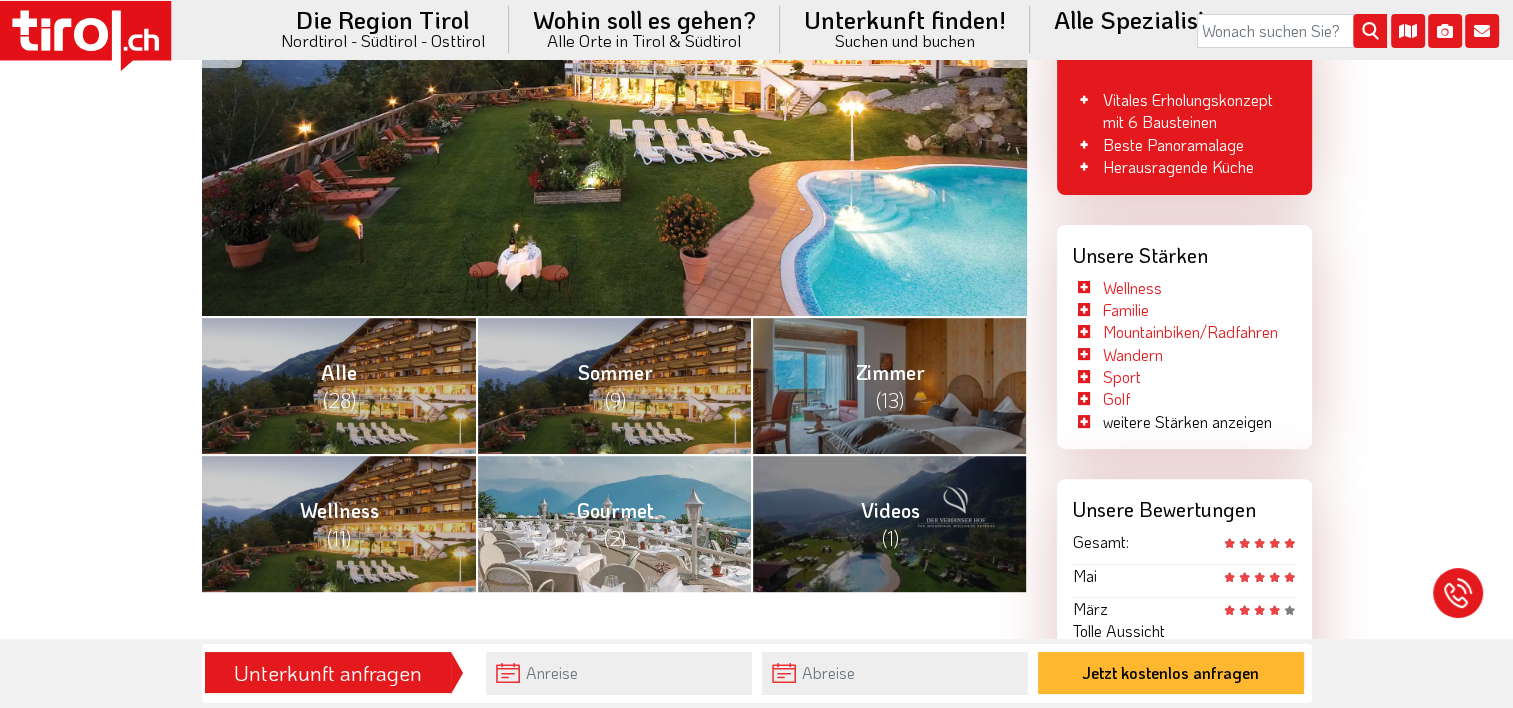 click on "Gourmet   (2)" at bounding box center [613, 523] 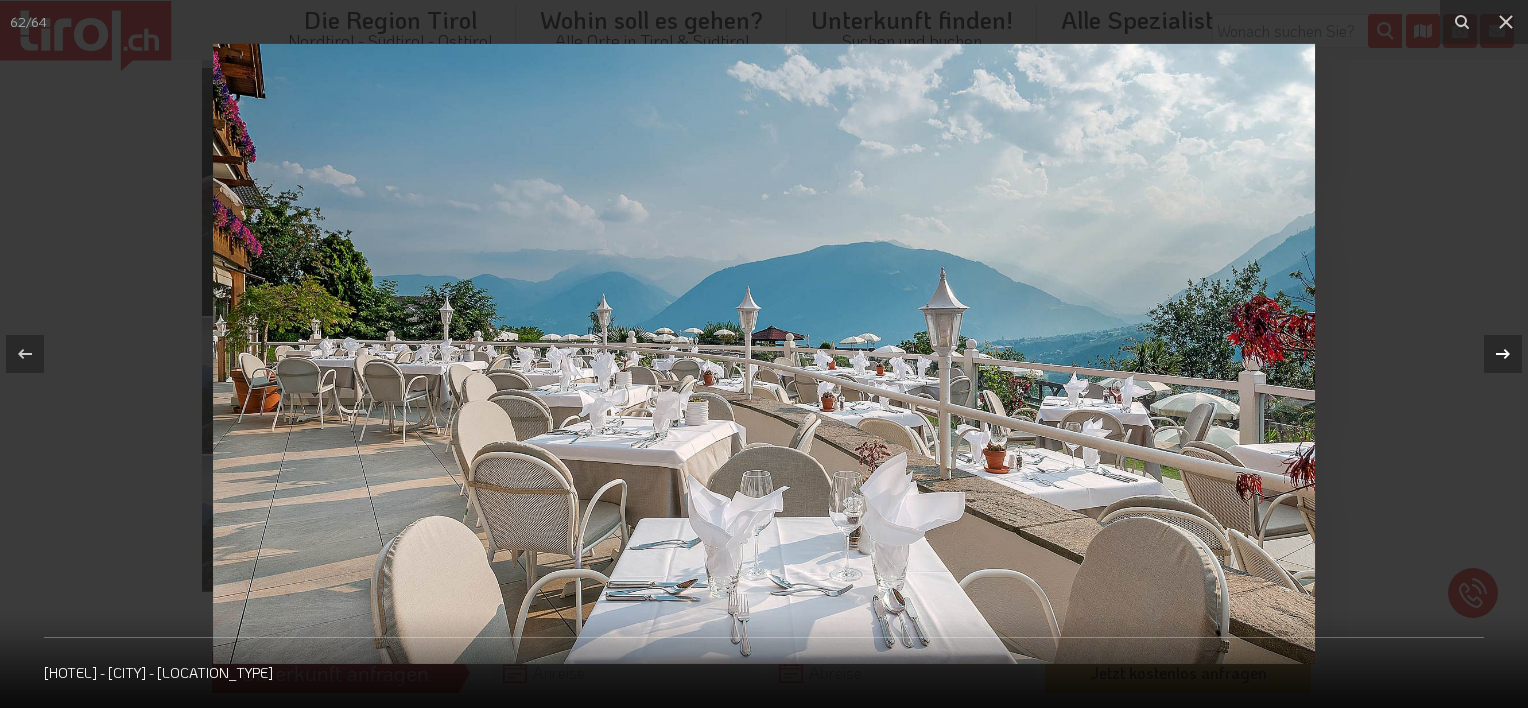 click 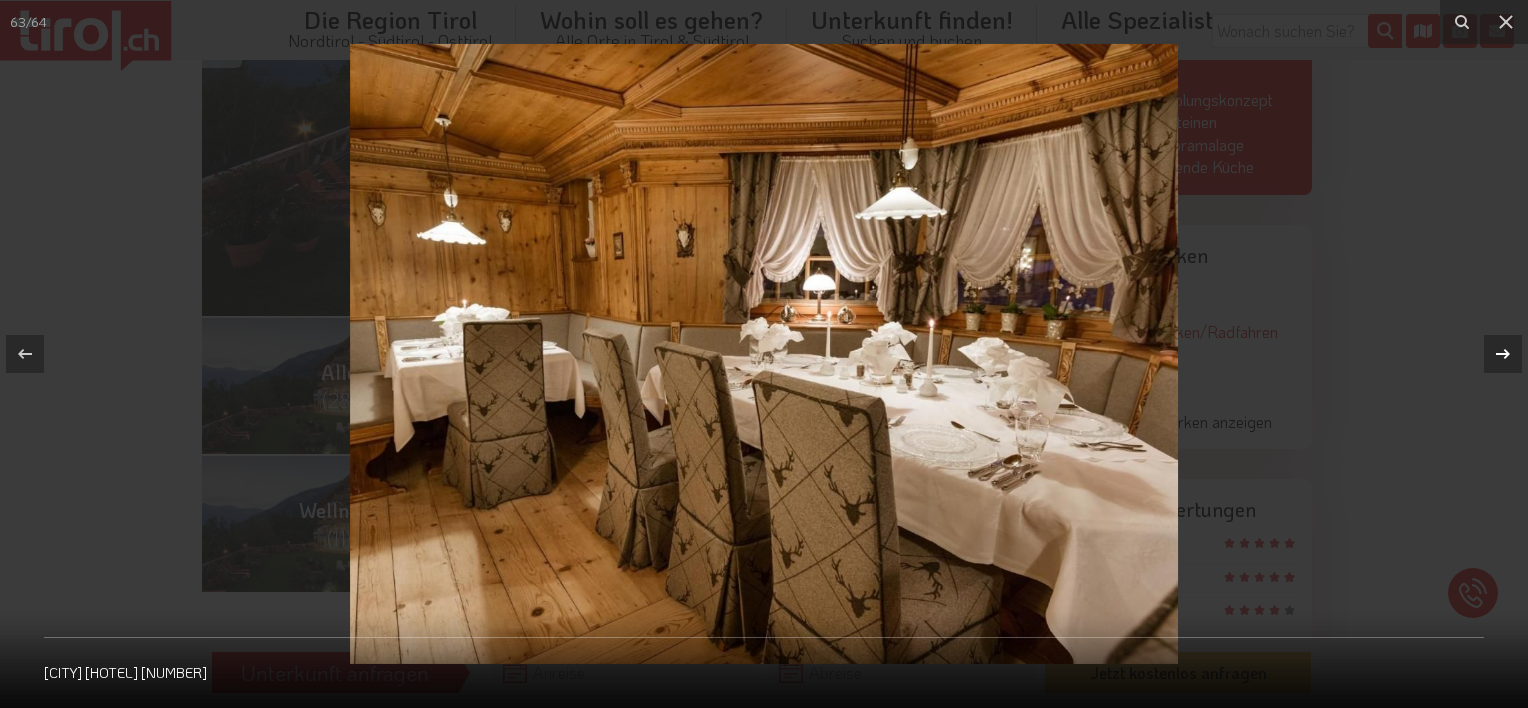 click 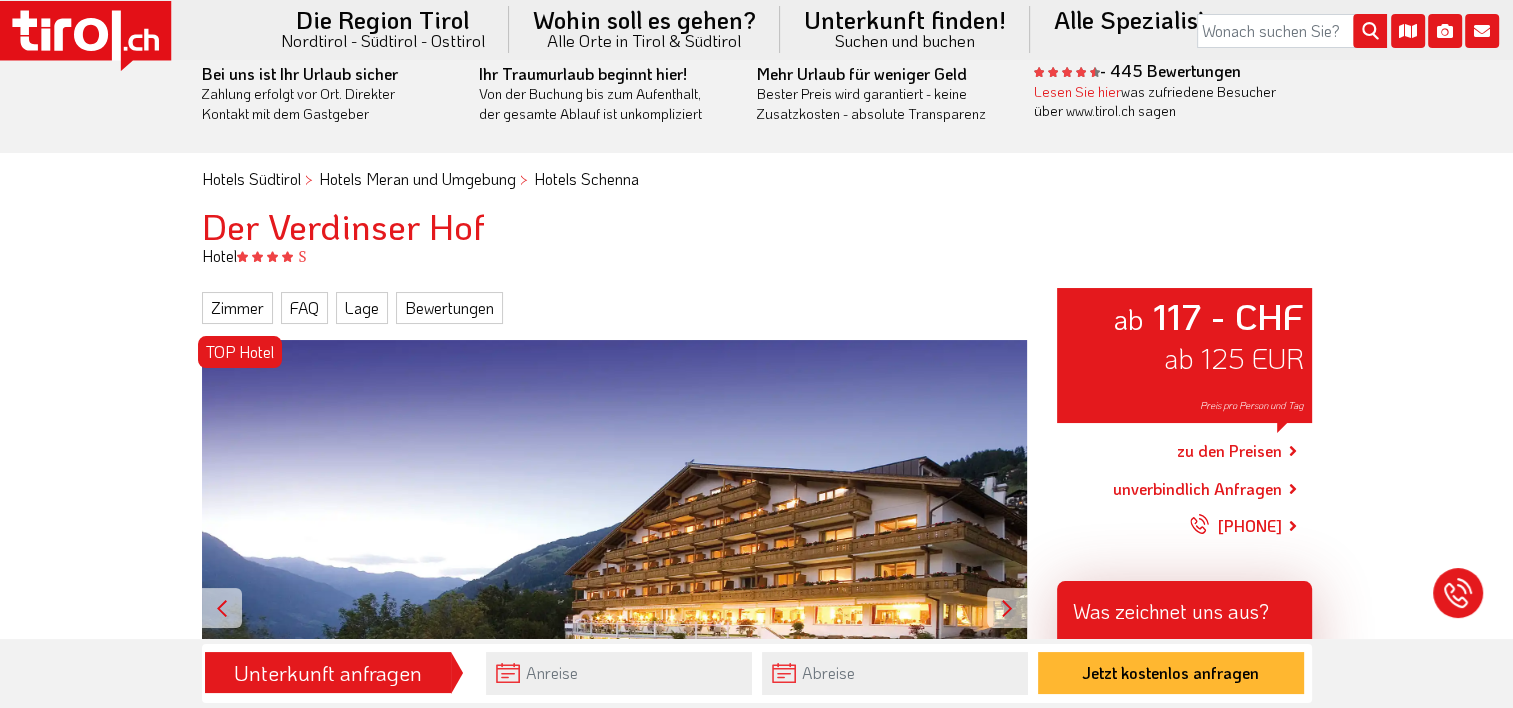 scroll, scrollTop: 10, scrollLeft: 0, axis: vertical 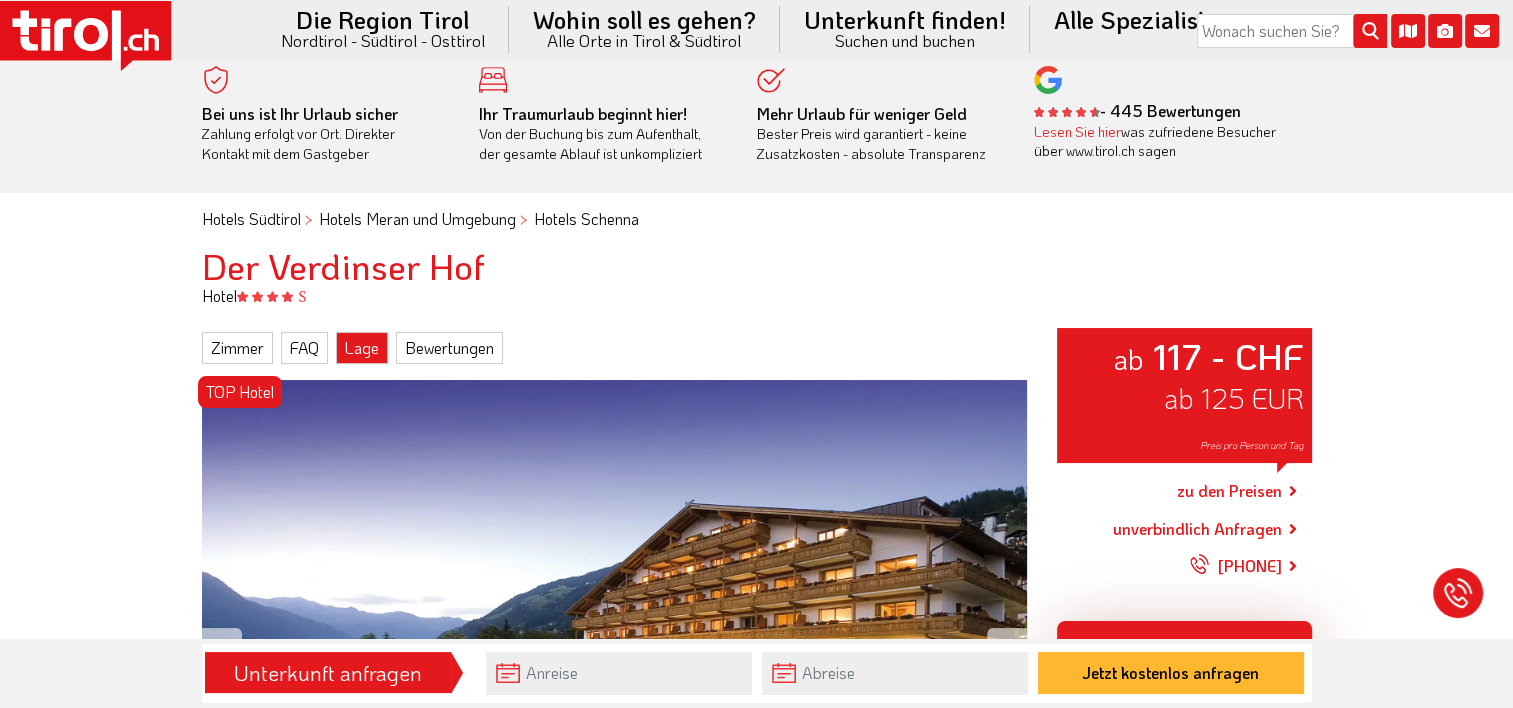 click on "Lage" at bounding box center (362, 348) 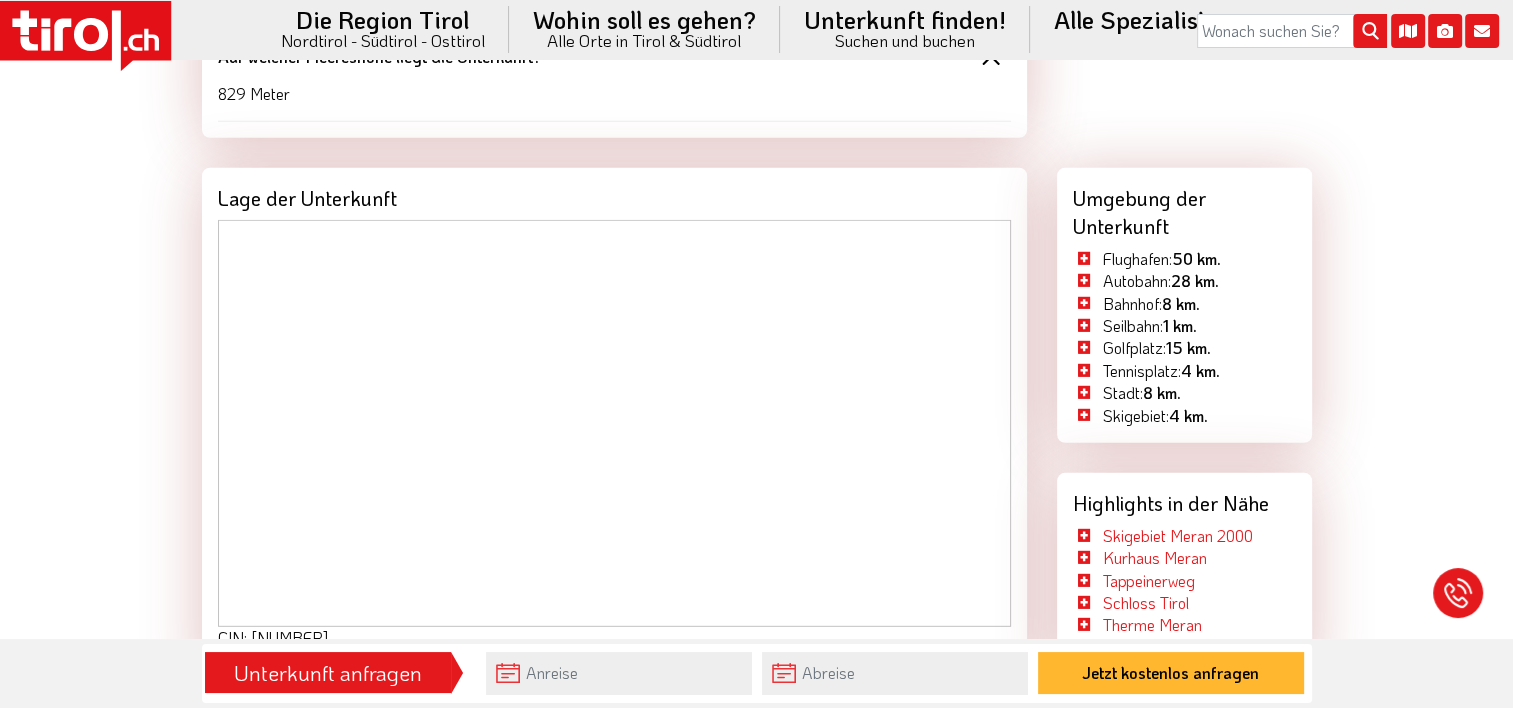 scroll, scrollTop: 5650, scrollLeft: 0, axis: vertical 